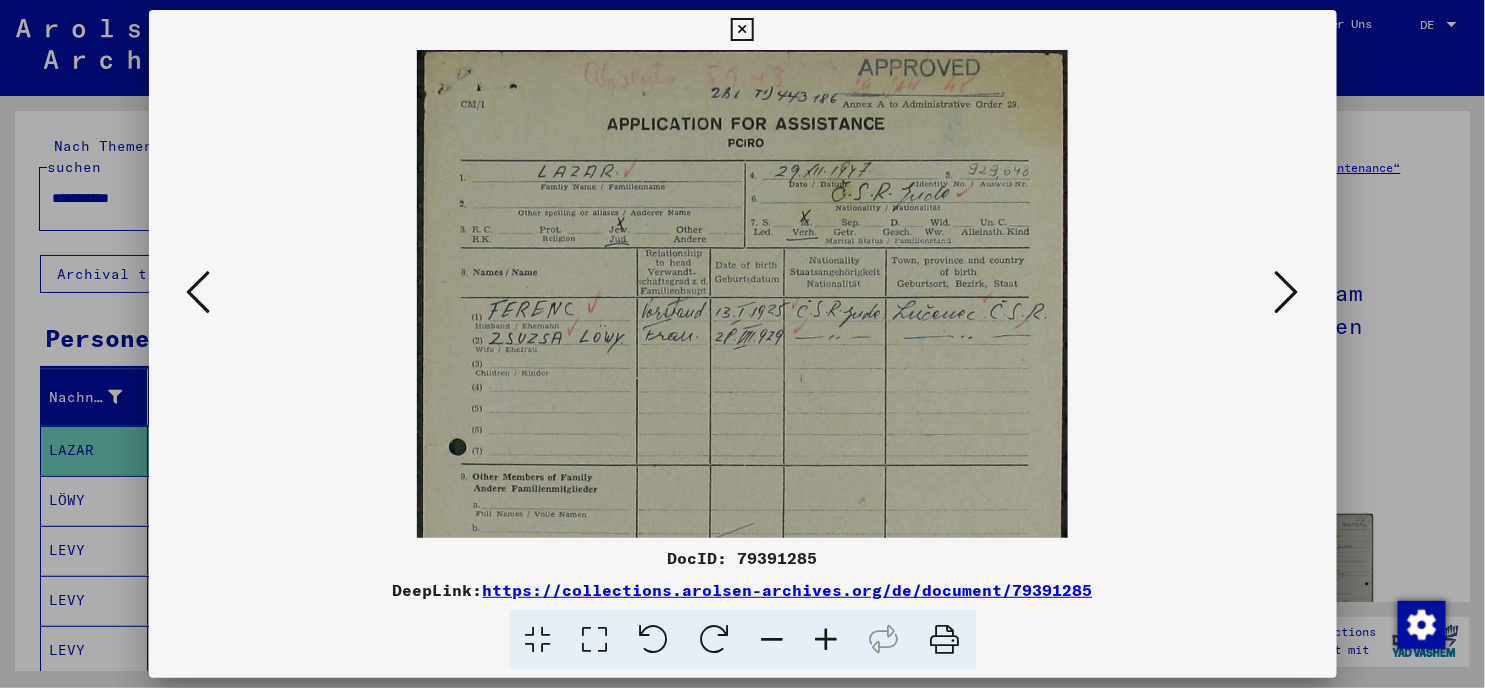 scroll, scrollTop: 0, scrollLeft: 0, axis: both 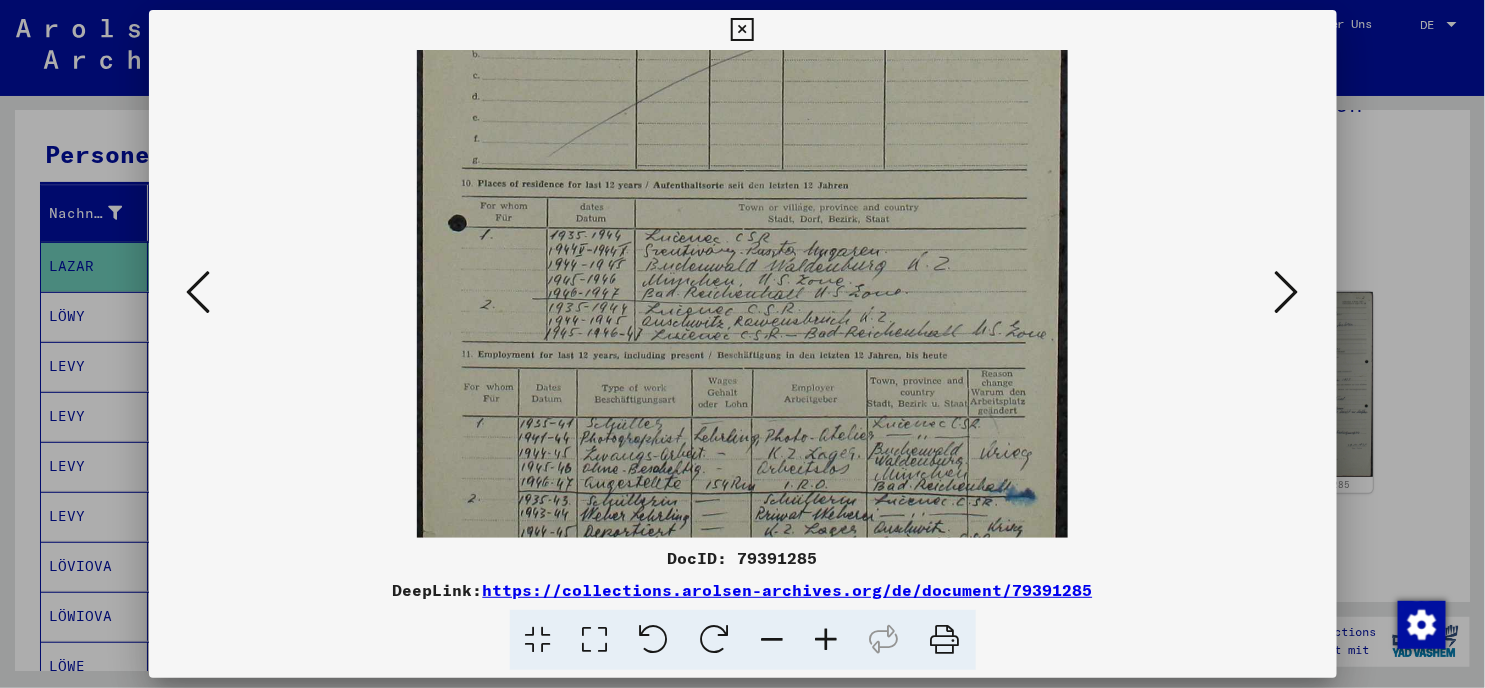 drag, startPoint x: 758, startPoint y: 120, endPoint x: 781, endPoint y: 36, distance: 87.0919 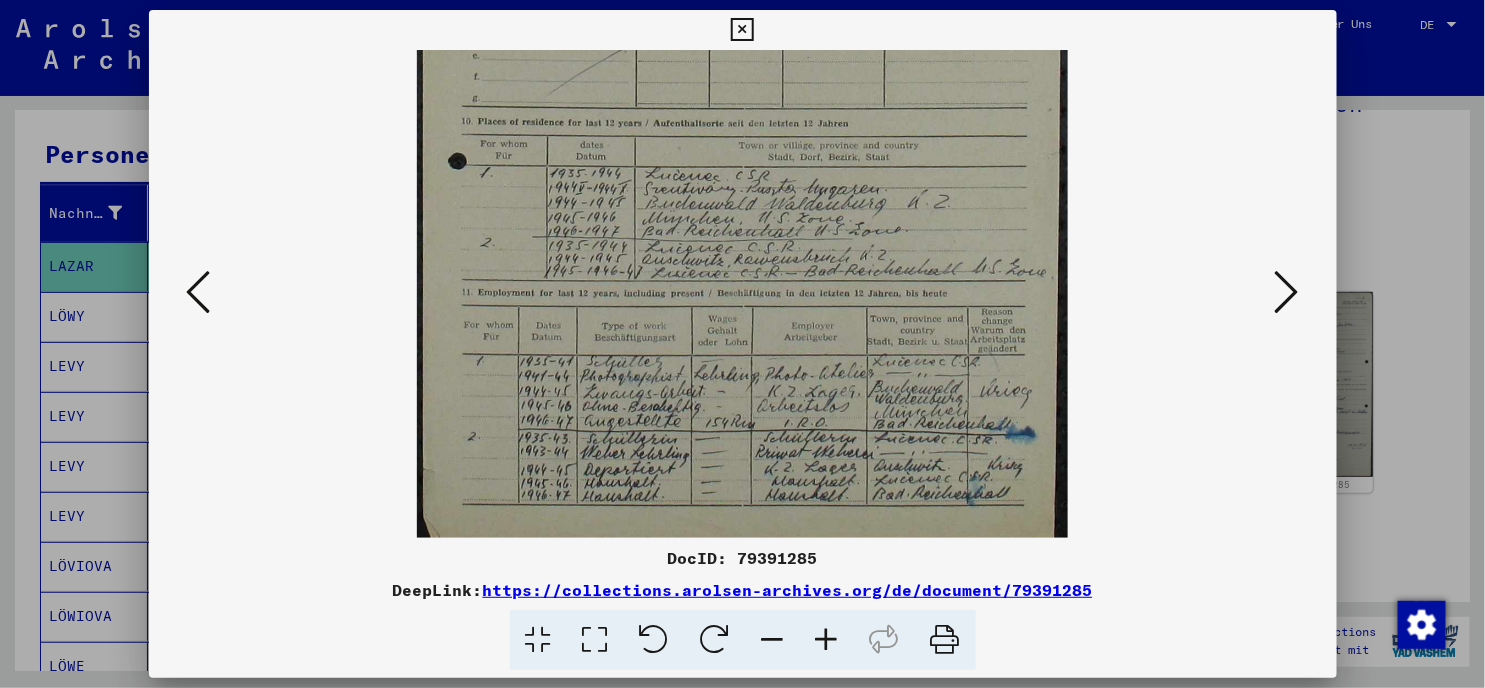 scroll, scrollTop: 550, scrollLeft: 0, axis: vertical 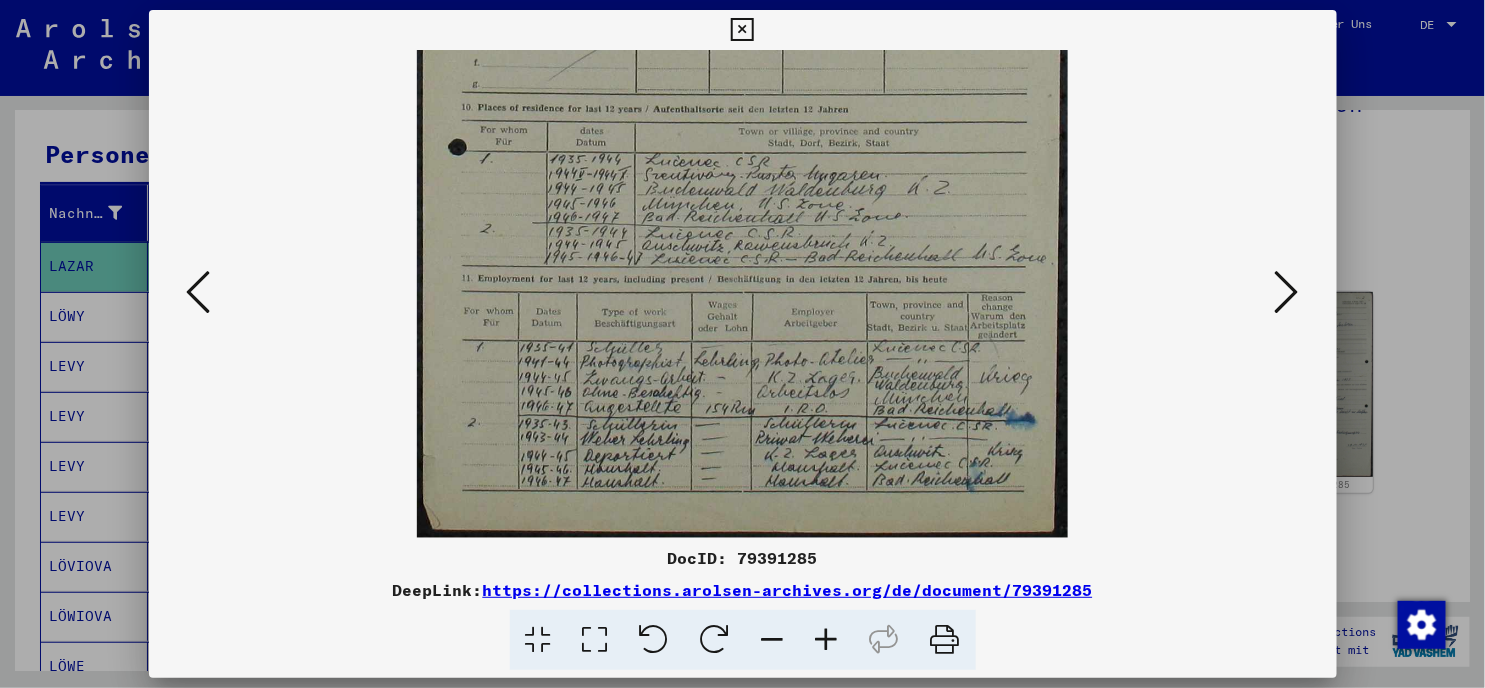 drag, startPoint x: 883, startPoint y: 304, endPoint x: 895, endPoint y: 131, distance: 173.41568 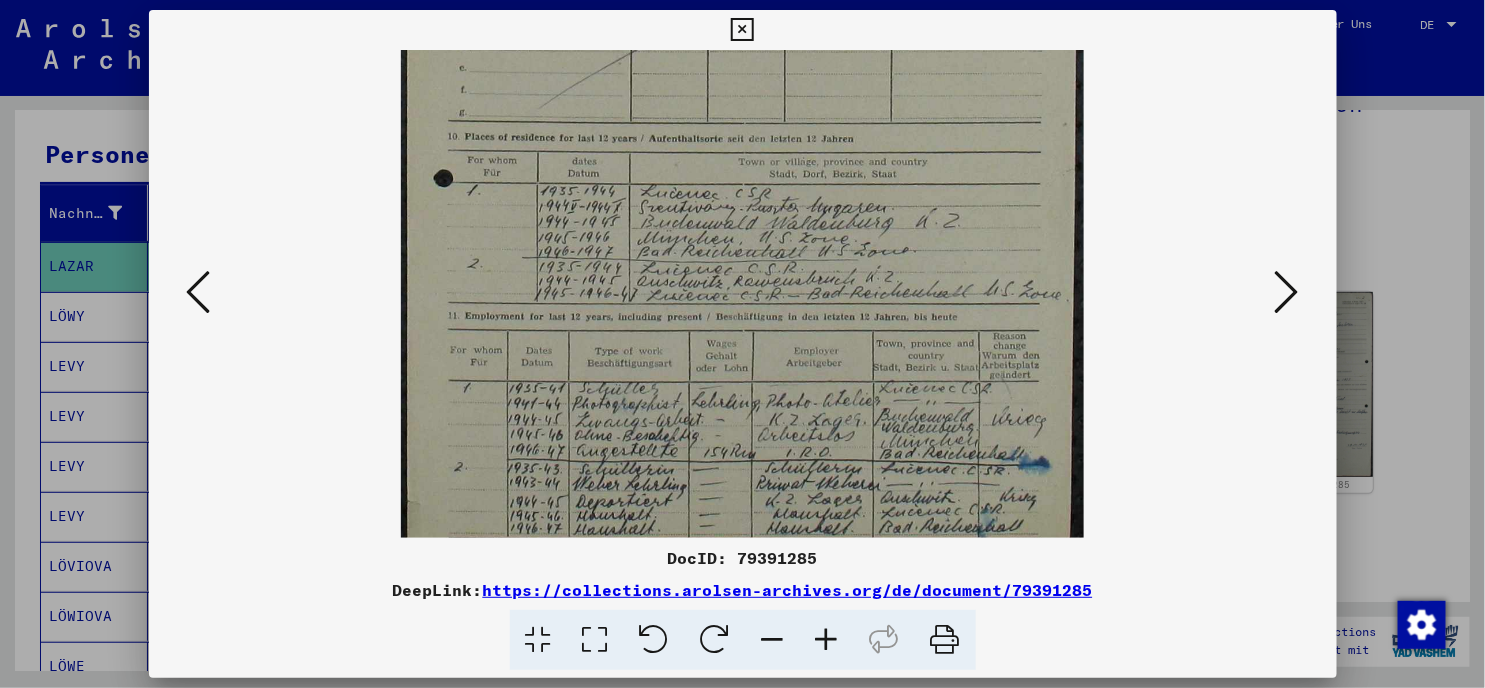 click at bounding box center (827, 640) 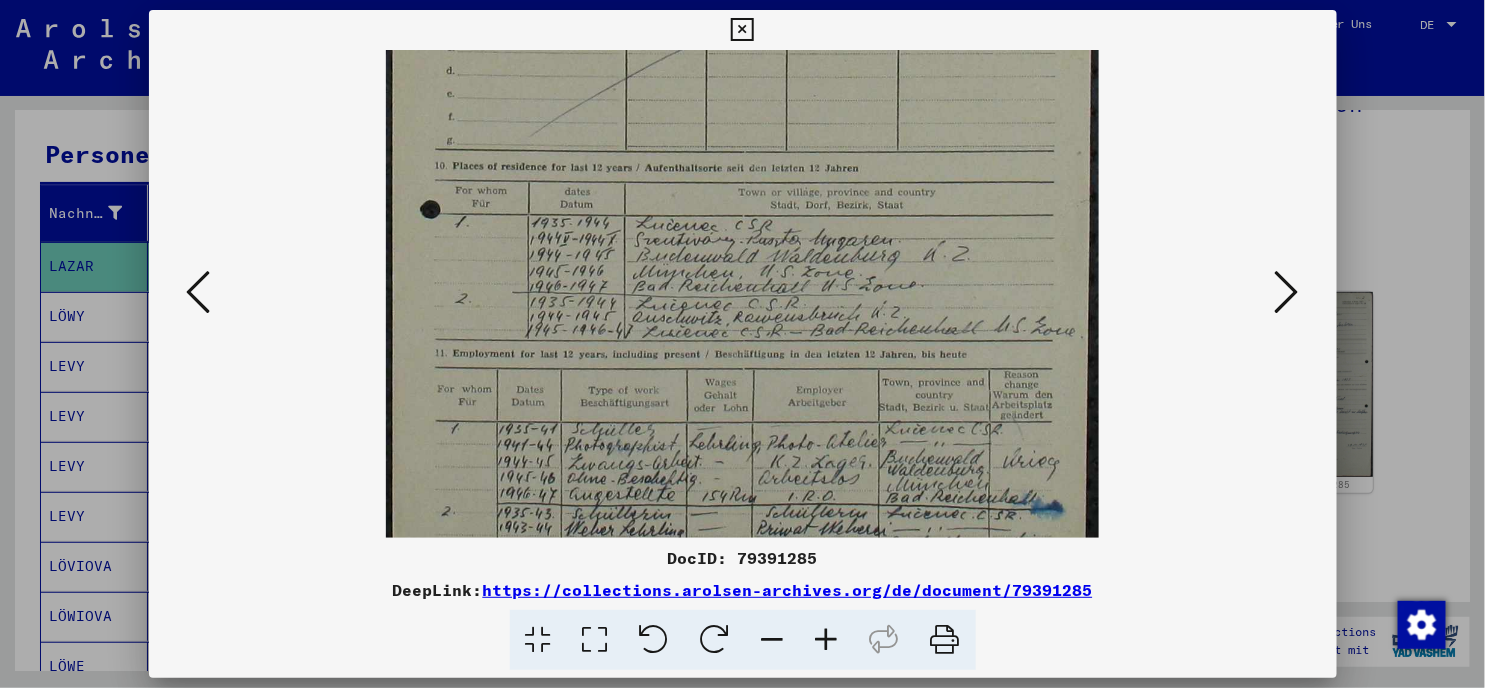 click at bounding box center (827, 640) 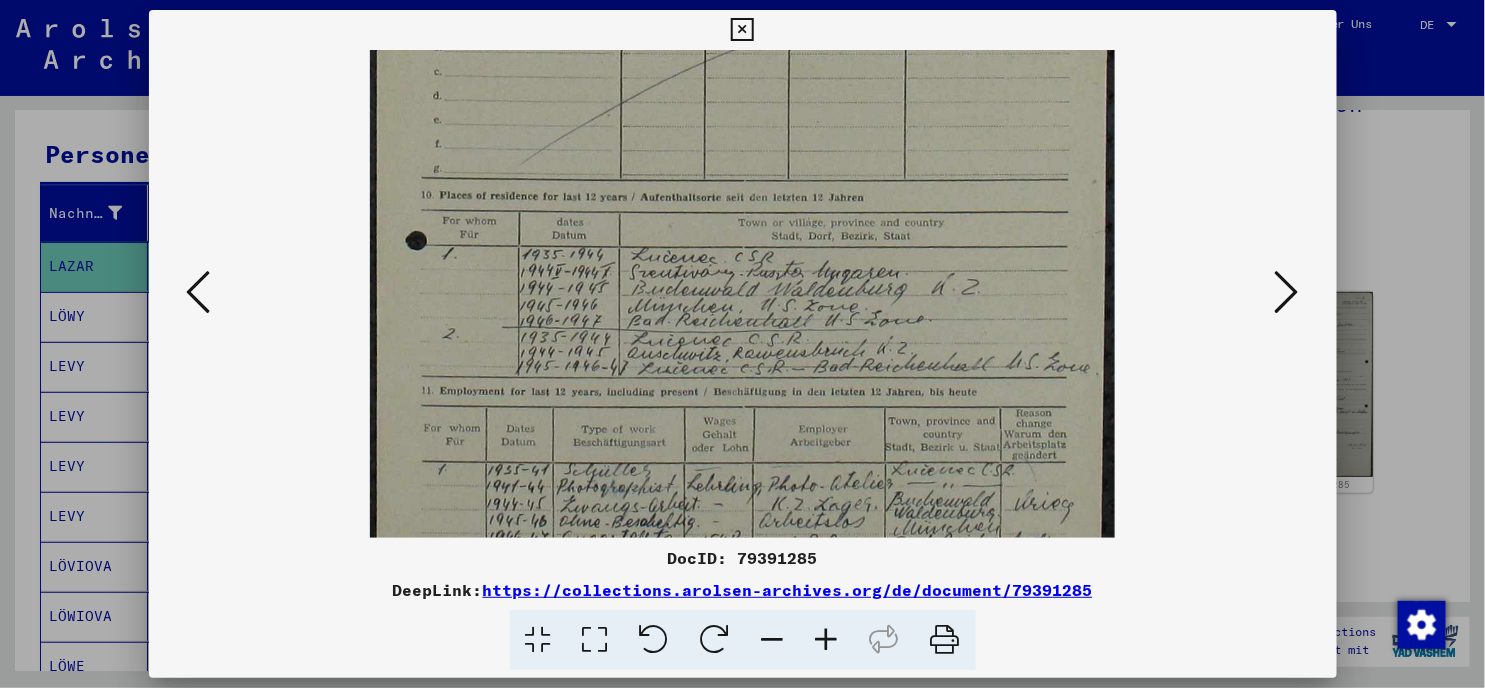 click at bounding box center [827, 640] 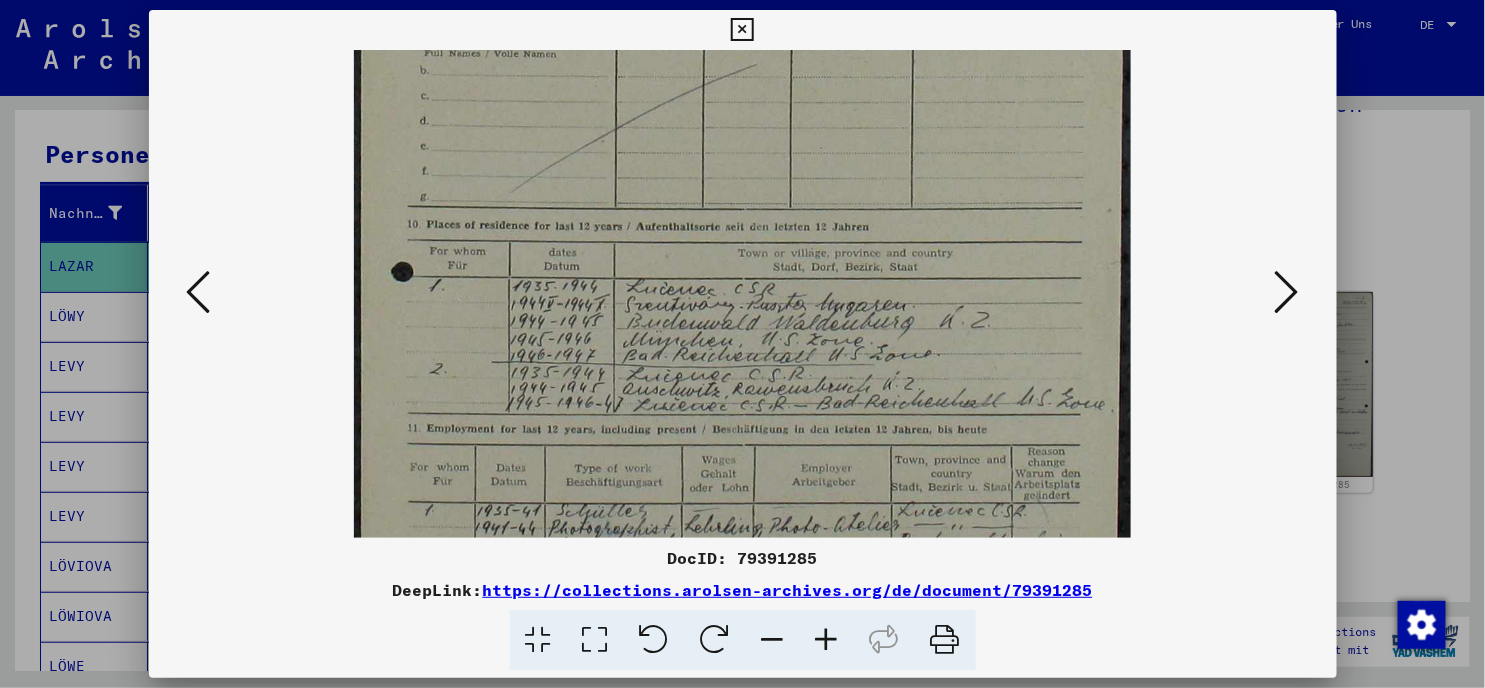 click at bounding box center (827, 640) 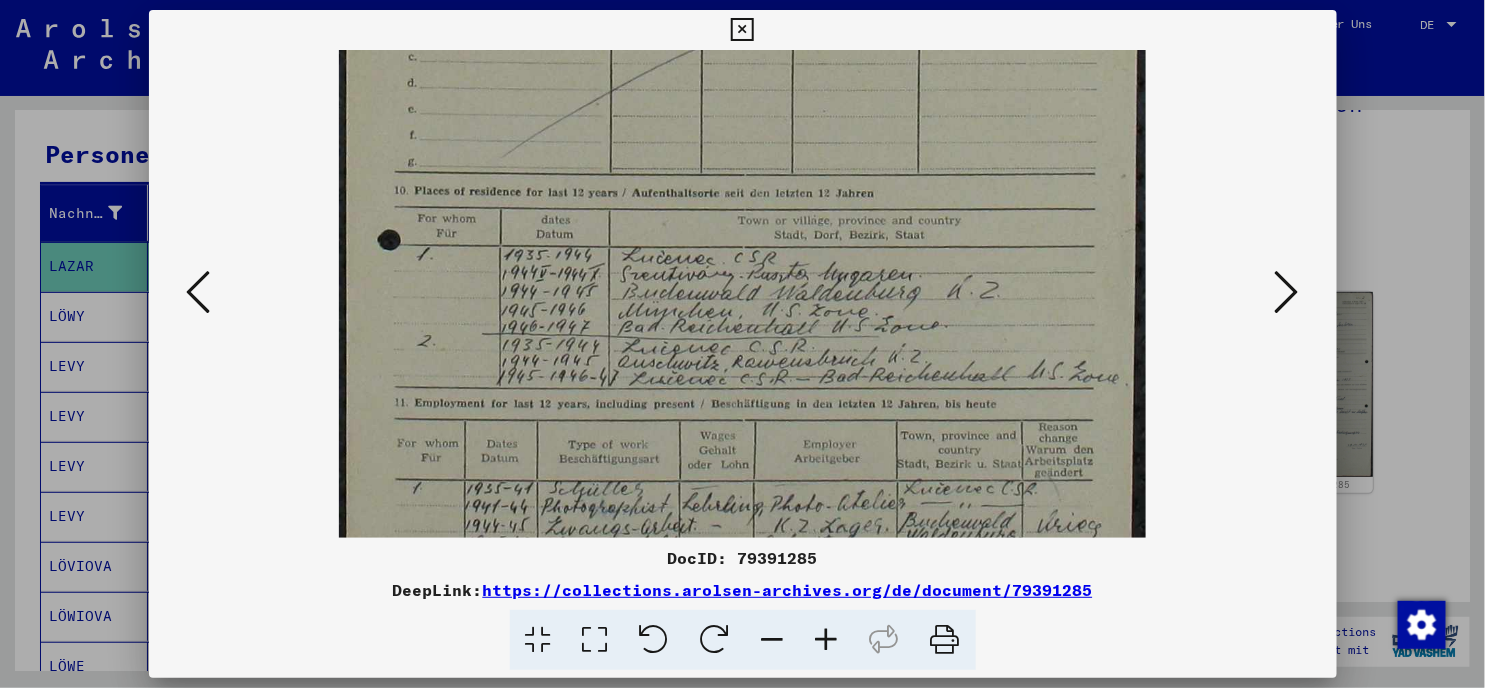 scroll, scrollTop: 616, scrollLeft: 0, axis: vertical 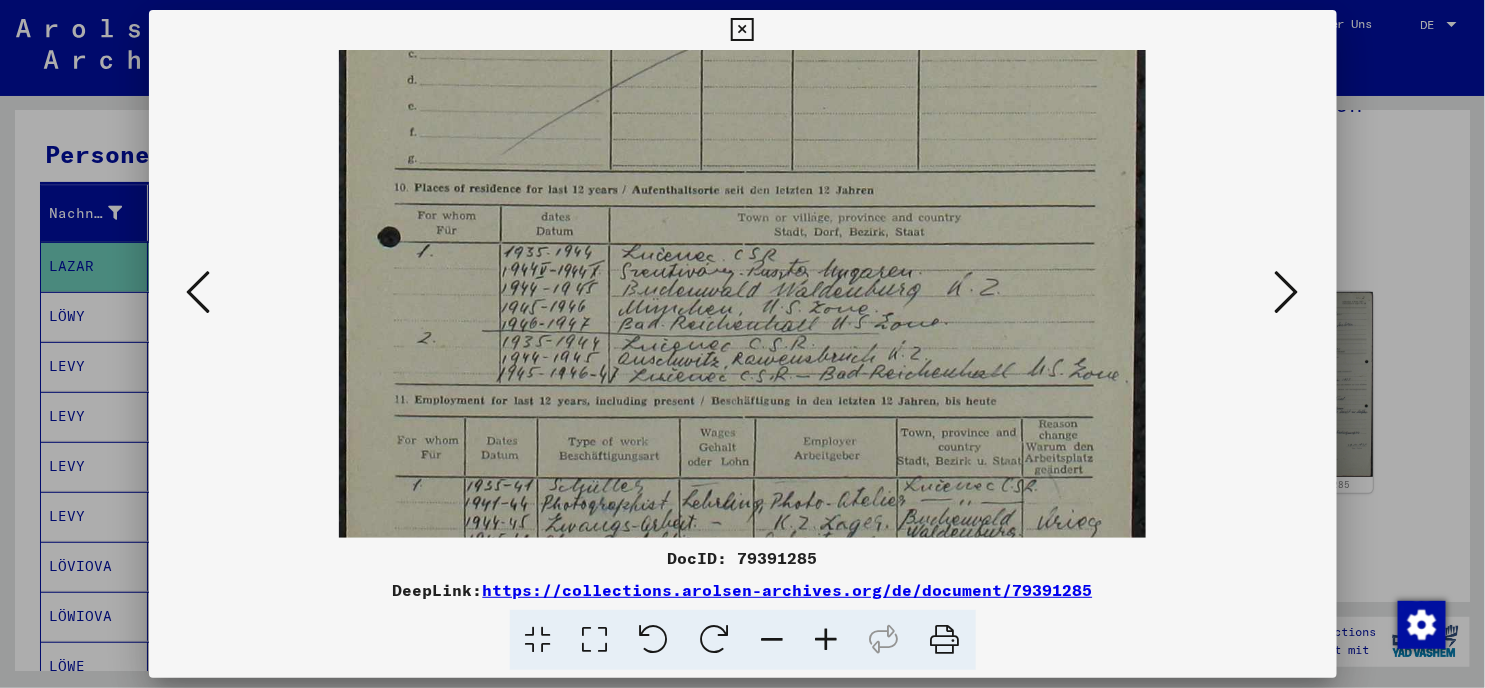 drag, startPoint x: 935, startPoint y: 426, endPoint x: 941, endPoint y: 362, distance: 64.28063 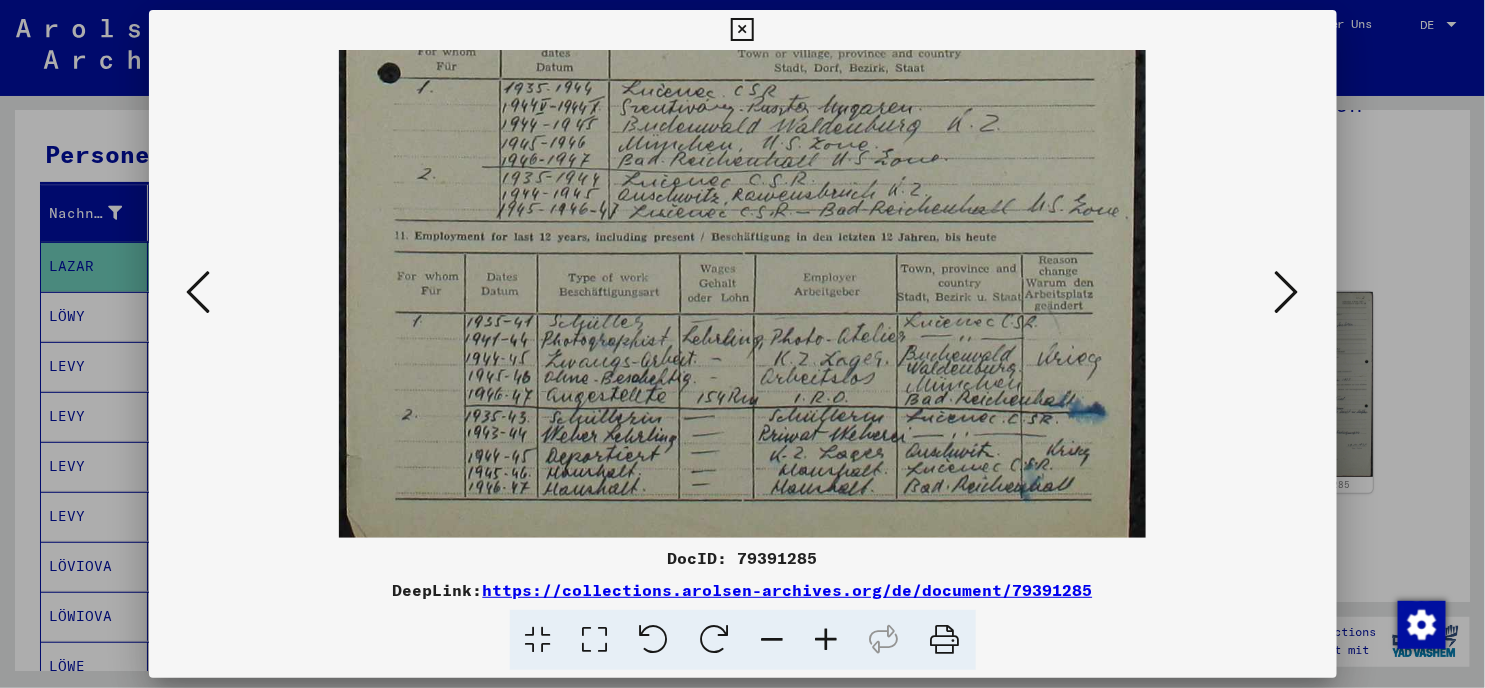 scroll, scrollTop: 800, scrollLeft: 0, axis: vertical 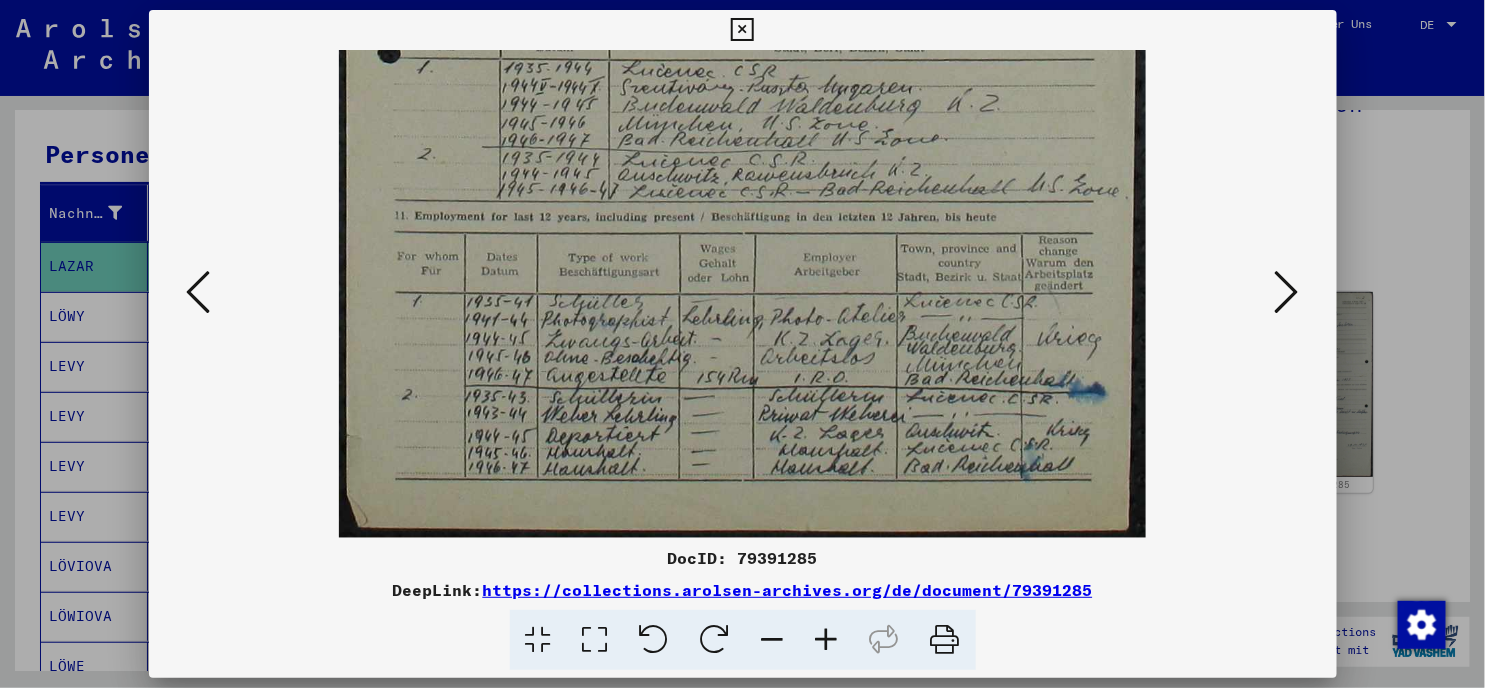 drag, startPoint x: 997, startPoint y: 392, endPoint x: 1025, endPoint y: 203, distance: 191.06282 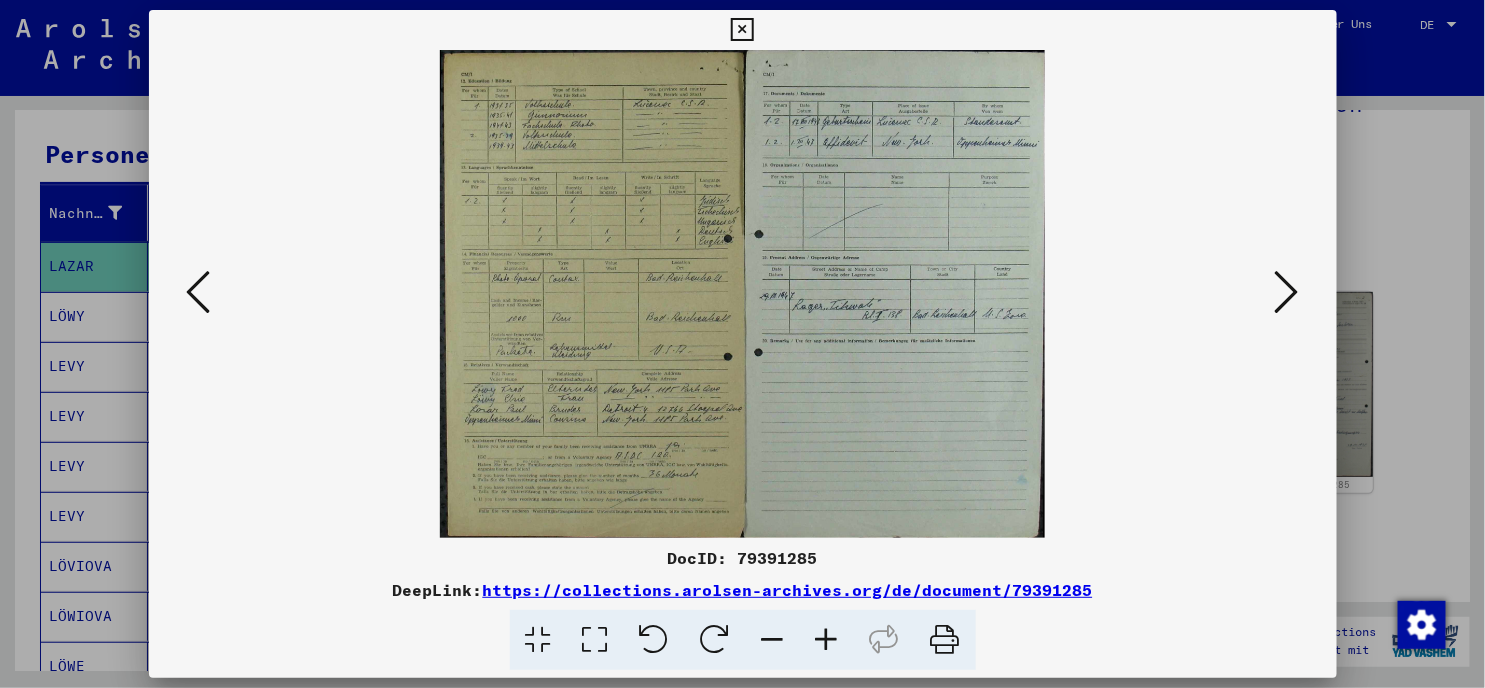 click at bounding box center (1287, 292) 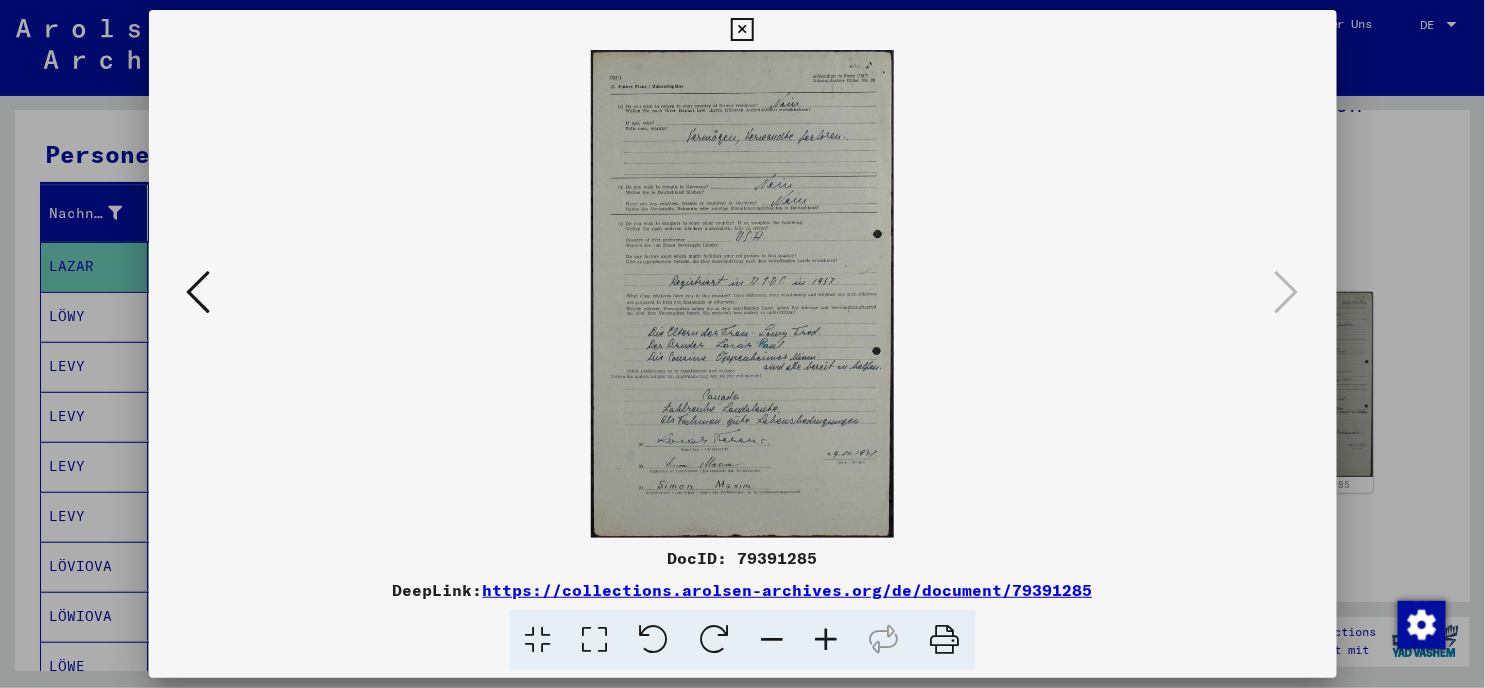 click at bounding box center (827, 640) 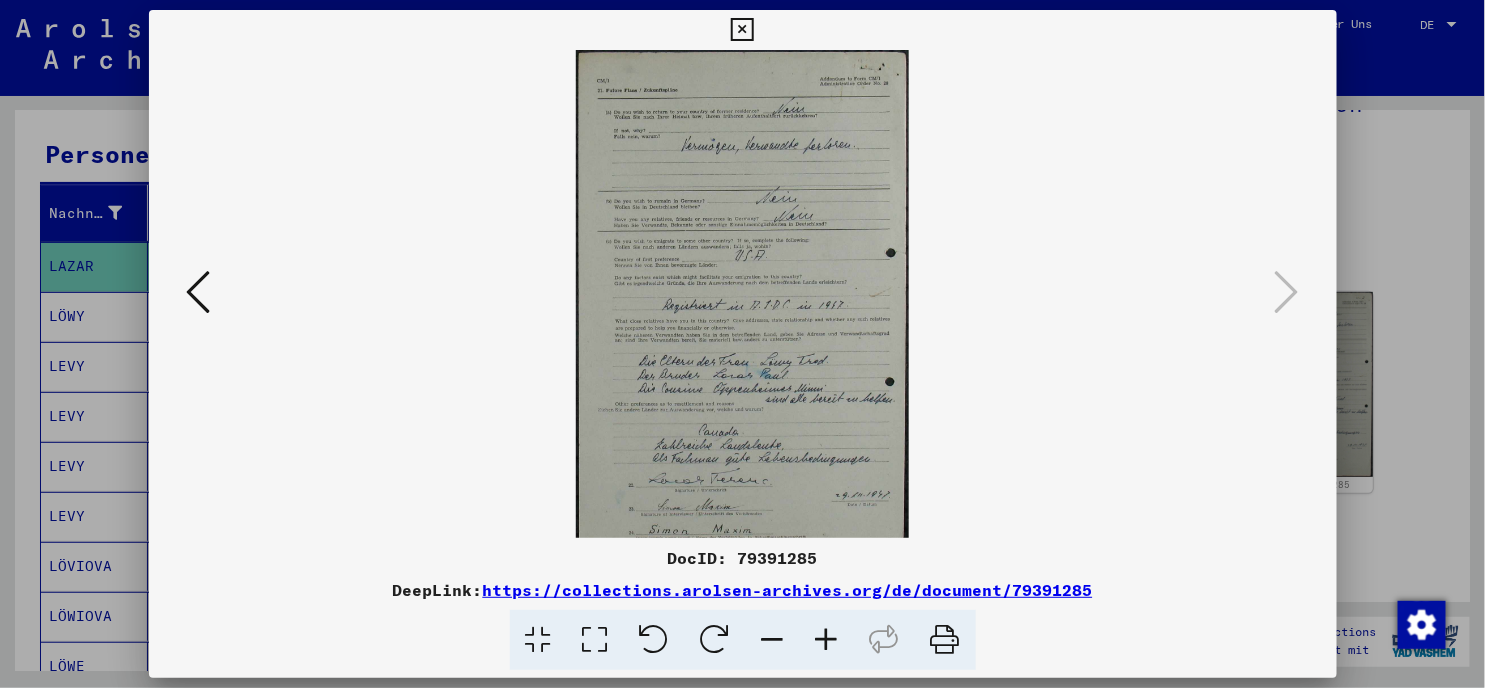 click at bounding box center (827, 640) 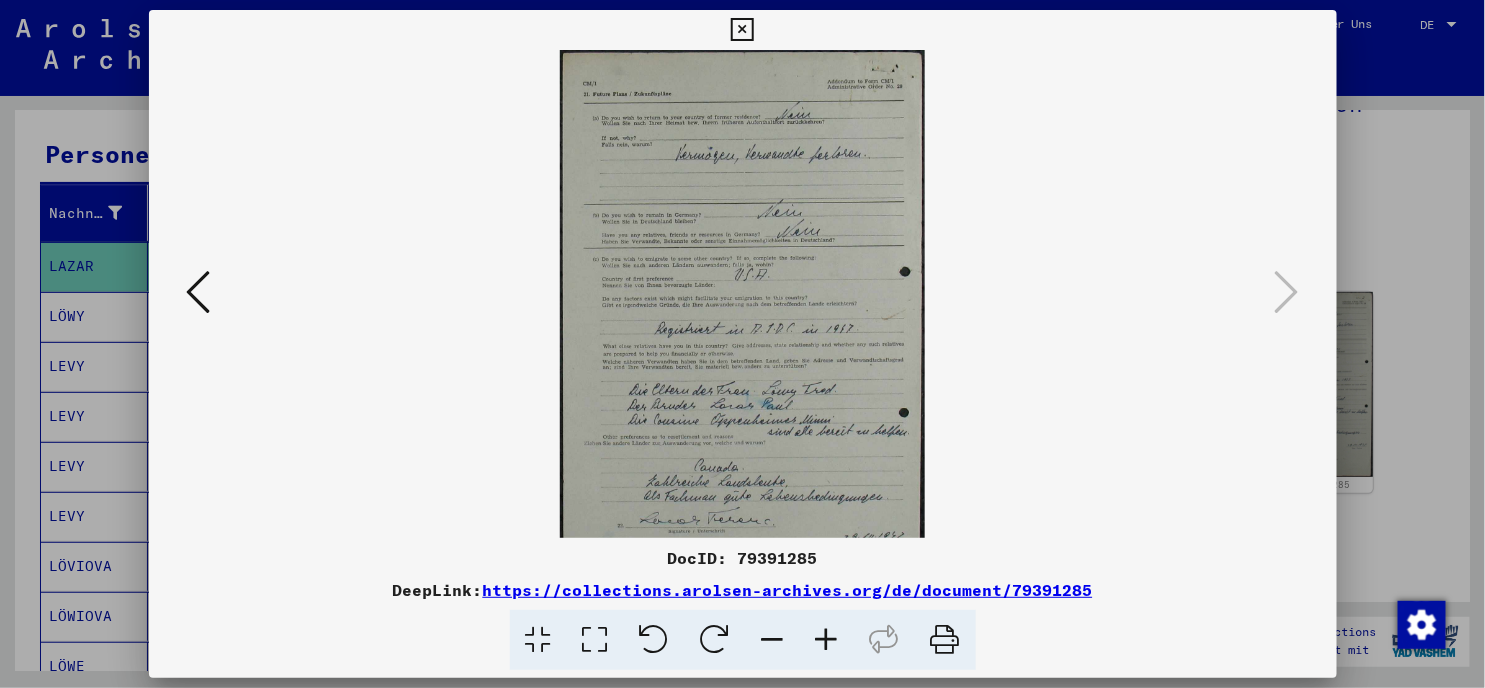 click at bounding box center [827, 640] 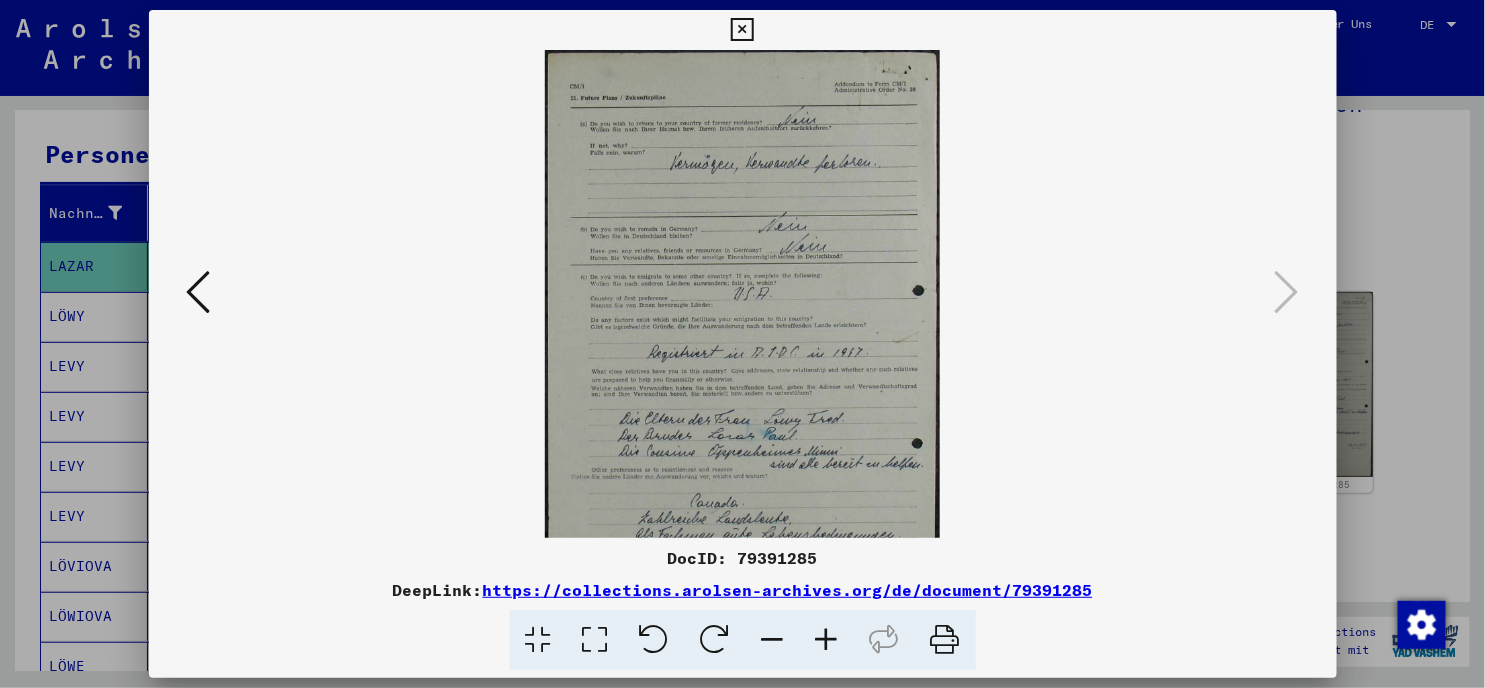 click at bounding box center [827, 640] 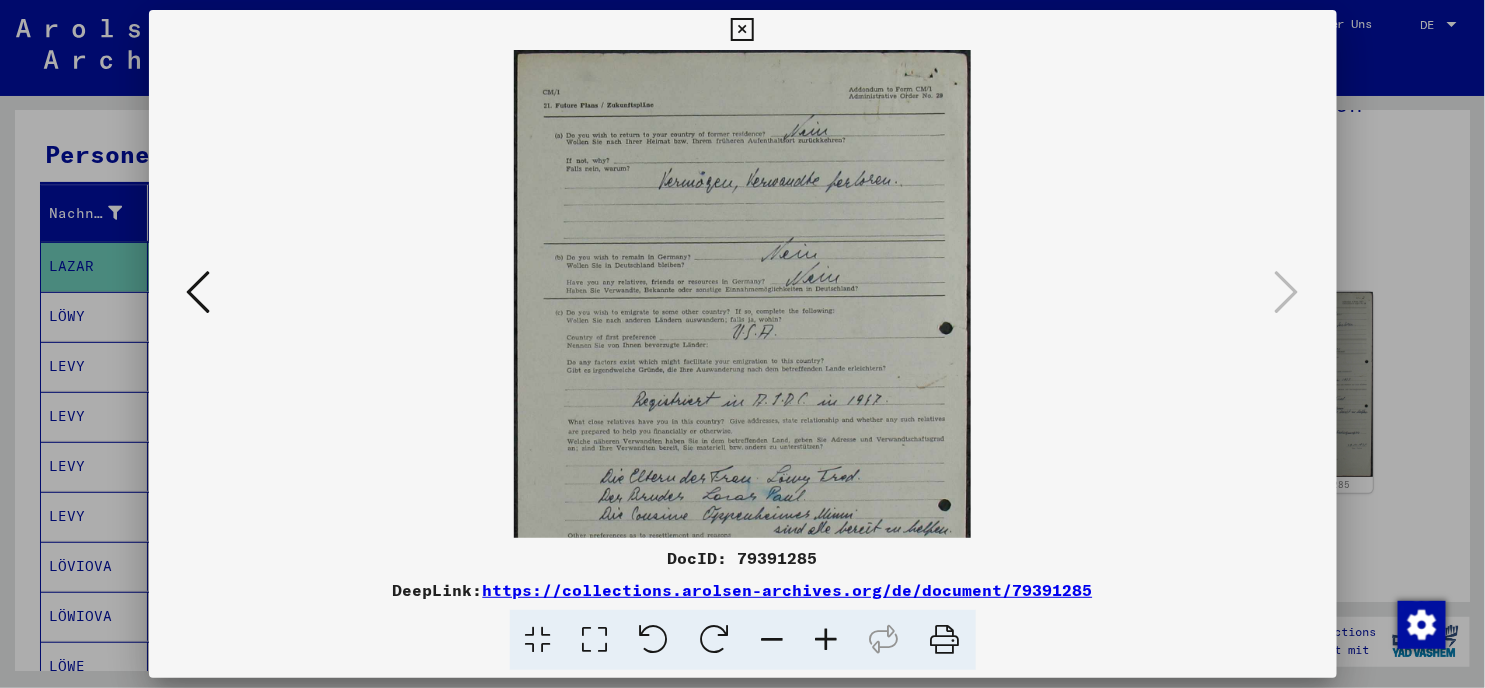 click at bounding box center [827, 640] 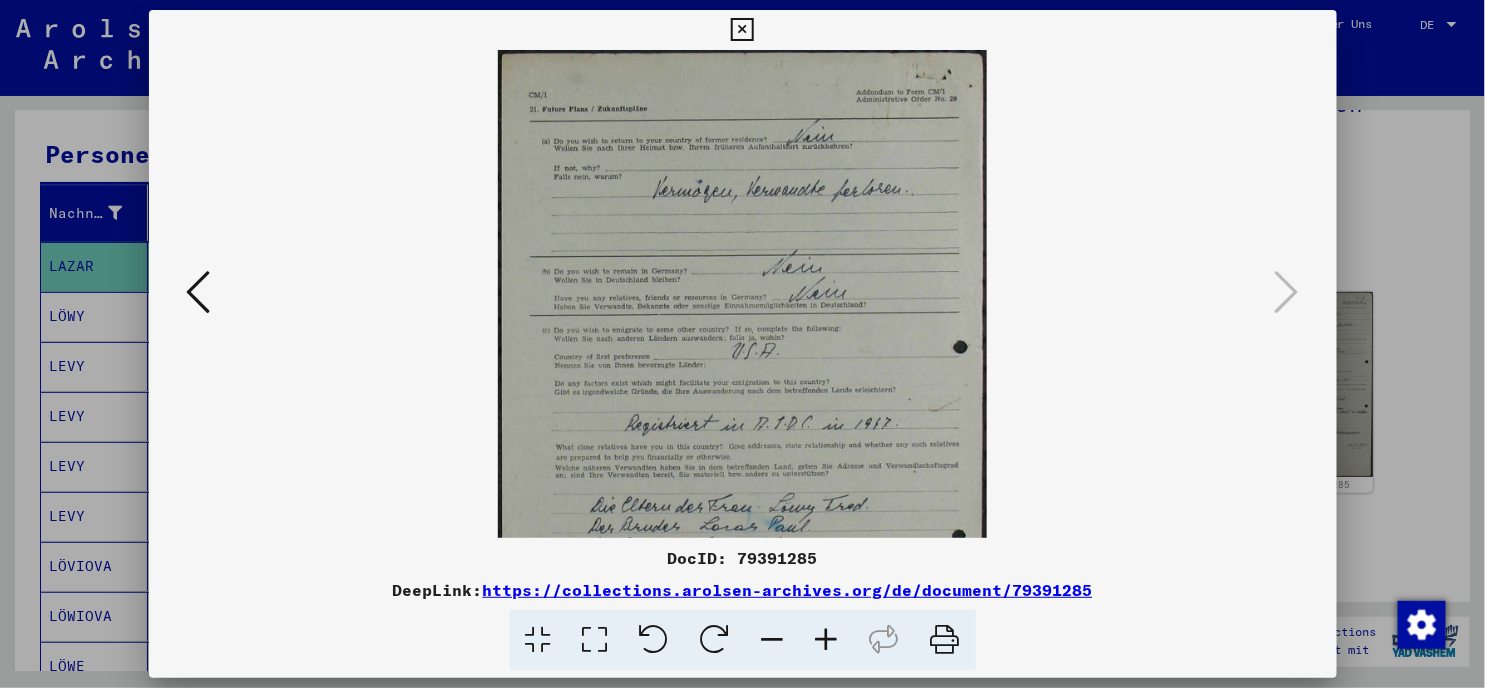 click at bounding box center (827, 640) 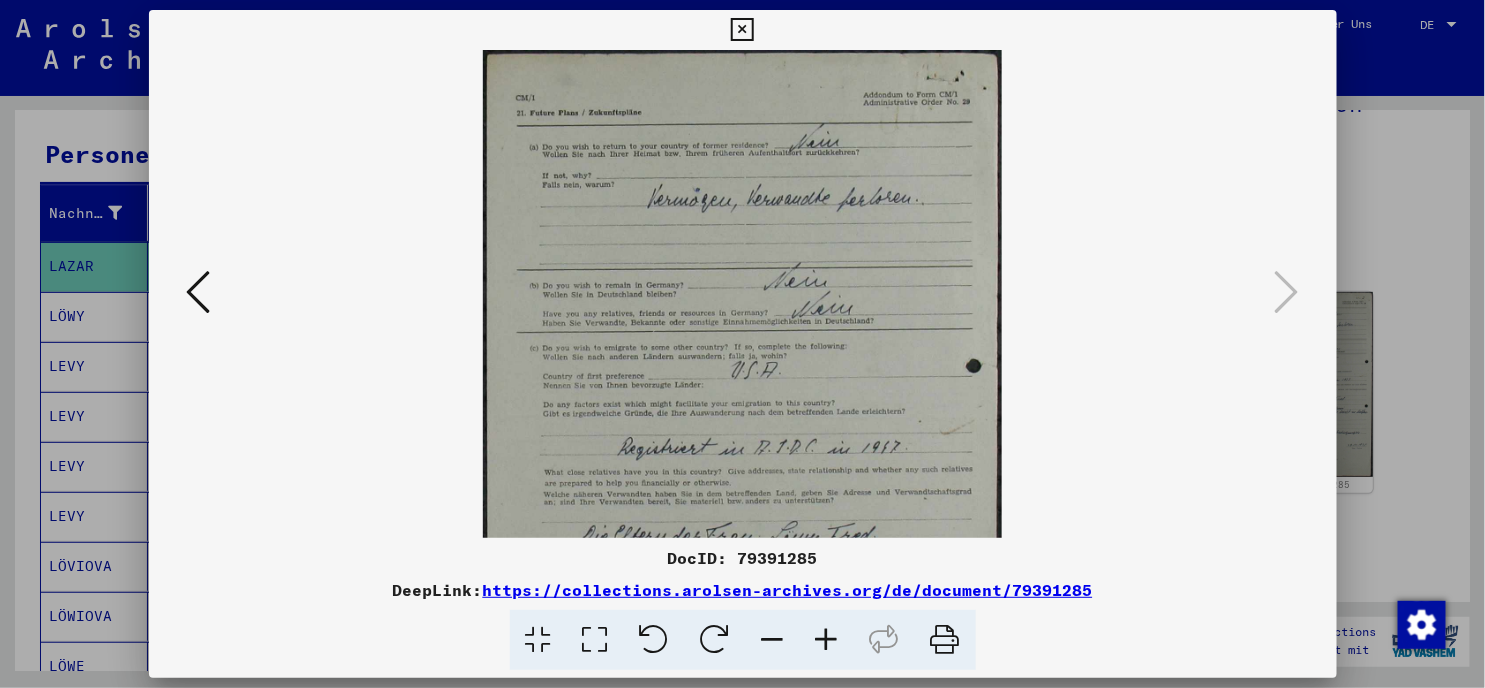 click at bounding box center [827, 640] 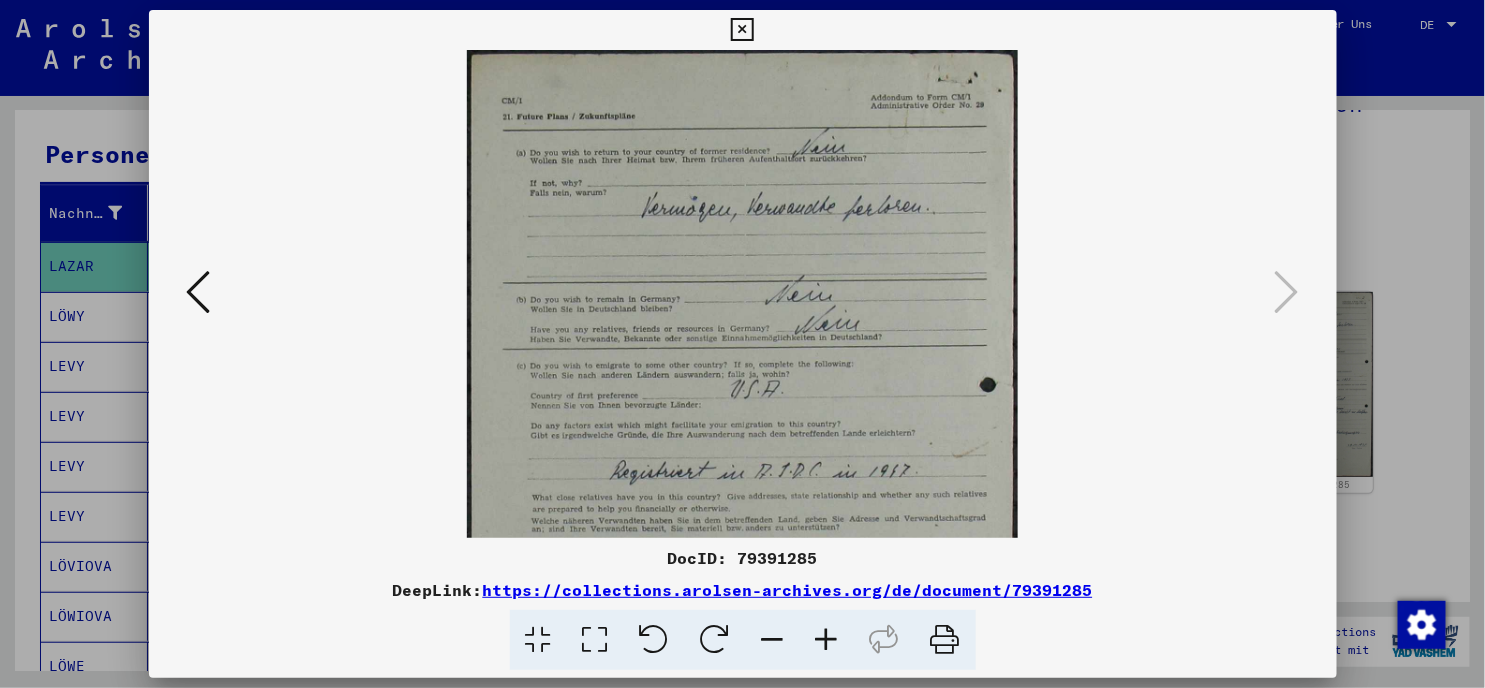 click at bounding box center [827, 640] 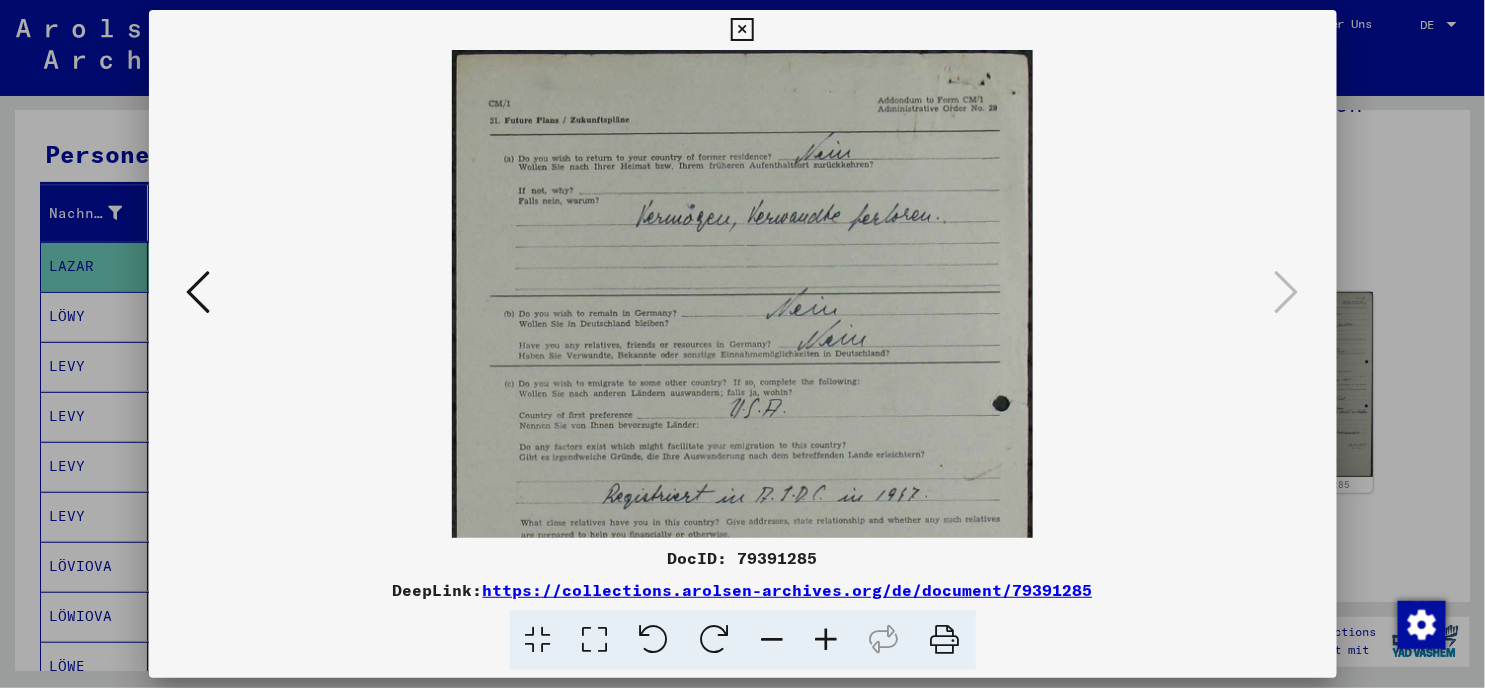 click at bounding box center [827, 640] 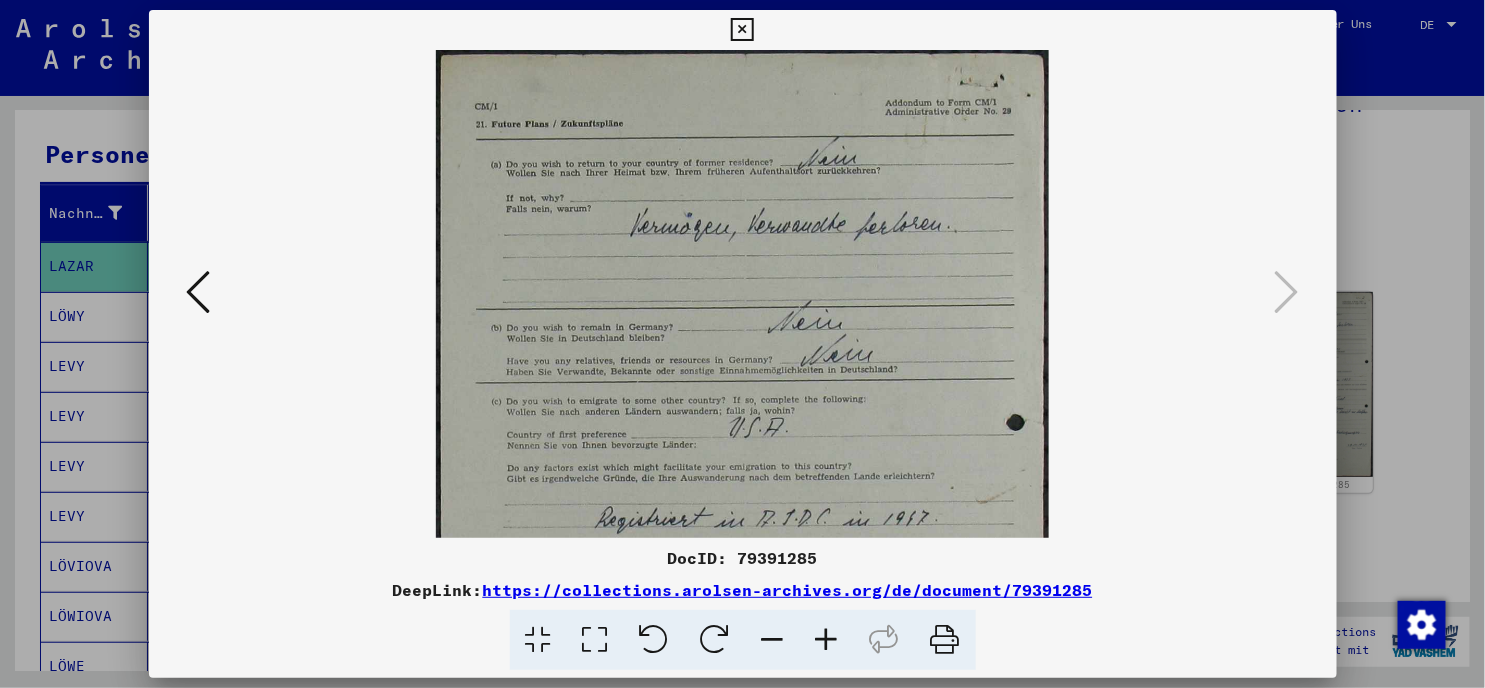 click at bounding box center (827, 640) 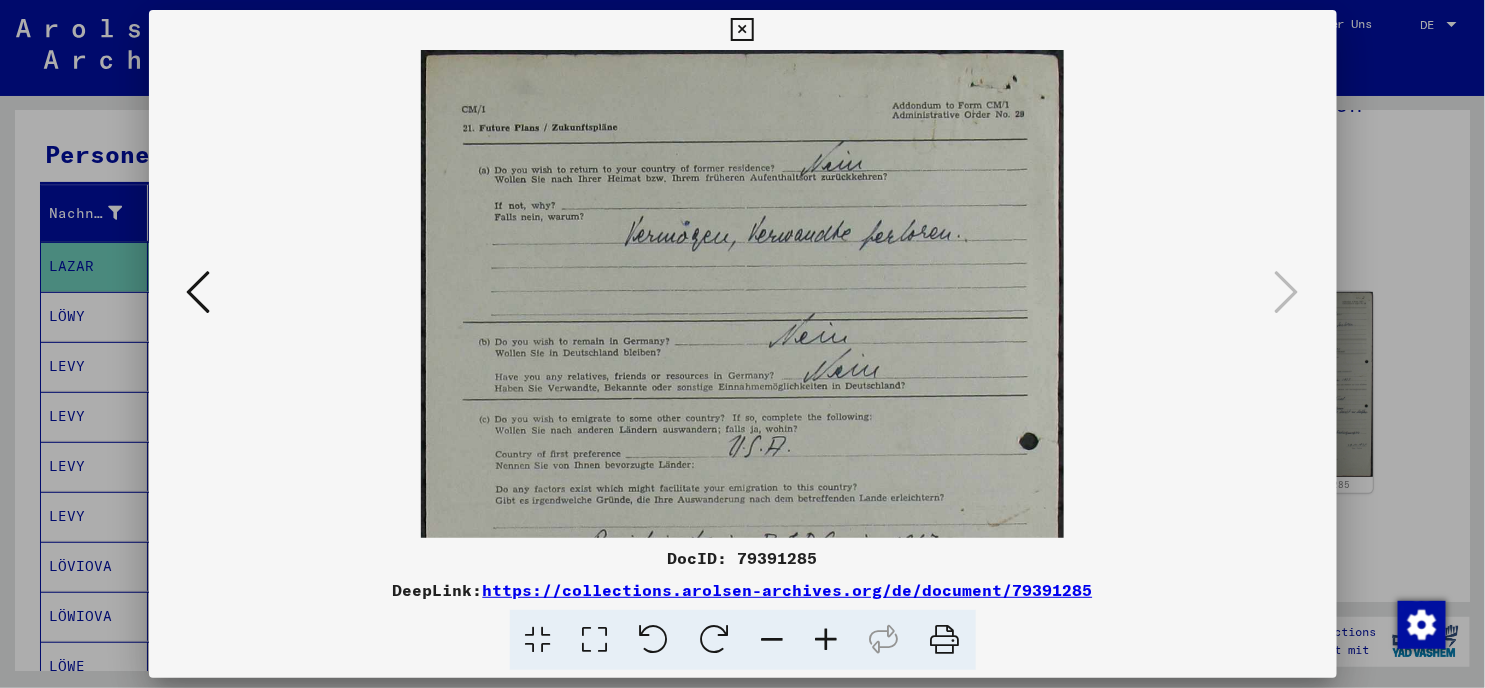 click at bounding box center [827, 640] 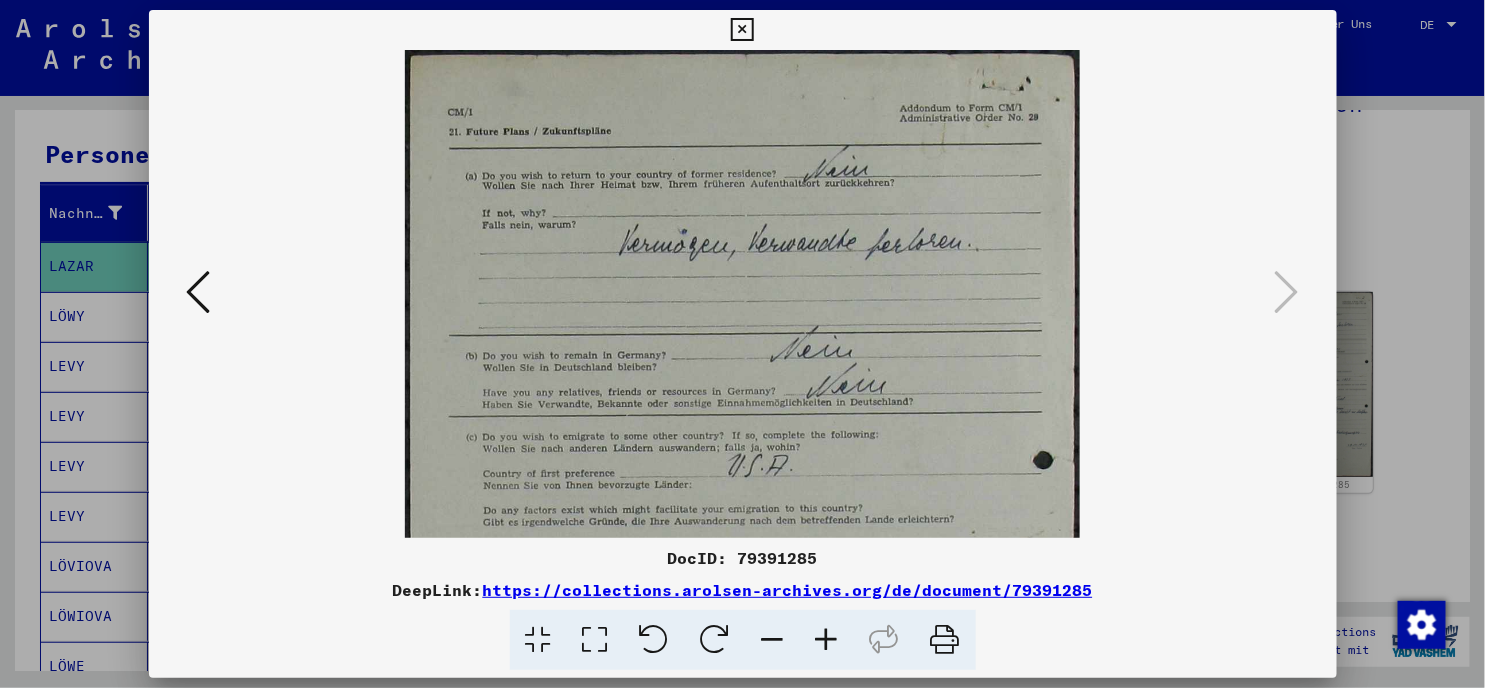 click at bounding box center (827, 640) 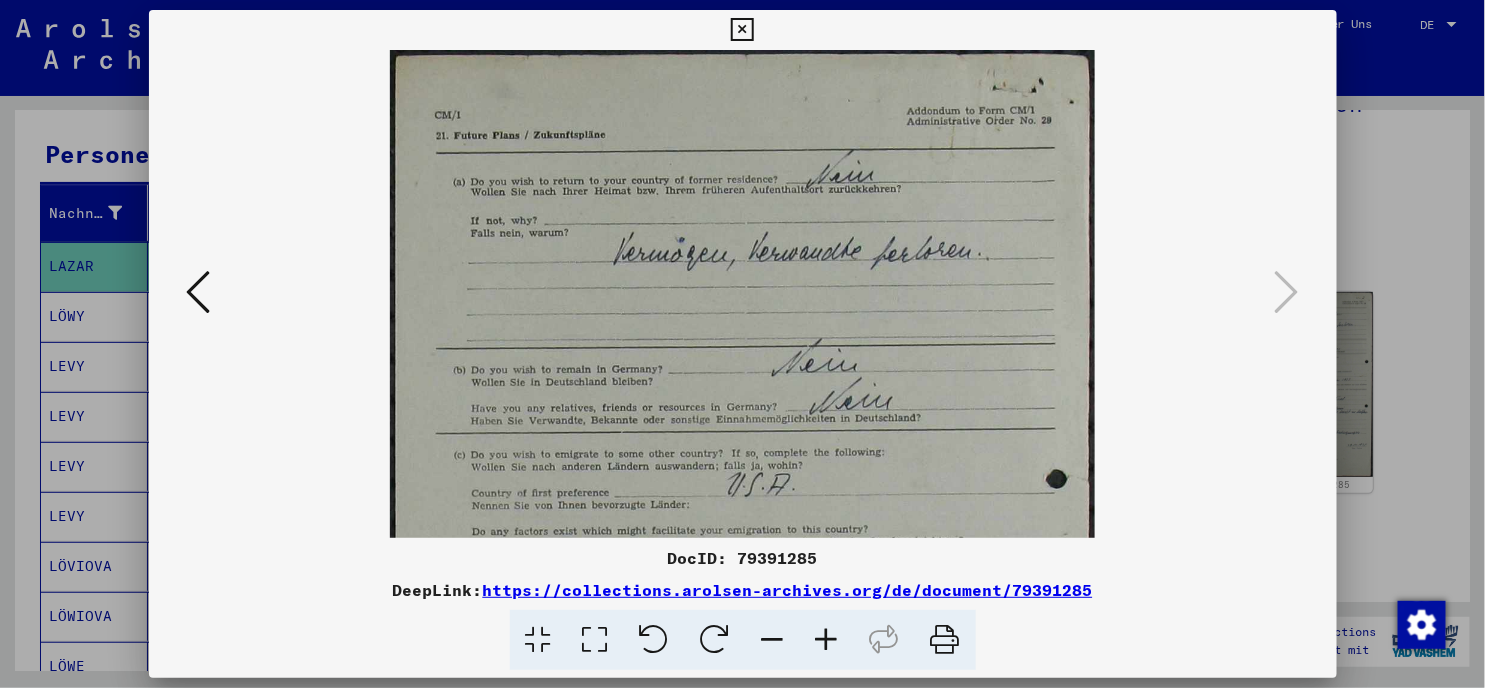 click at bounding box center [827, 640] 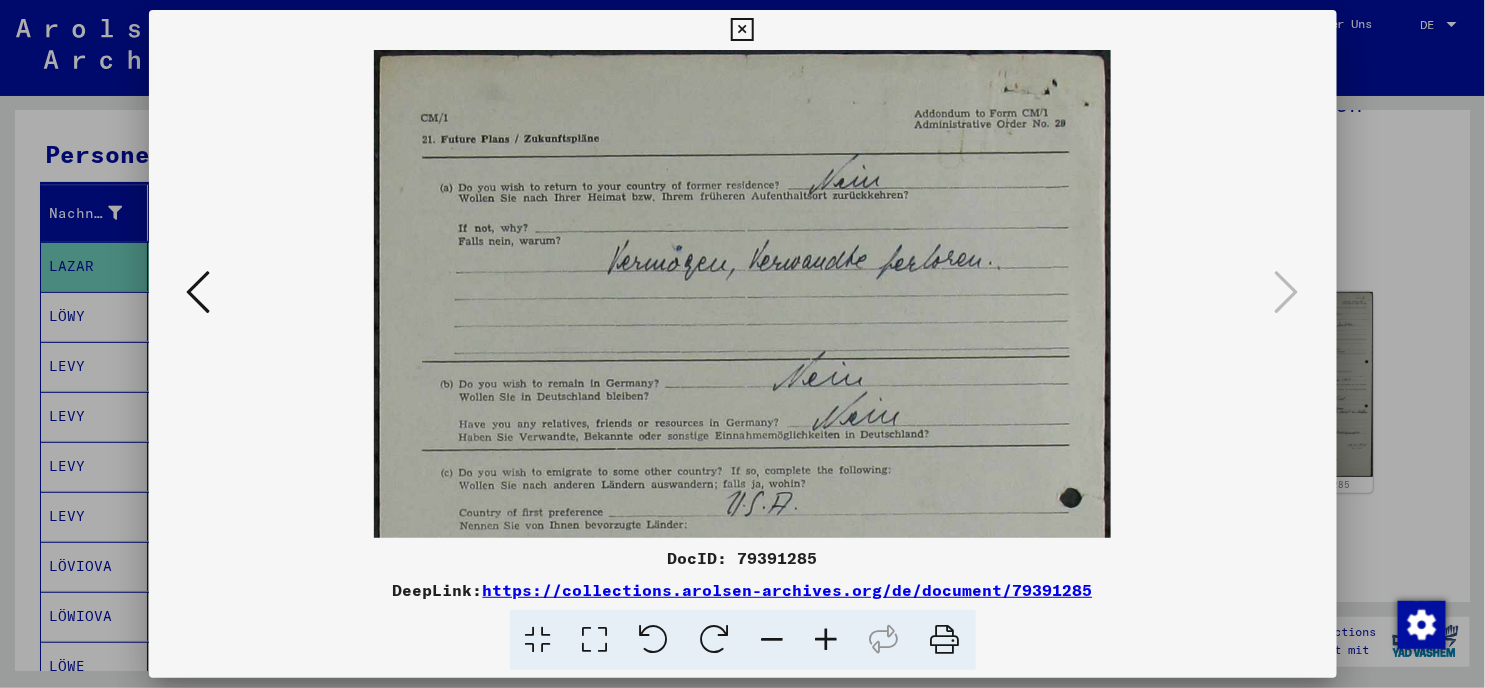 click at bounding box center (827, 640) 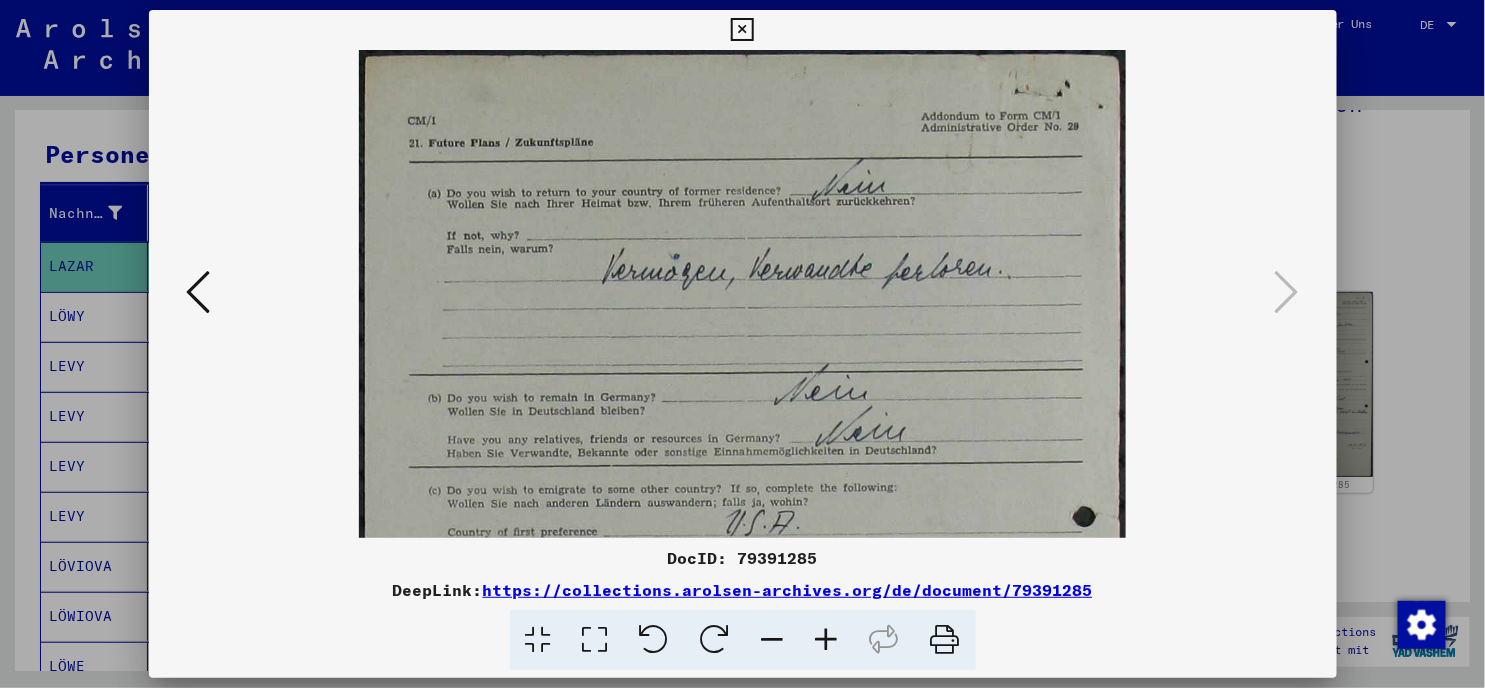 click at bounding box center [827, 640] 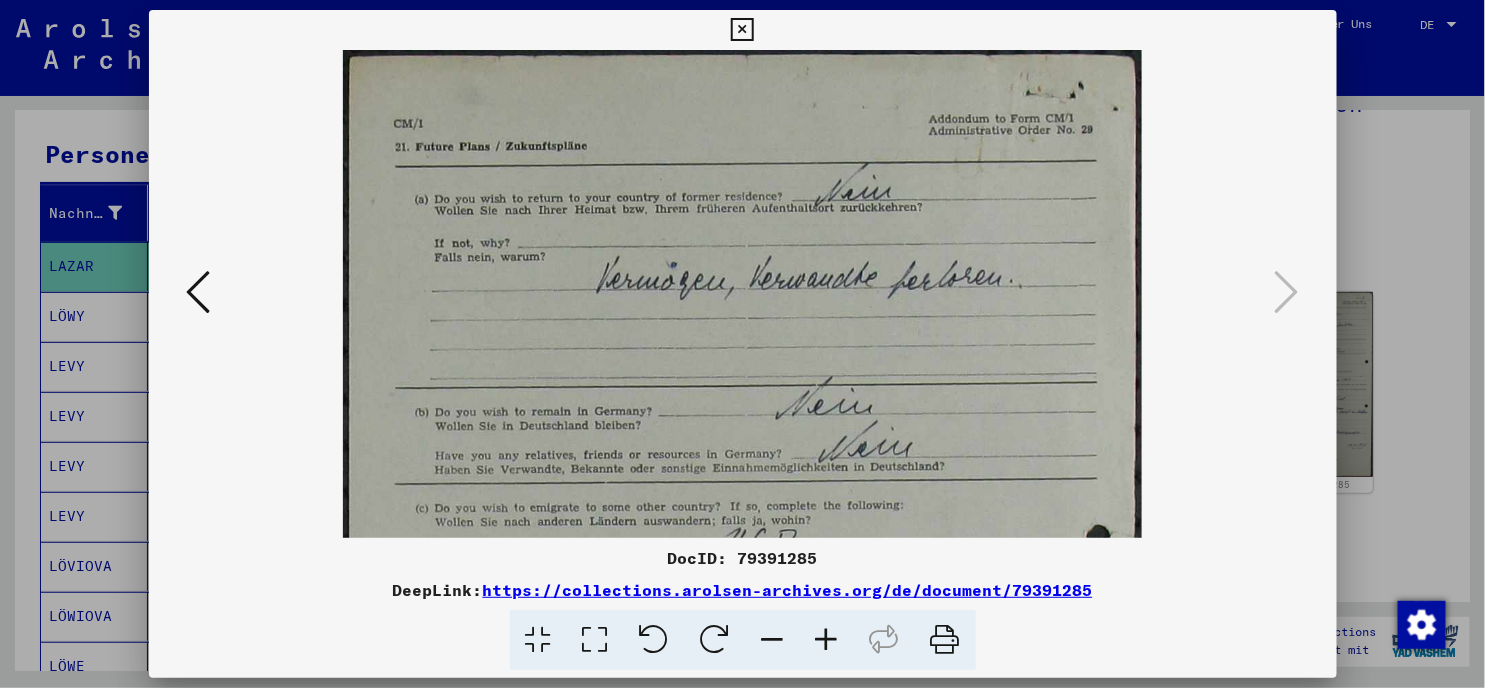 click at bounding box center [827, 640] 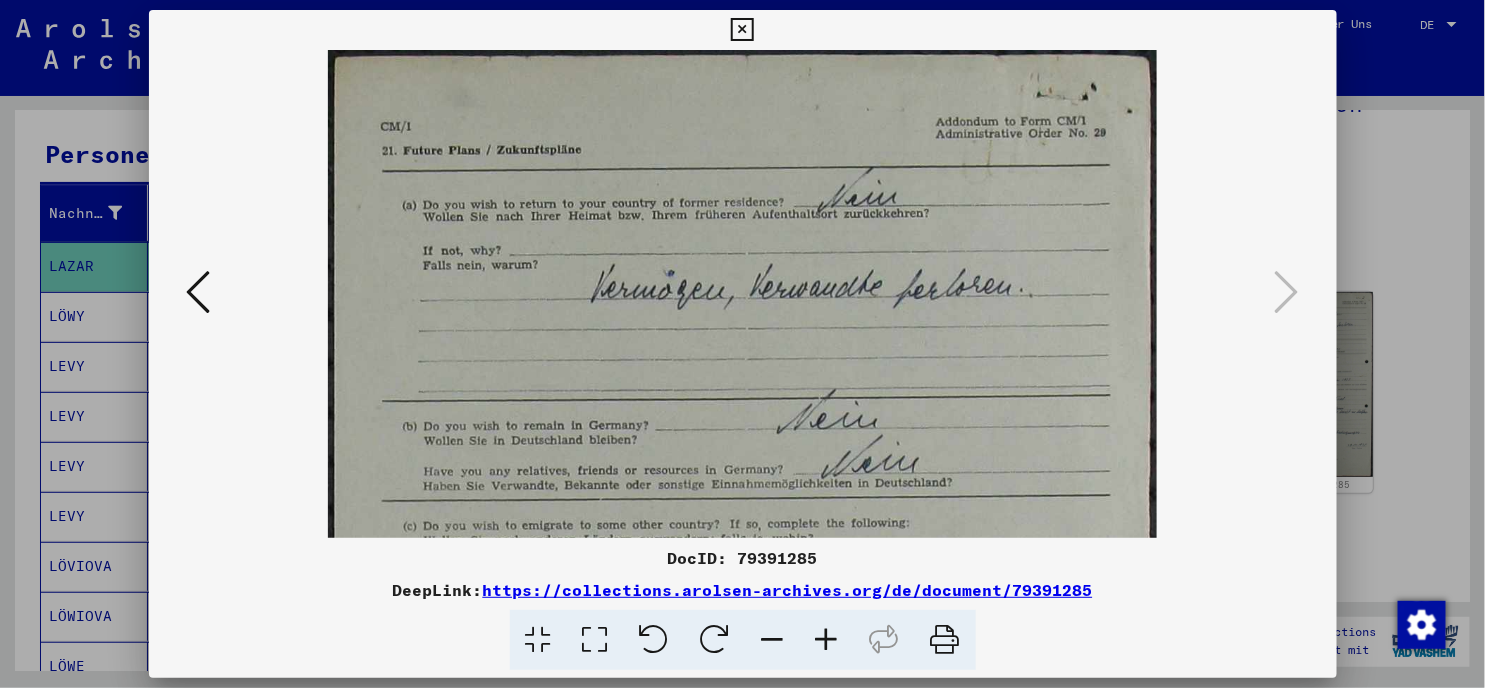 click at bounding box center [827, 640] 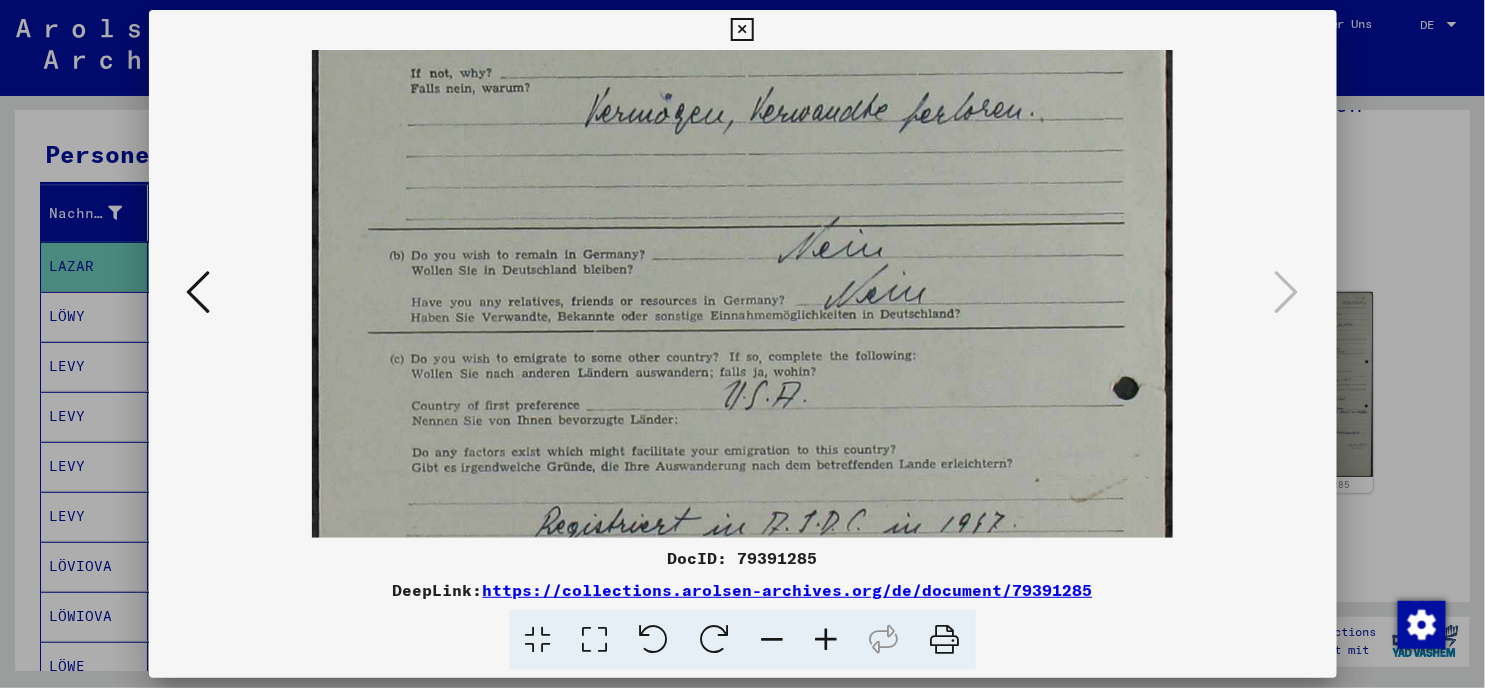 scroll, scrollTop: 188, scrollLeft: 0, axis: vertical 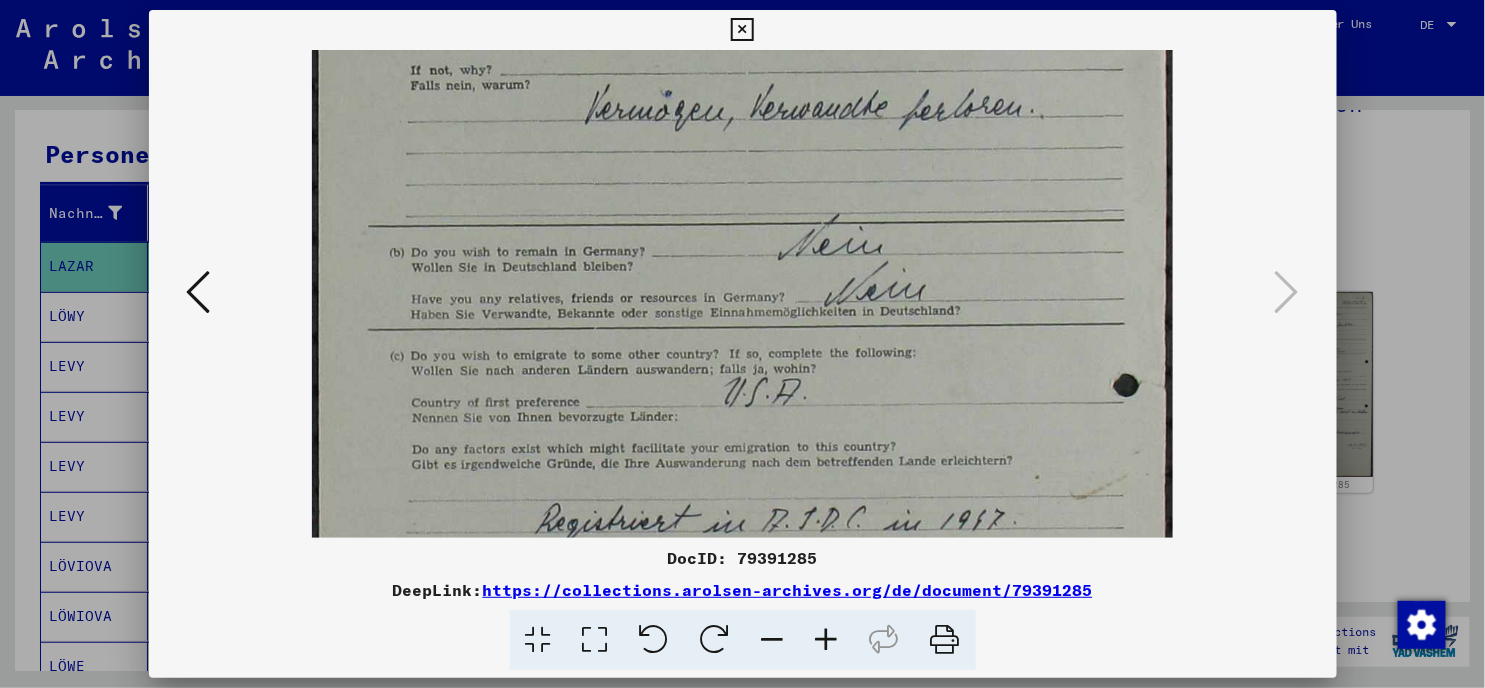 drag, startPoint x: 775, startPoint y: 372, endPoint x: 775, endPoint y: 187, distance: 185 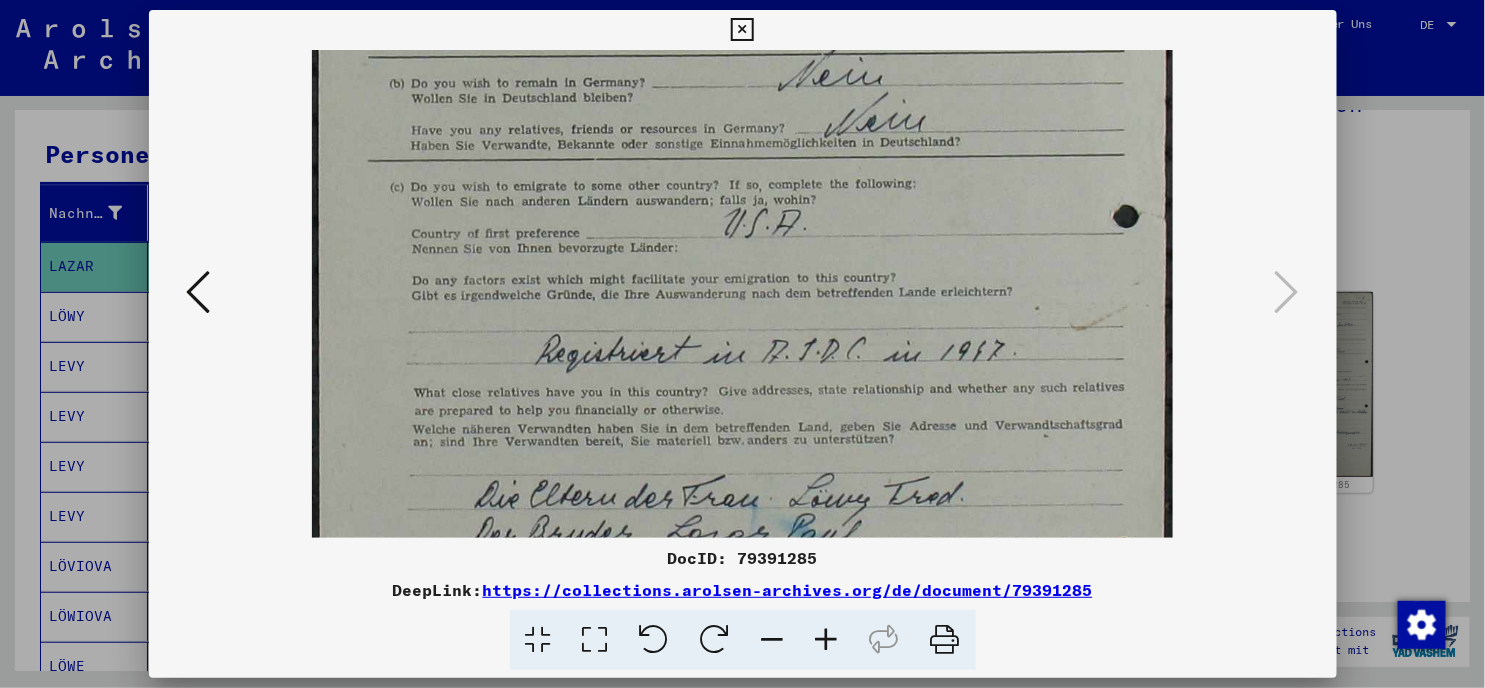 scroll, scrollTop: 393, scrollLeft: 0, axis: vertical 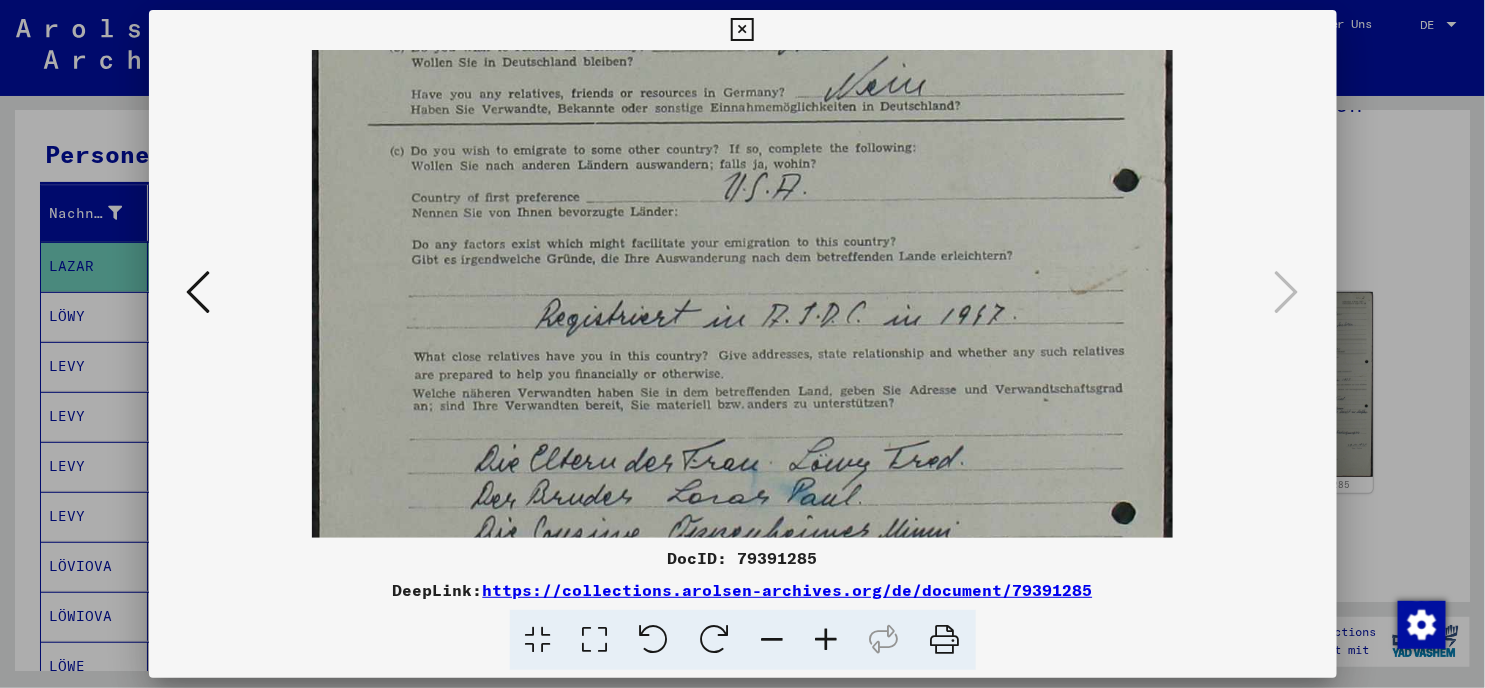 drag, startPoint x: 893, startPoint y: 403, endPoint x: 897, endPoint y: 211, distance: 192.04166 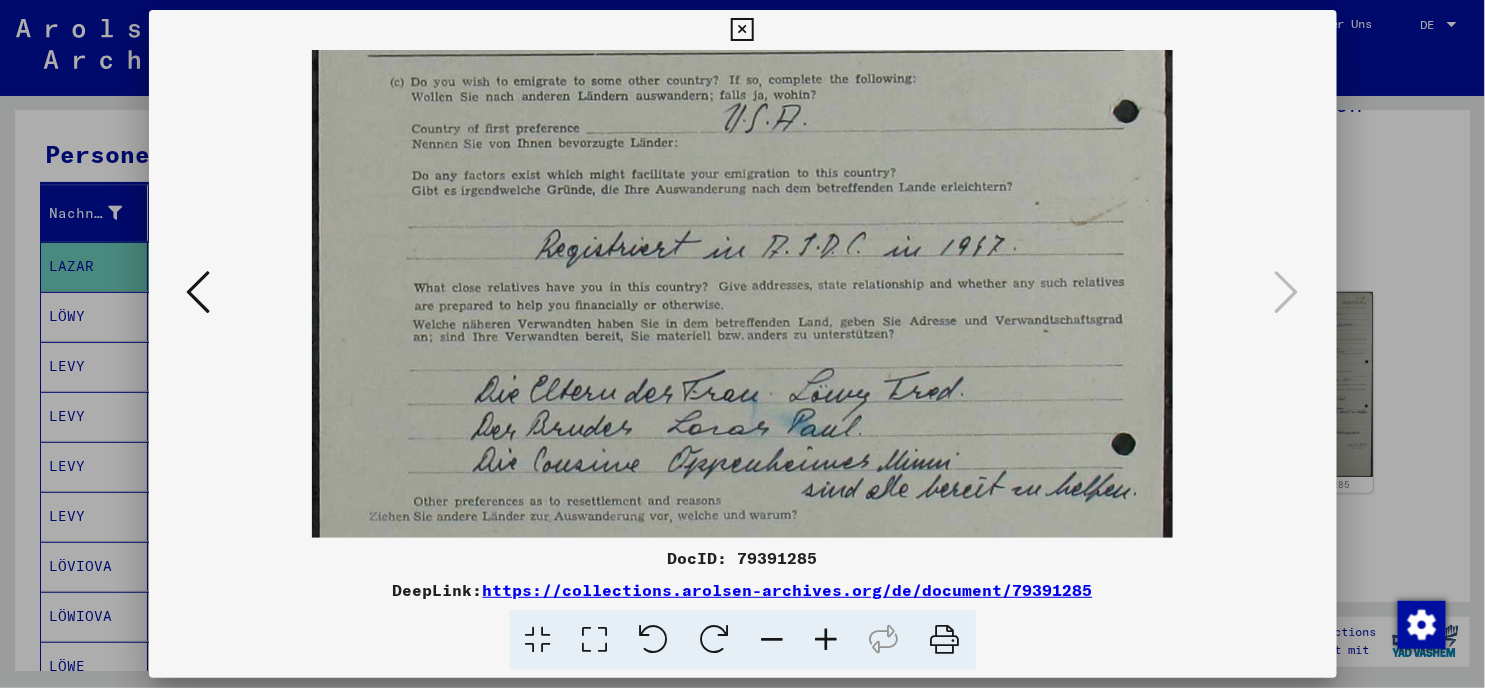 scroll, scrollTop: 456, scrollLeft: 0, axis: vertical 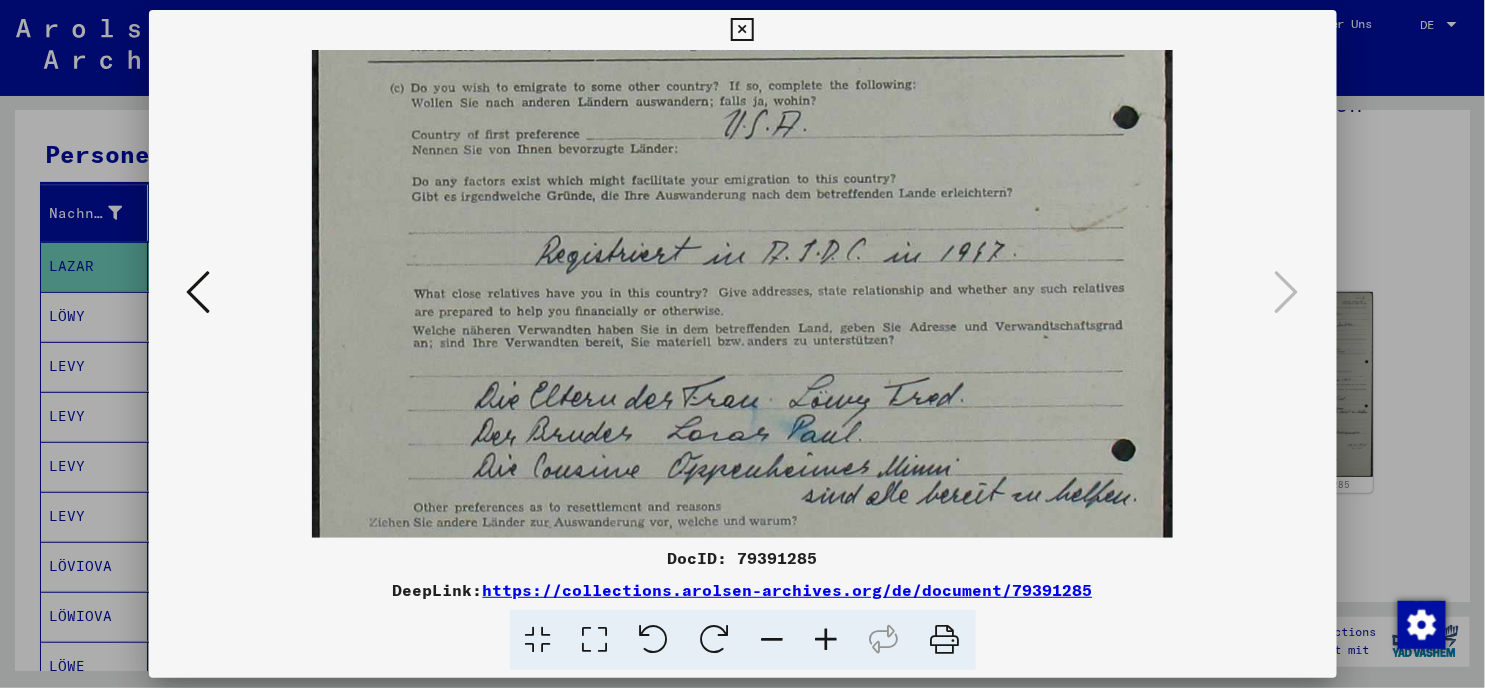 drag, startPoint x: 870, startPoint y: 403, endPoint x: 863, endPoint y: 346, distance: 57.428215 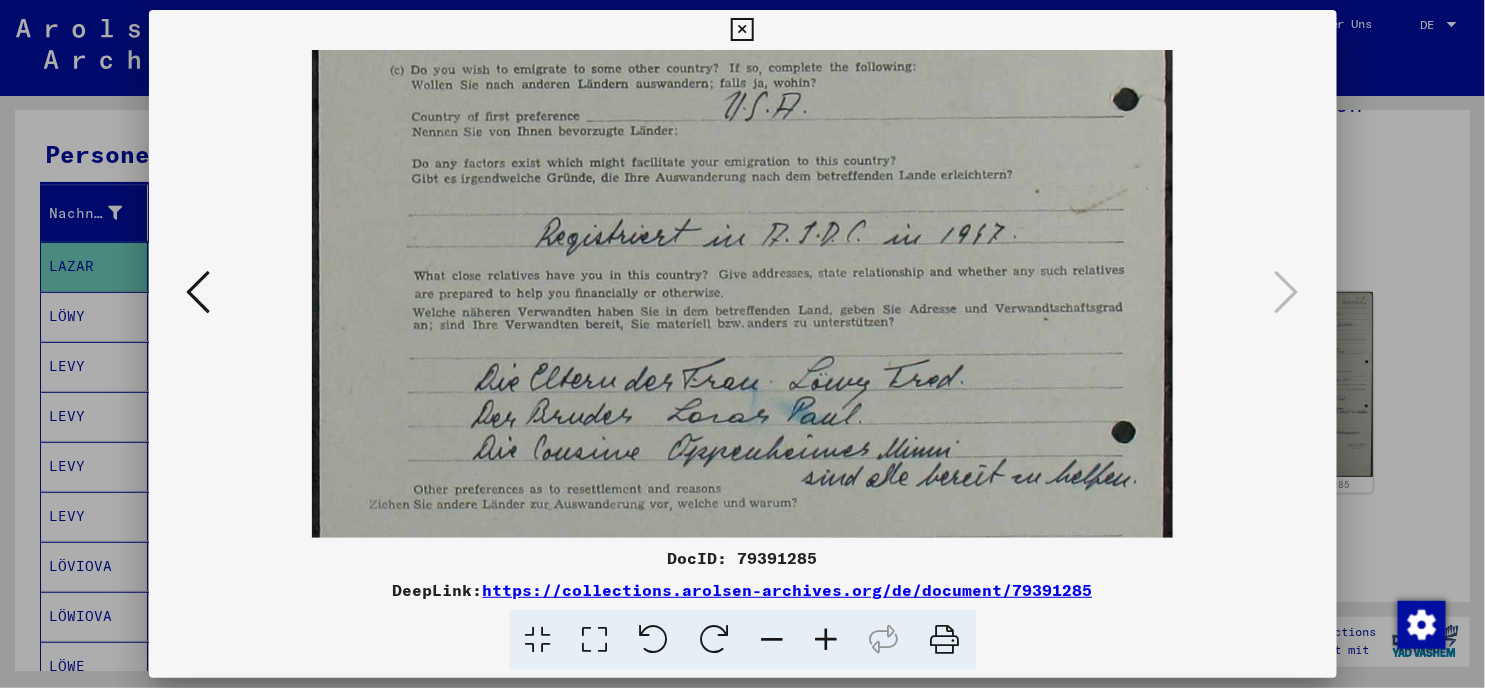 scroll, scrollTop: 486, scrollLeft: 0, axis: vertical 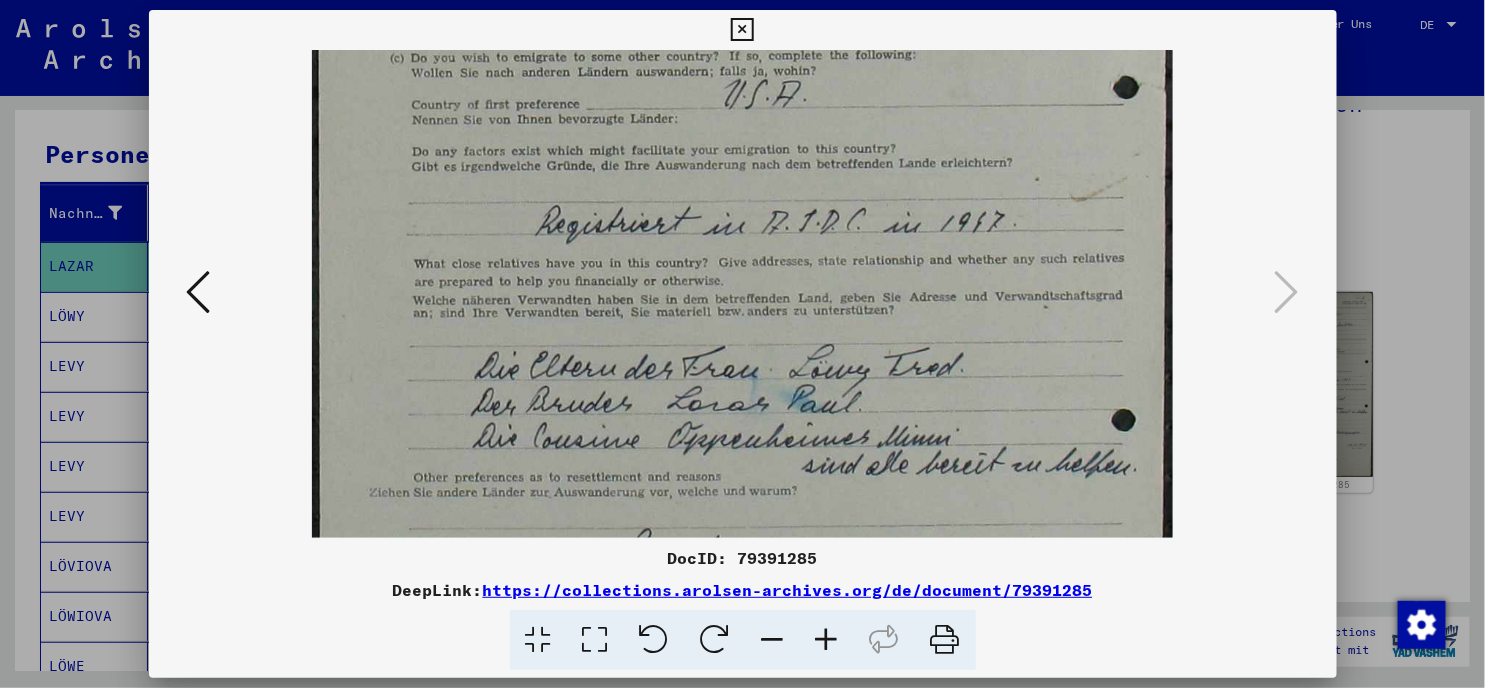 drag, startPoint x: 865, startPoint y: 357, endPoint x: 865, endPoint y: 330, distance: 27 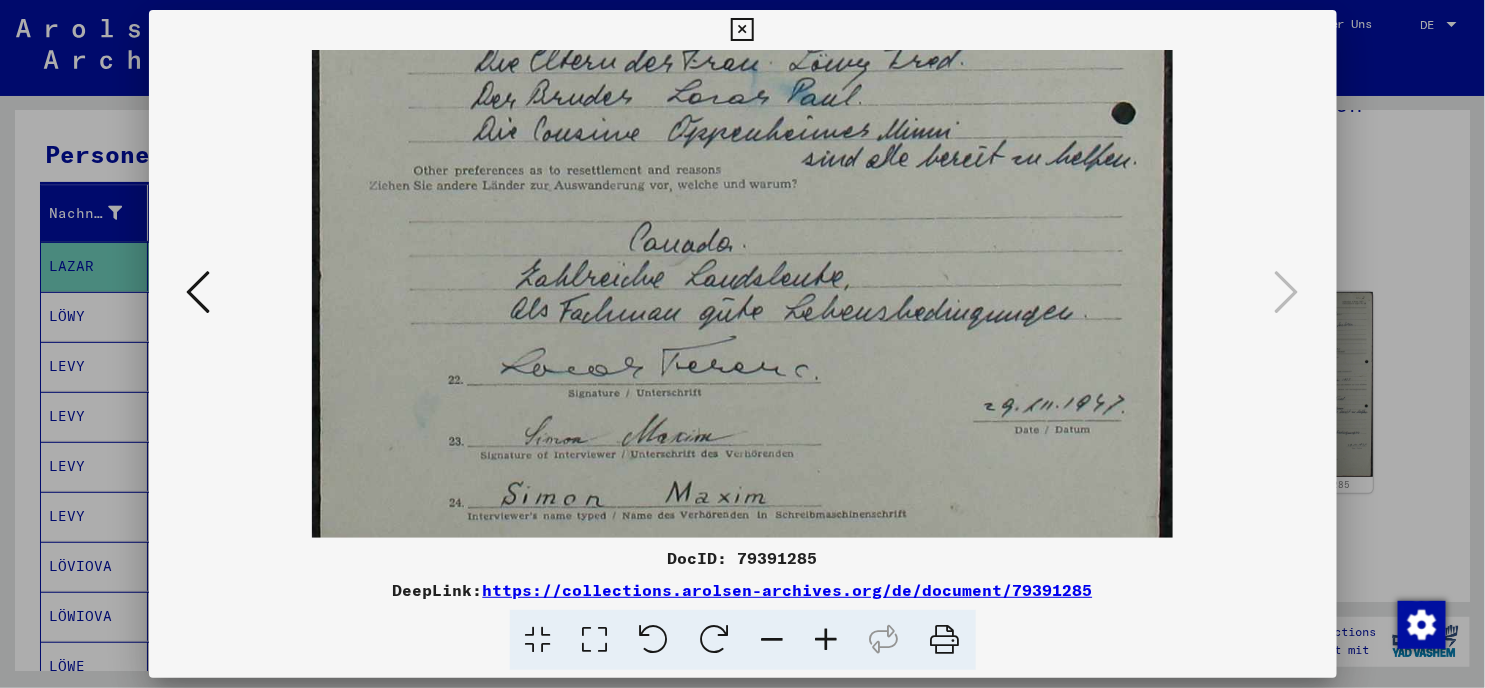 scroll, scrollTop: 790, scrollLeft: 0, axis: vertical 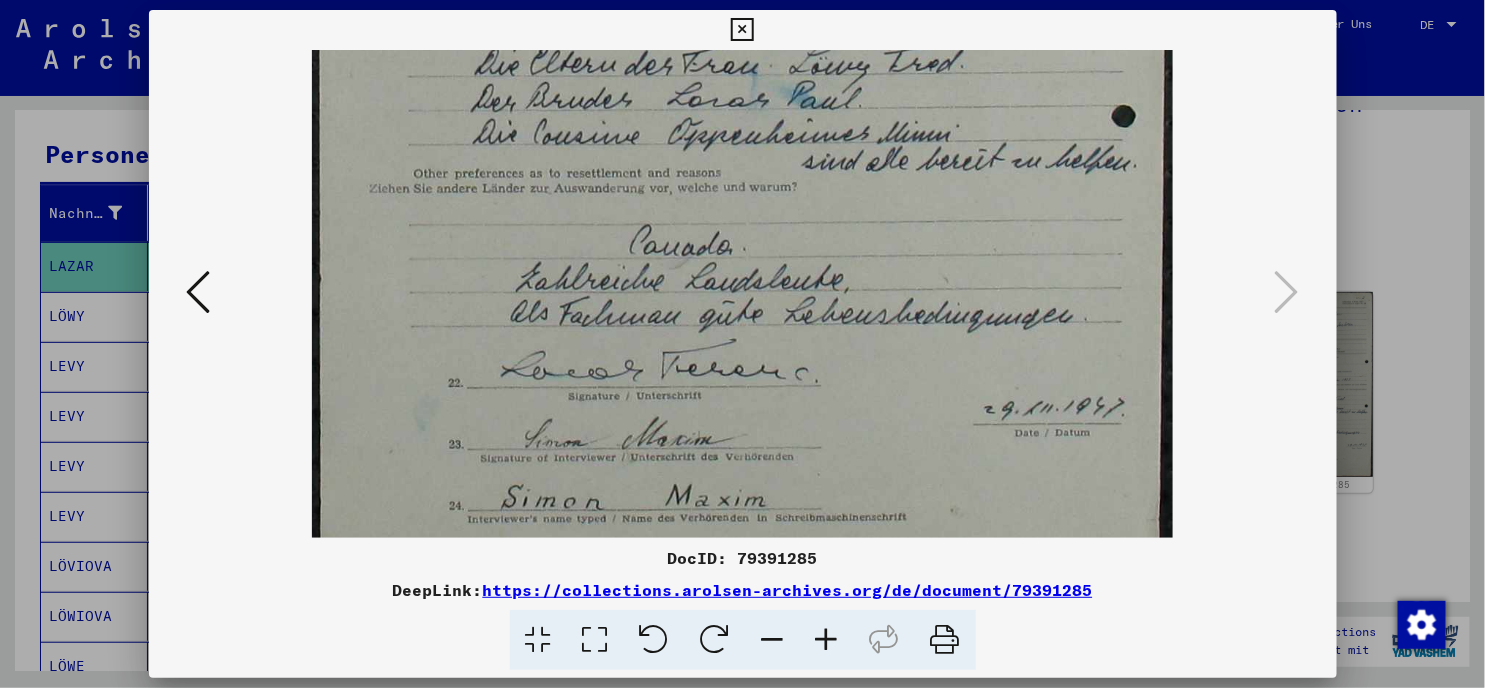 drag, startPoint x: 827, startPoint y: 373, endPoint x: 822, endPoint y: 68, distance: 305.041 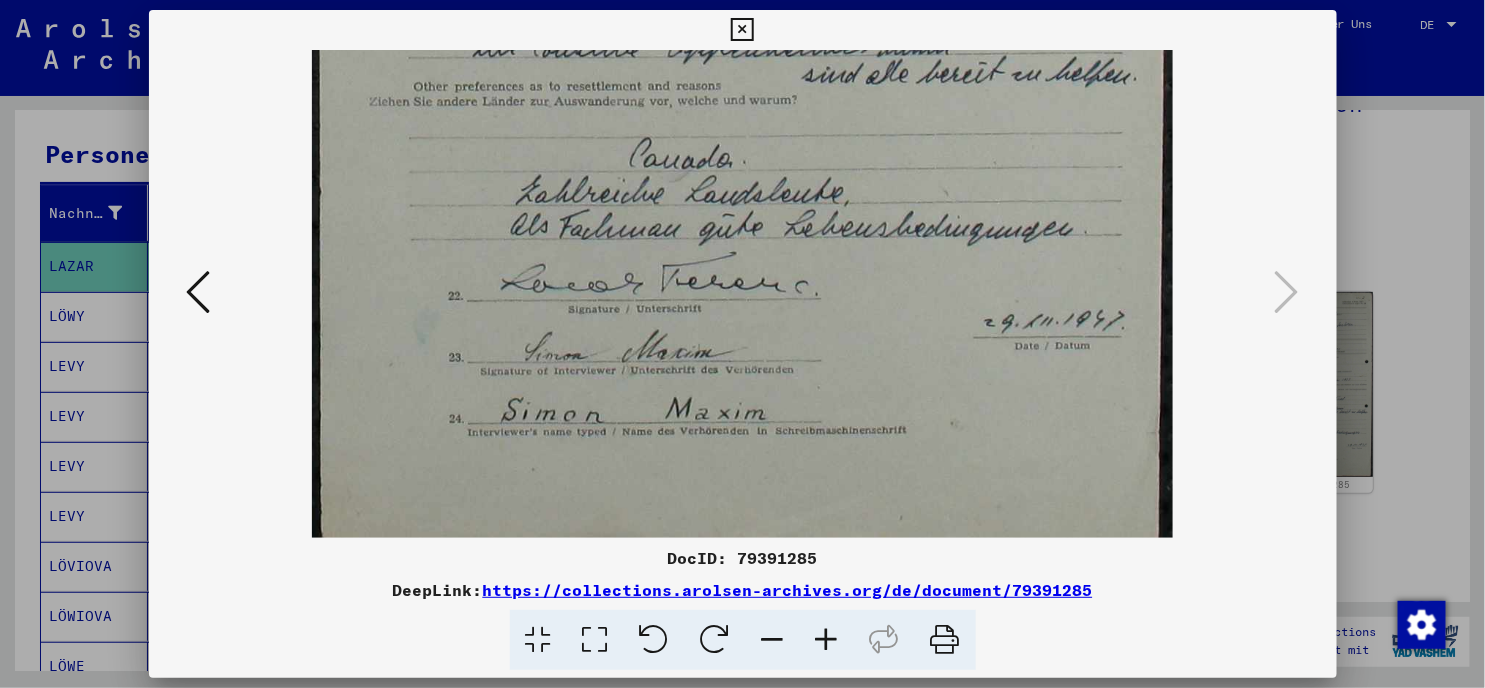 scroll, scrollTop: 888, scrollLeft: 0, axis: vertical 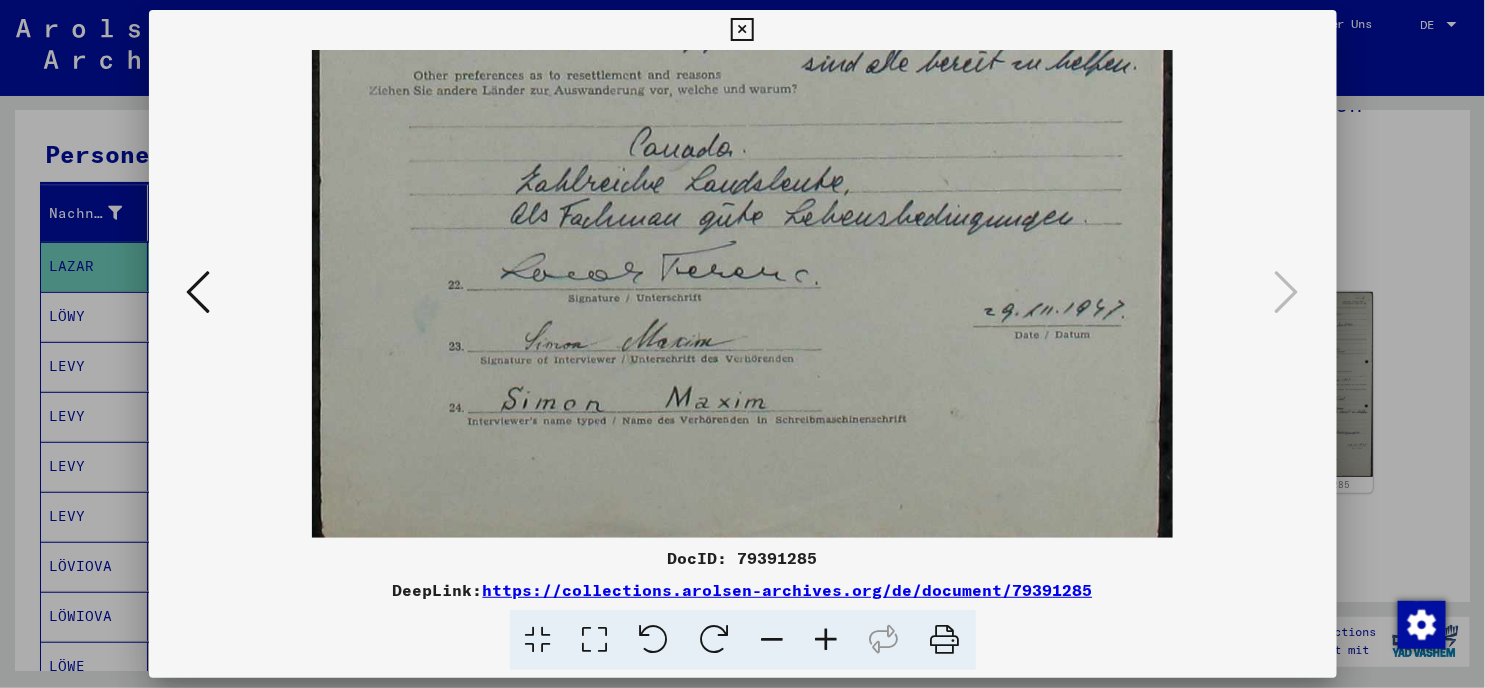drag, startPoint x: 815, startPoint y: 205, endPoint x: 814, endPoint y: 115, distance: 90.005554 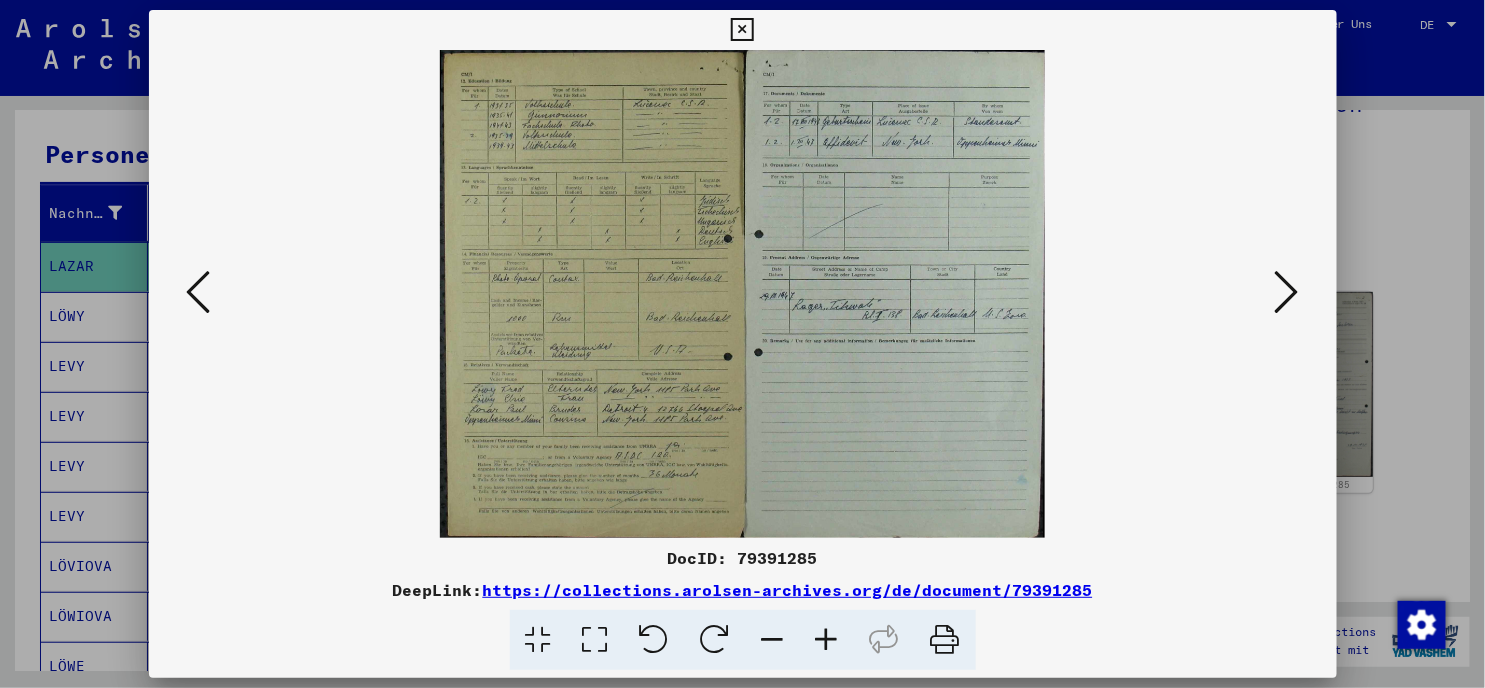 scroll, scrollTop: 0, scrollLeft: 0, axis: both 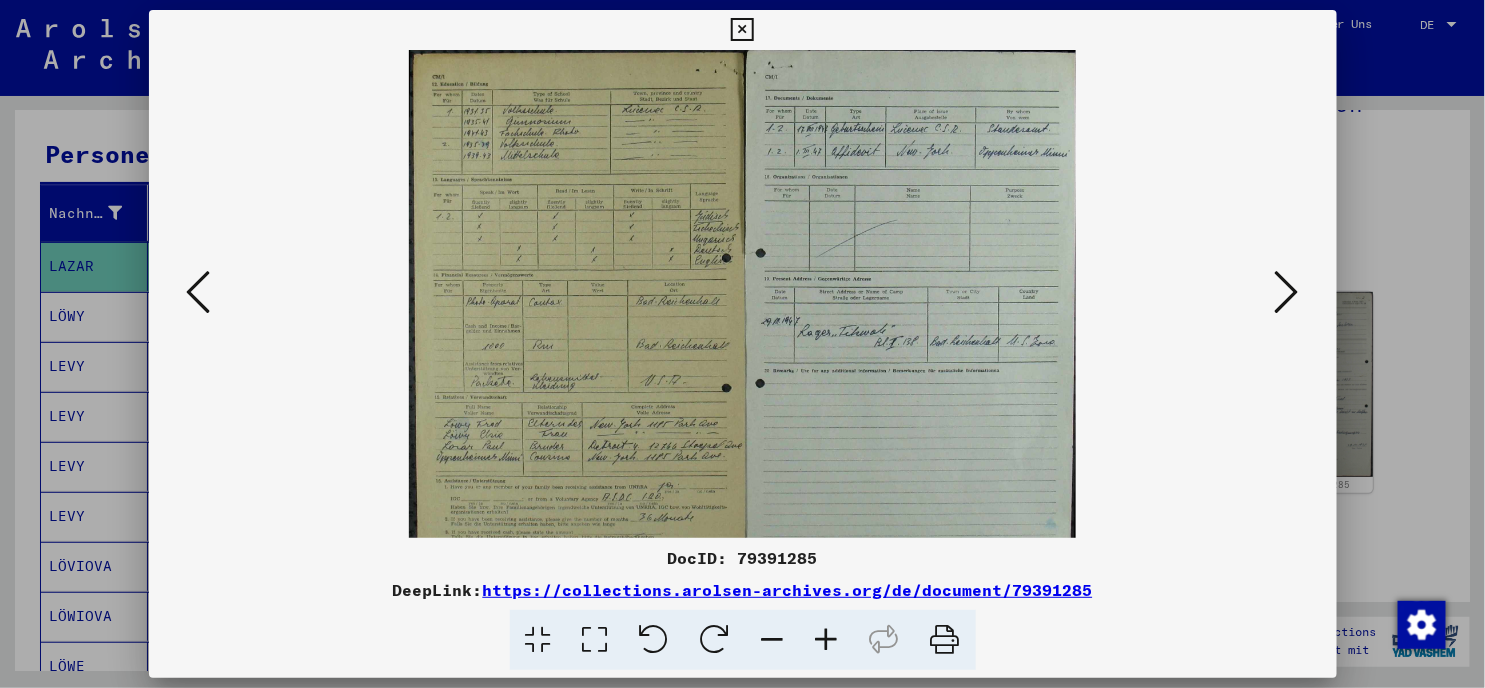 click at bounding box center (827, 640) 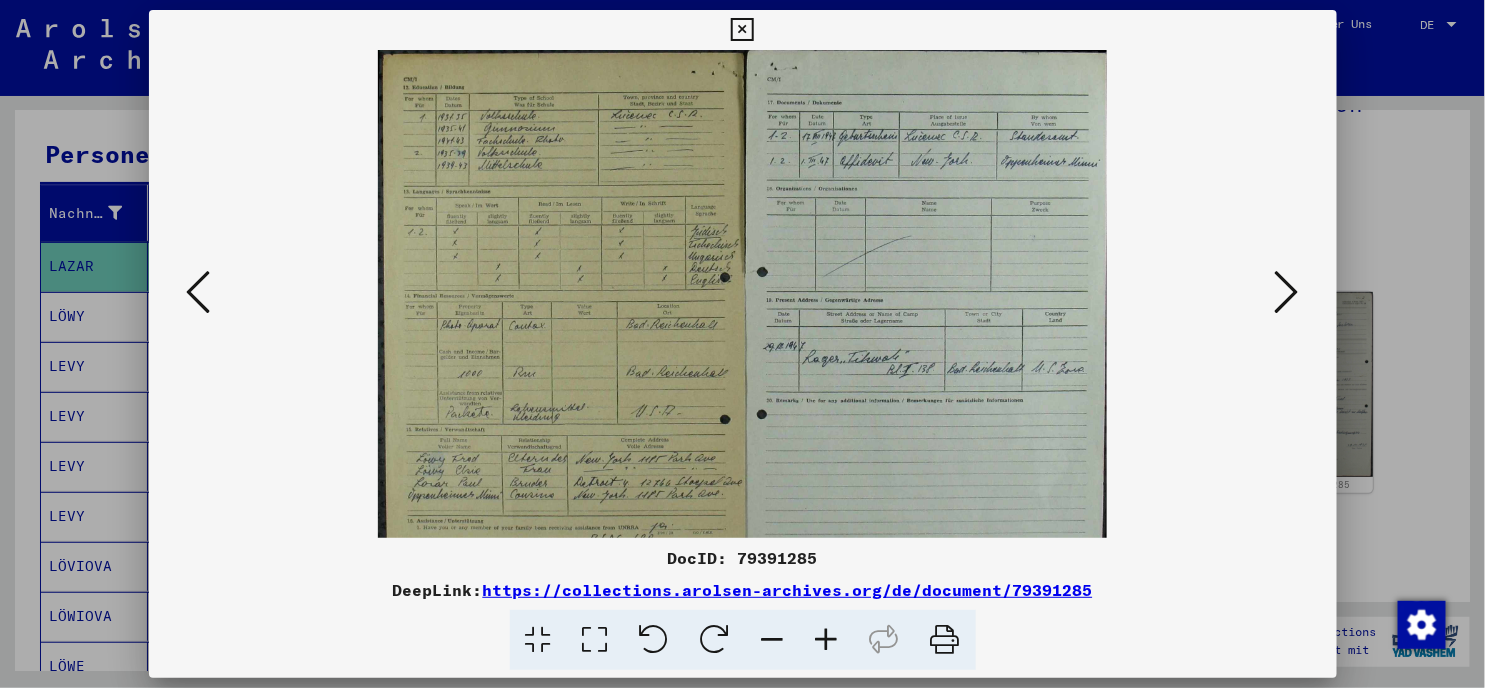click at bounding box center [827, 640] 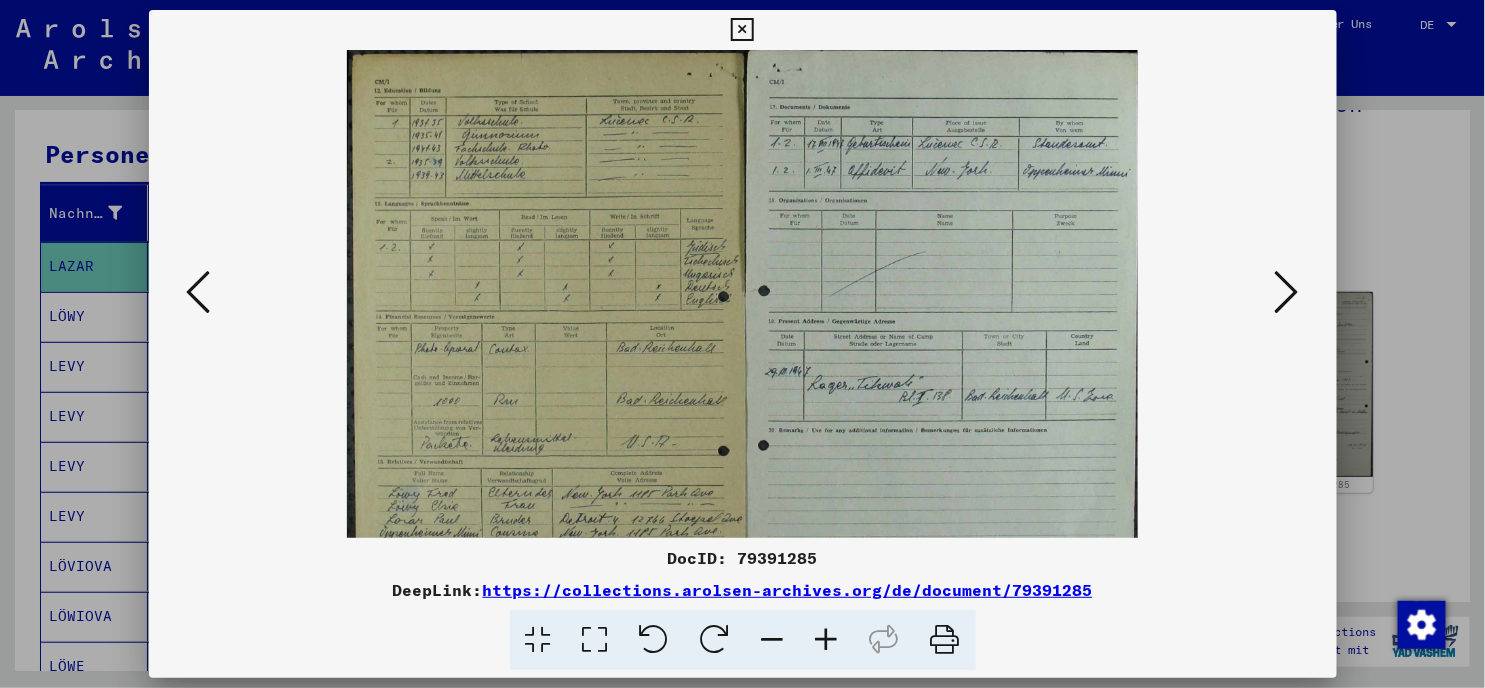 click at bounding box center [827, 640] 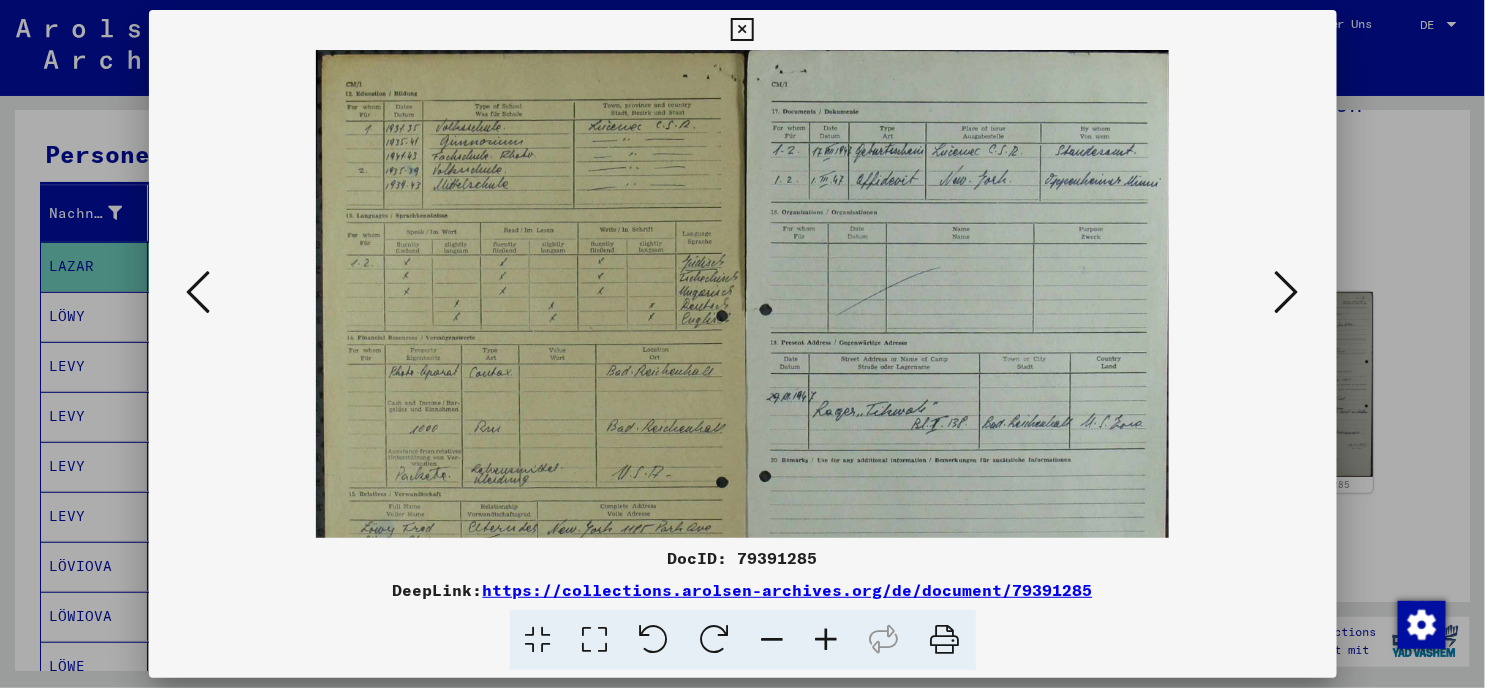 click at bounding box center (827, 640) 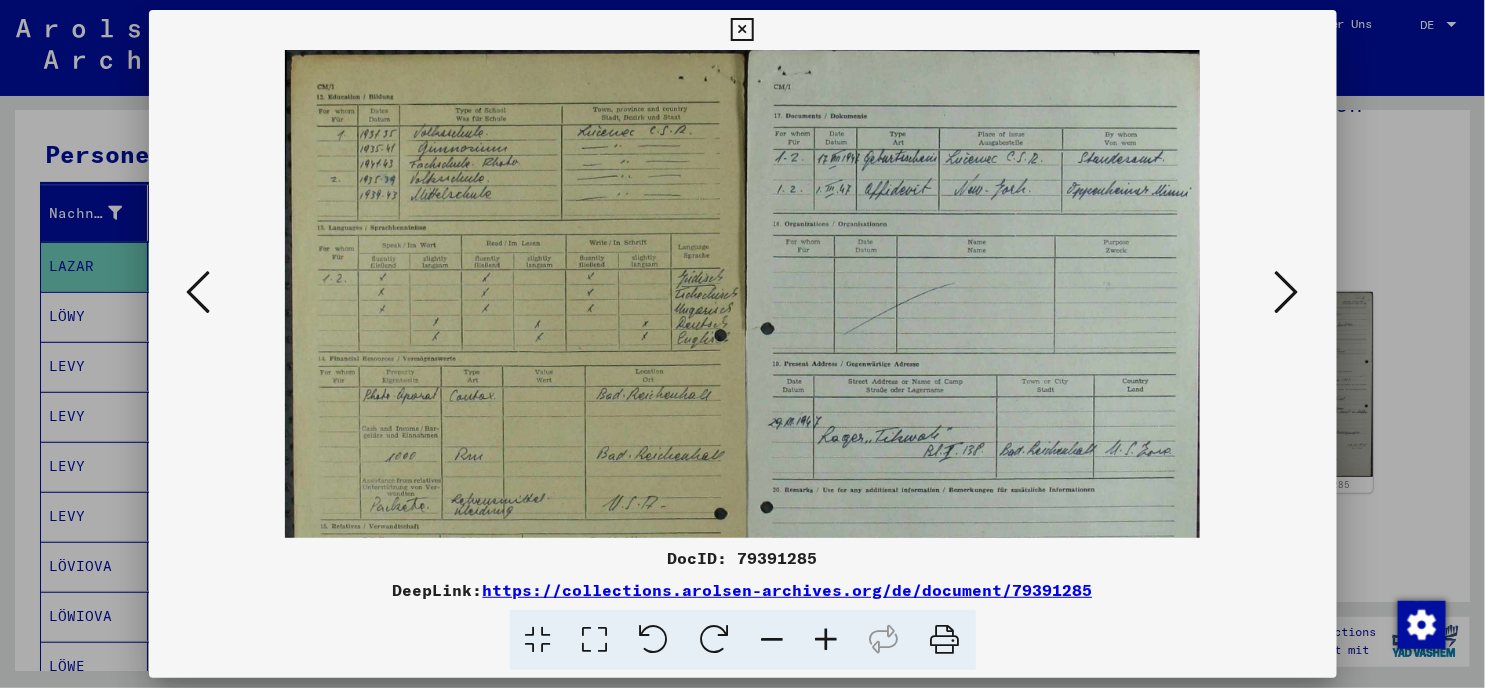 click at bounding box center (827, 640) 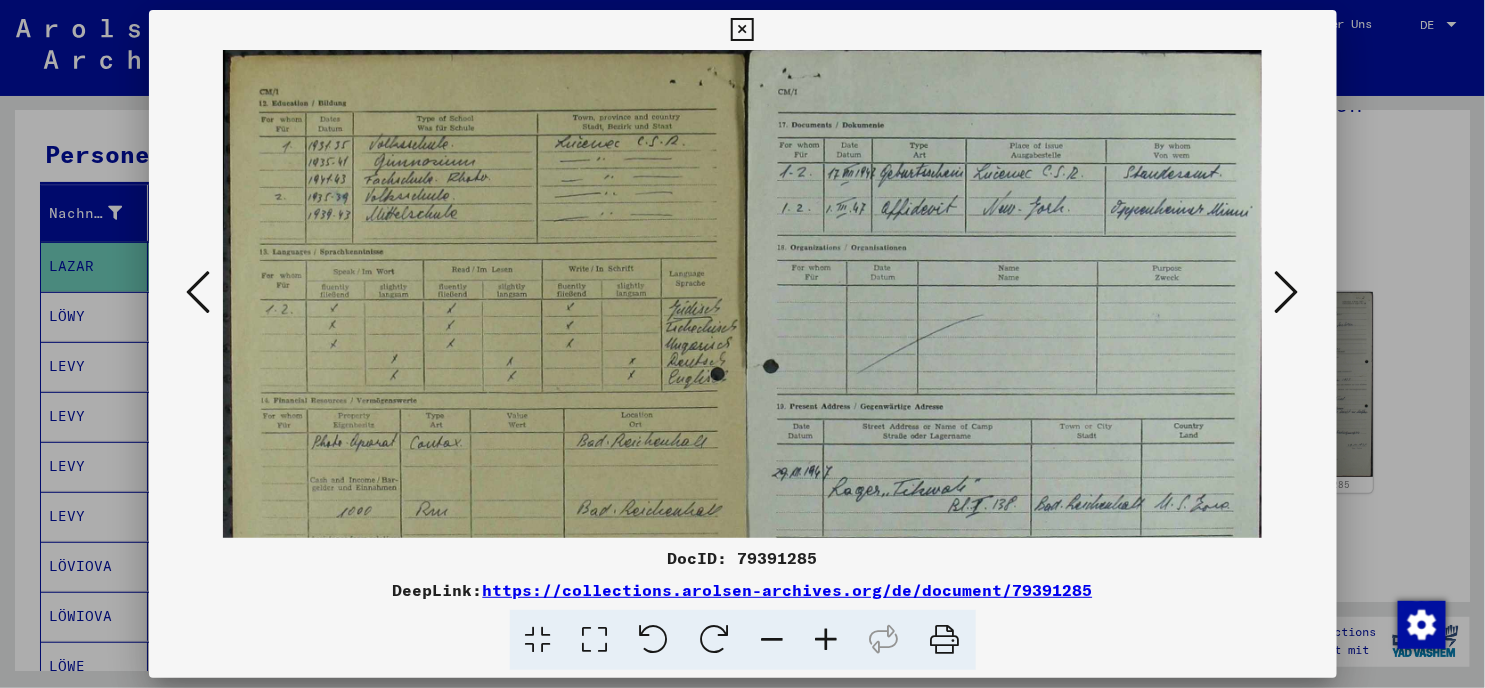 click at bounding box center (827, 640) 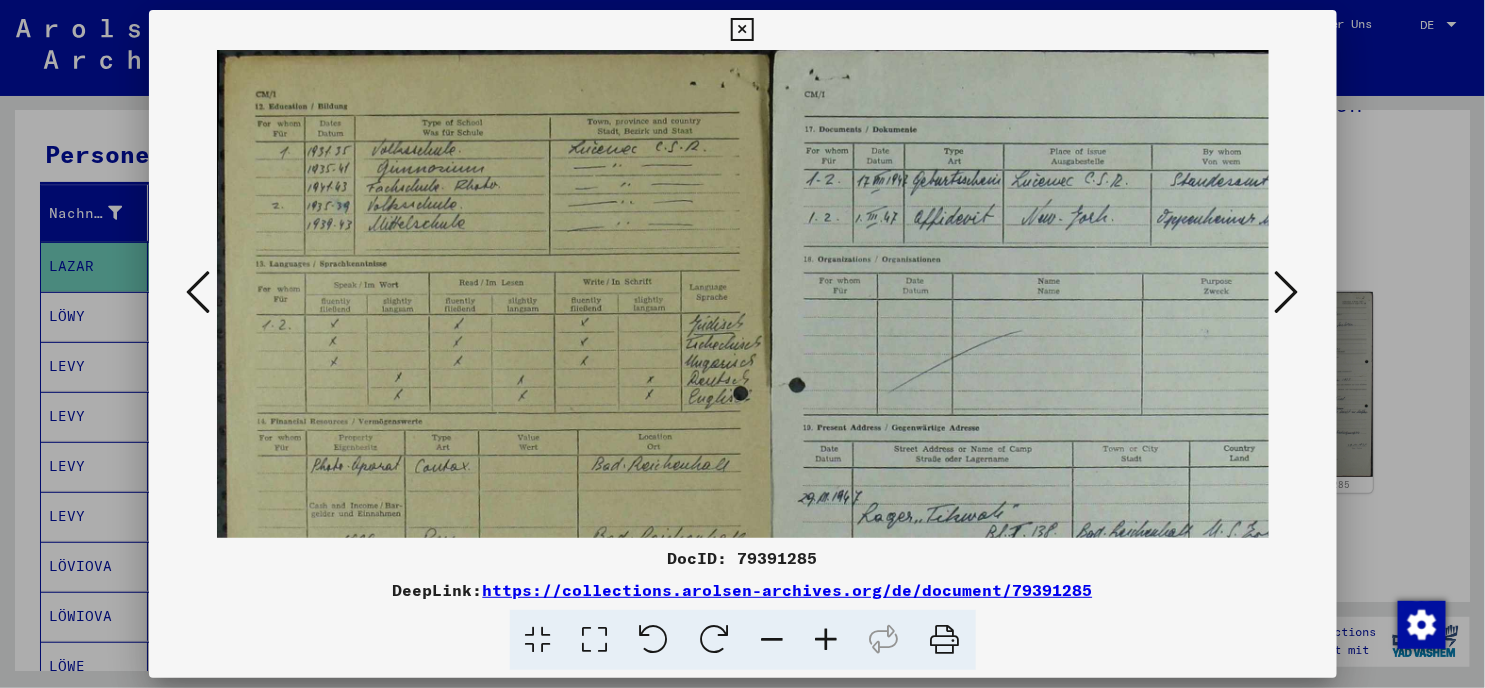 click at bounding box center [827, 640] 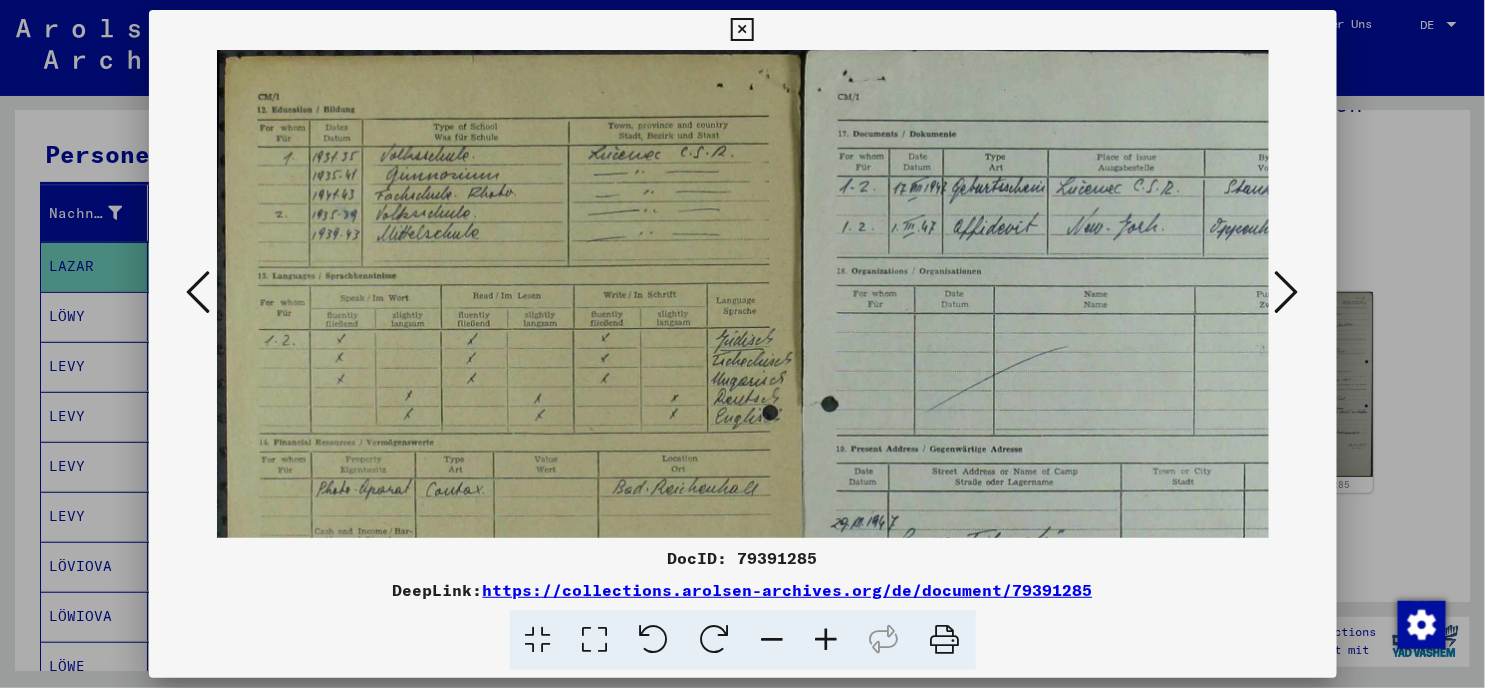 click at bounding box center [827, 640] 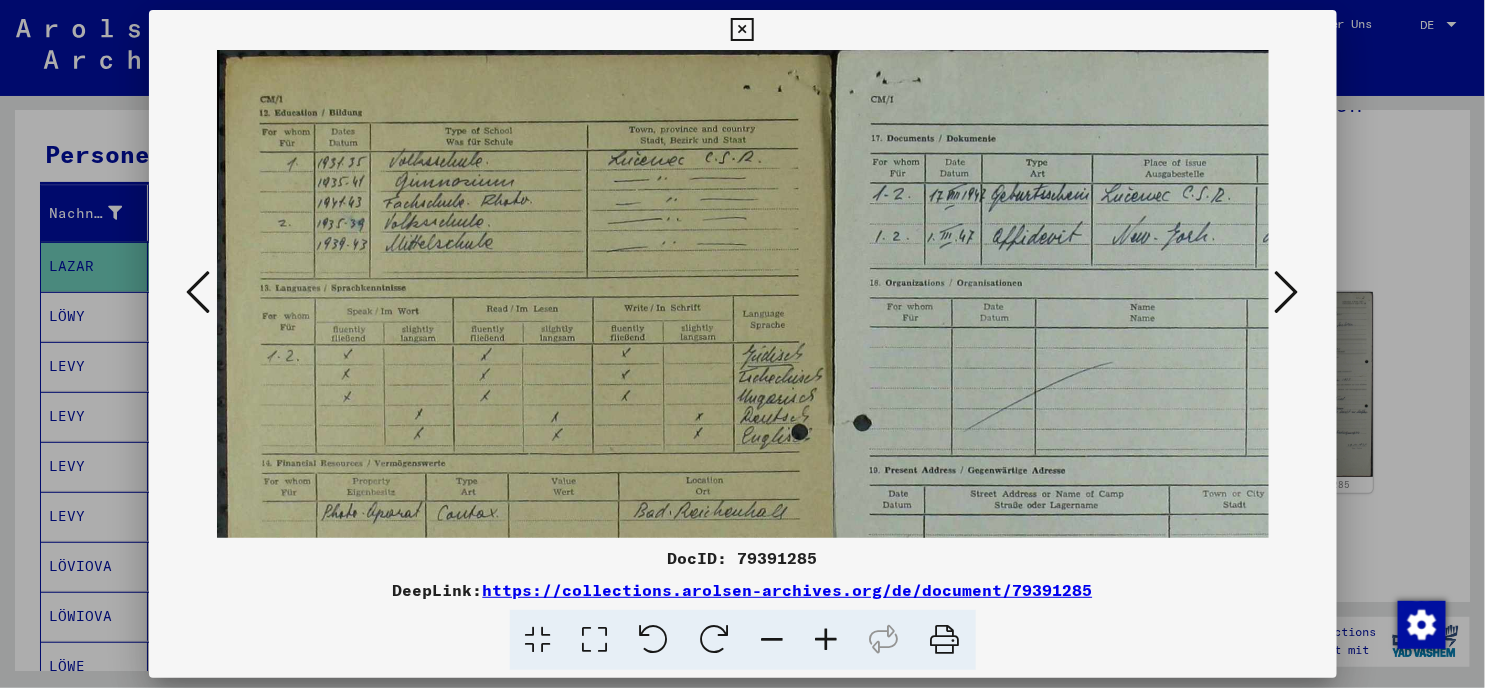 click at bounding box center [827, 640] 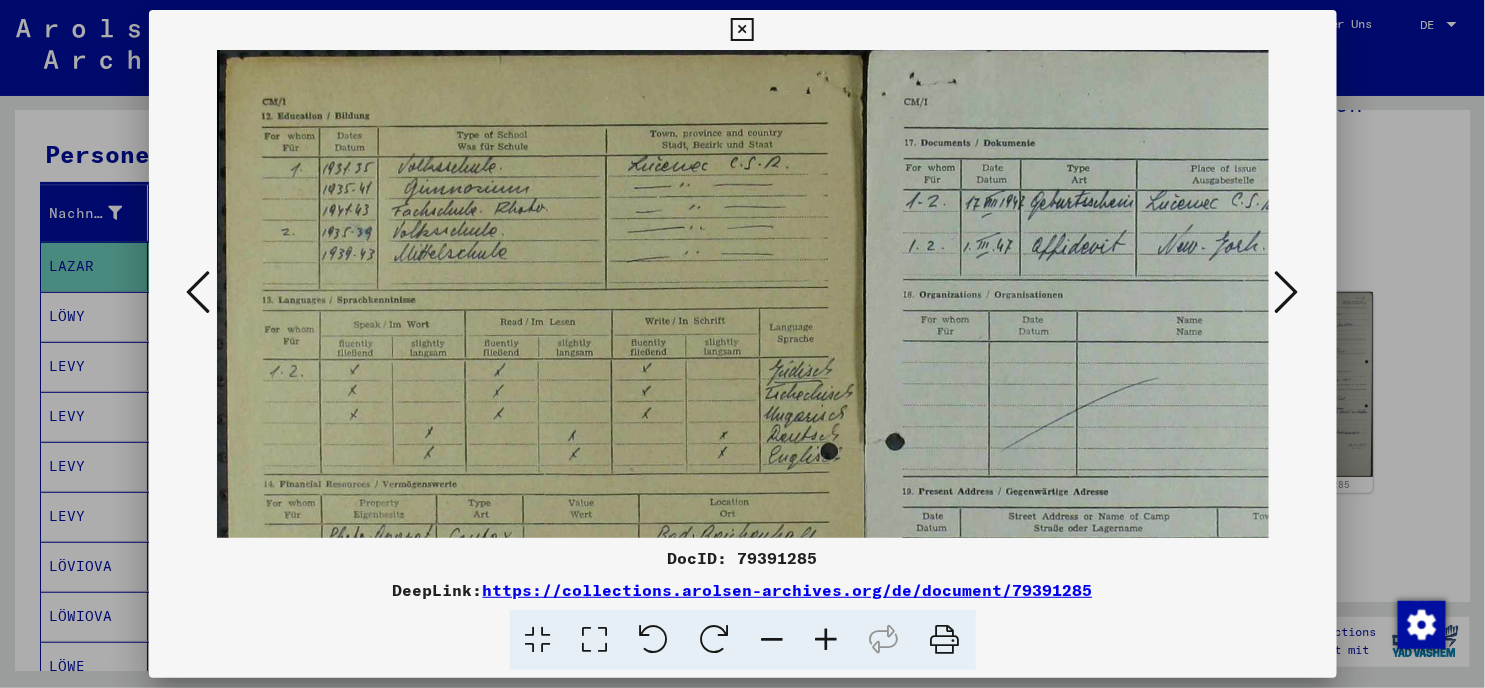 click at bounding box center (827, 640) 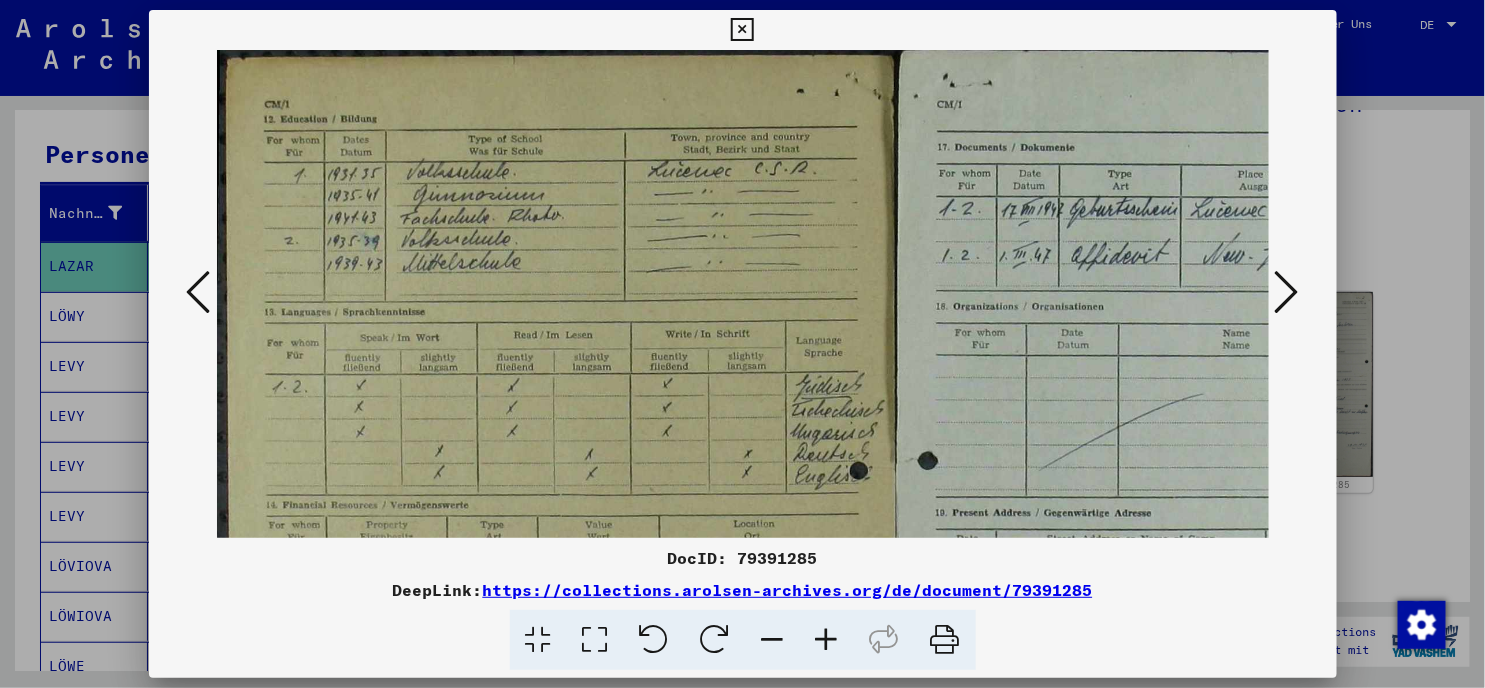 click at bounding box center [827, 640] 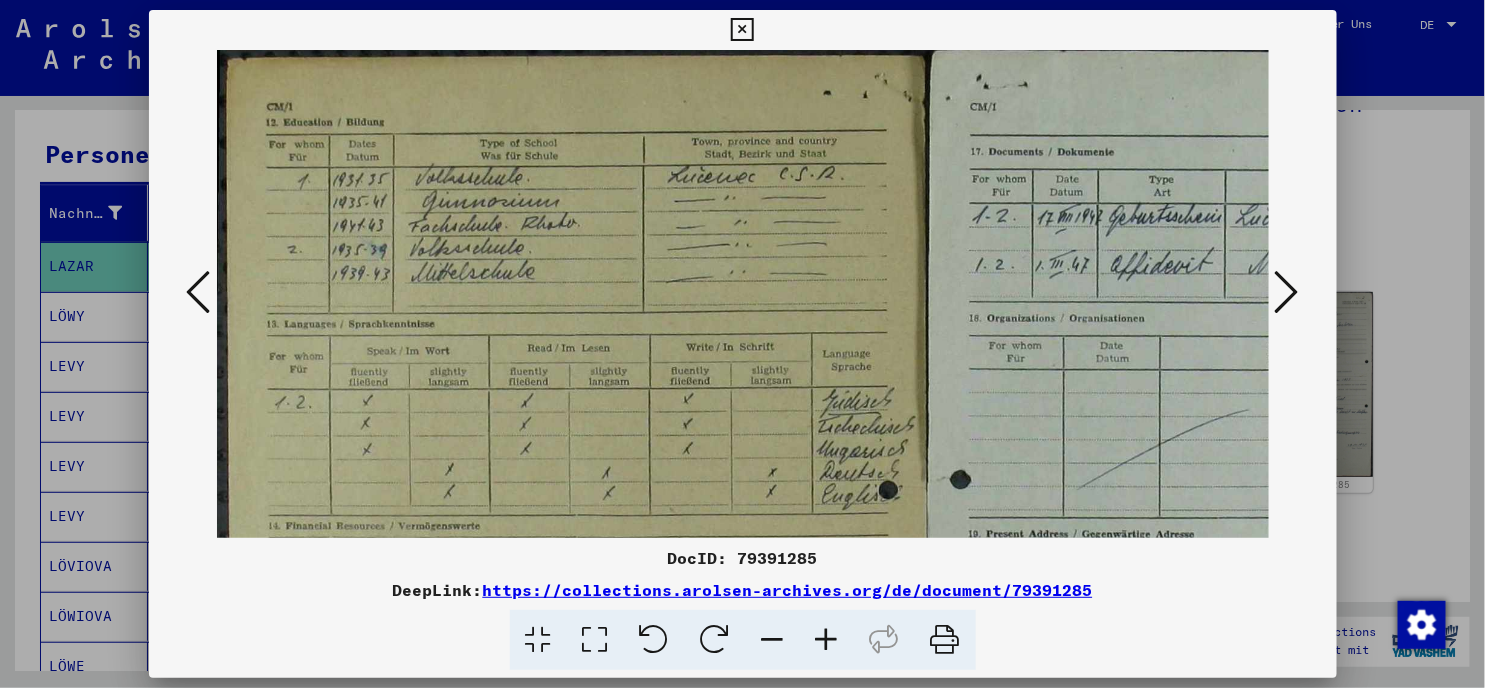 click at bounding box center [827, 640] 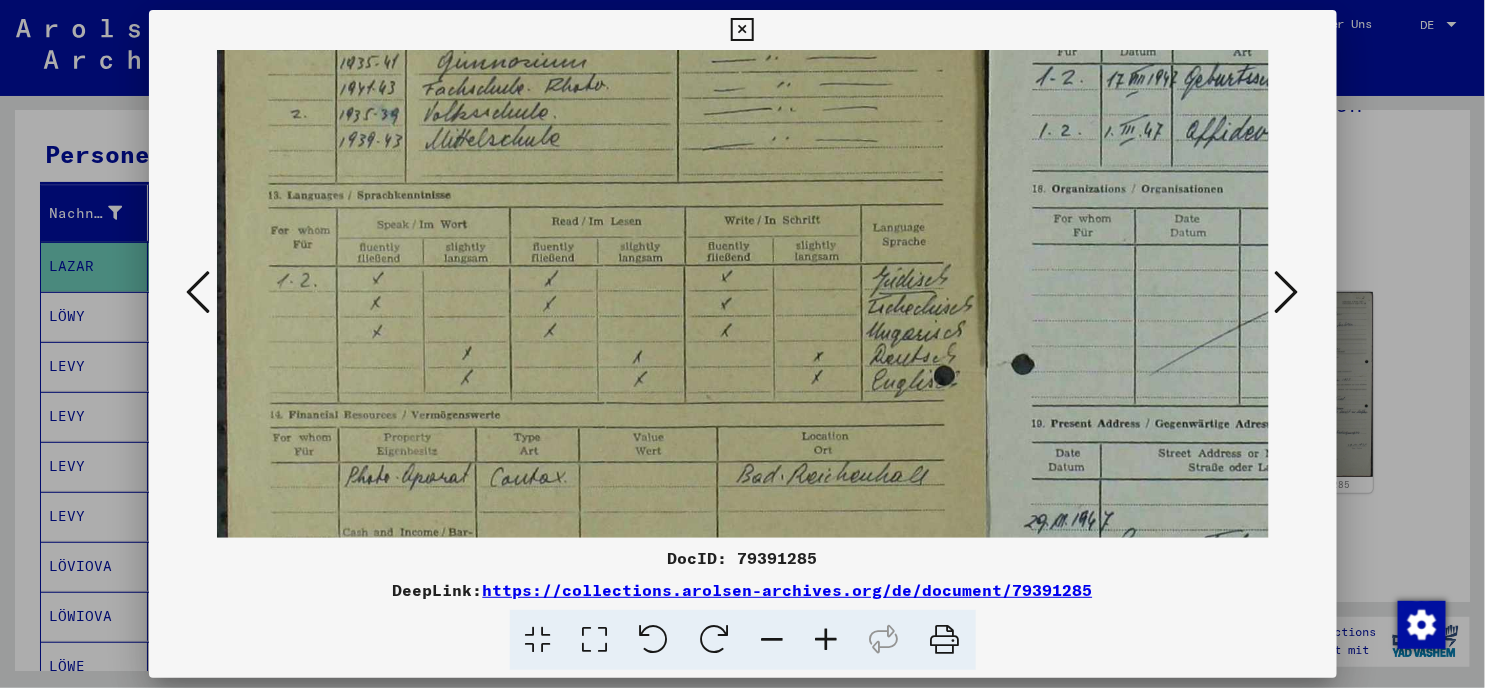 scroll, scrollTop: 153, scrollLeft: 0, axis: vertical 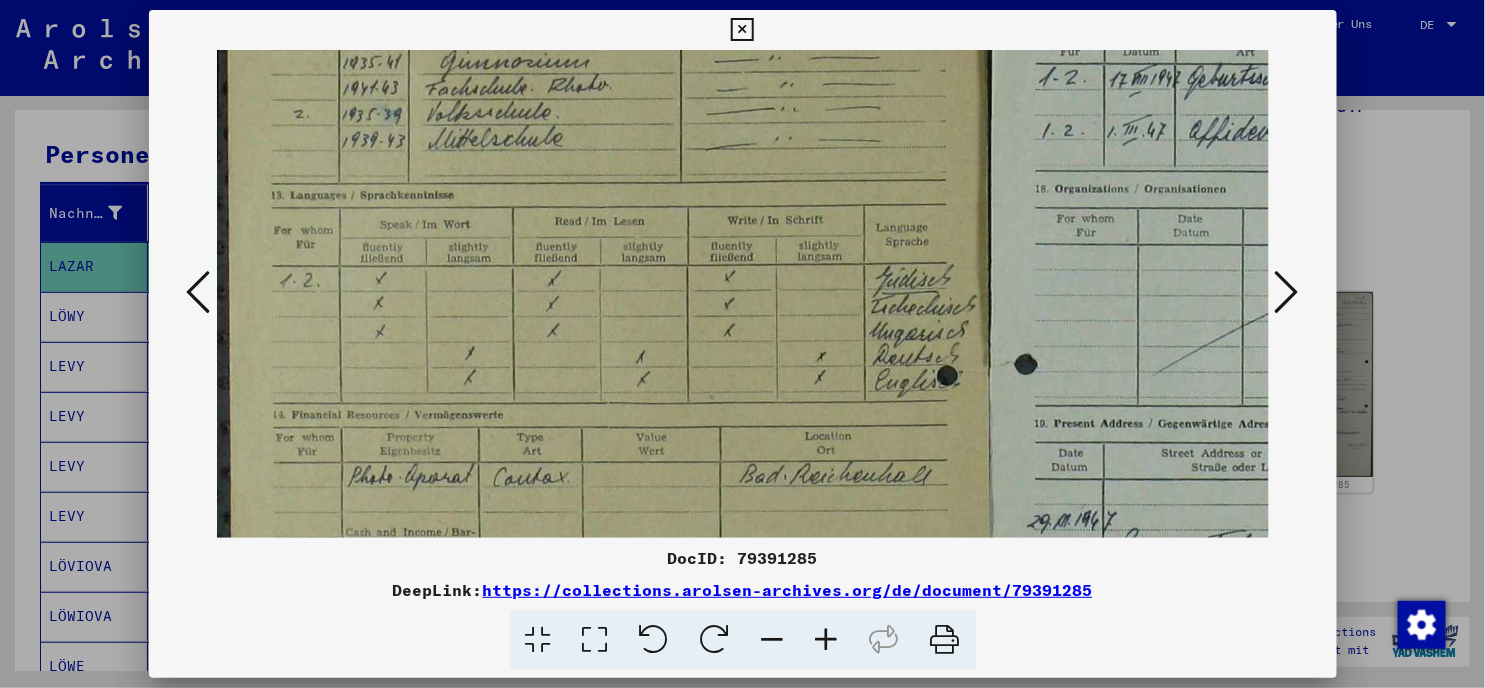 drag, startPoint x: 707, startPoint y: 401, endPoint x: 718, endPoint y: 247, distance: 154.39236 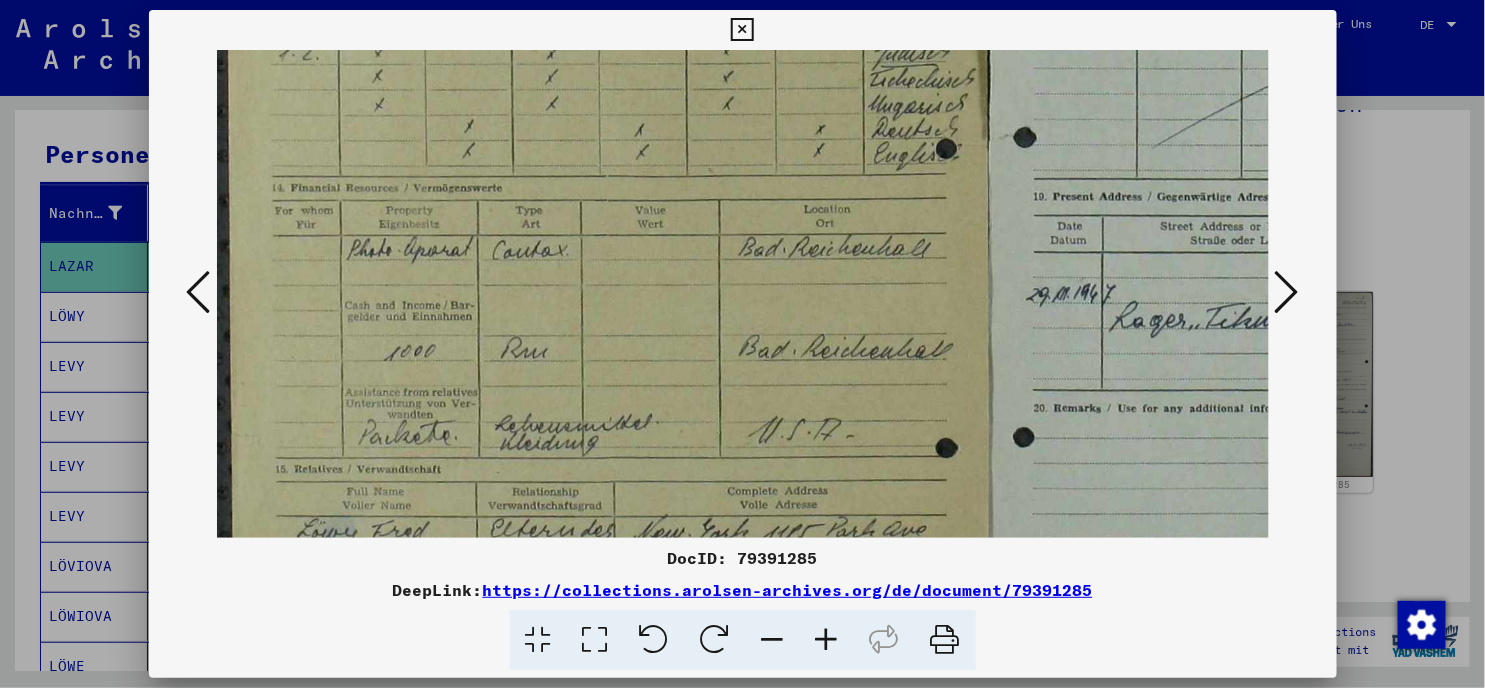 scroll, scrollTop: 387, scrollLeft: 1, axis: both 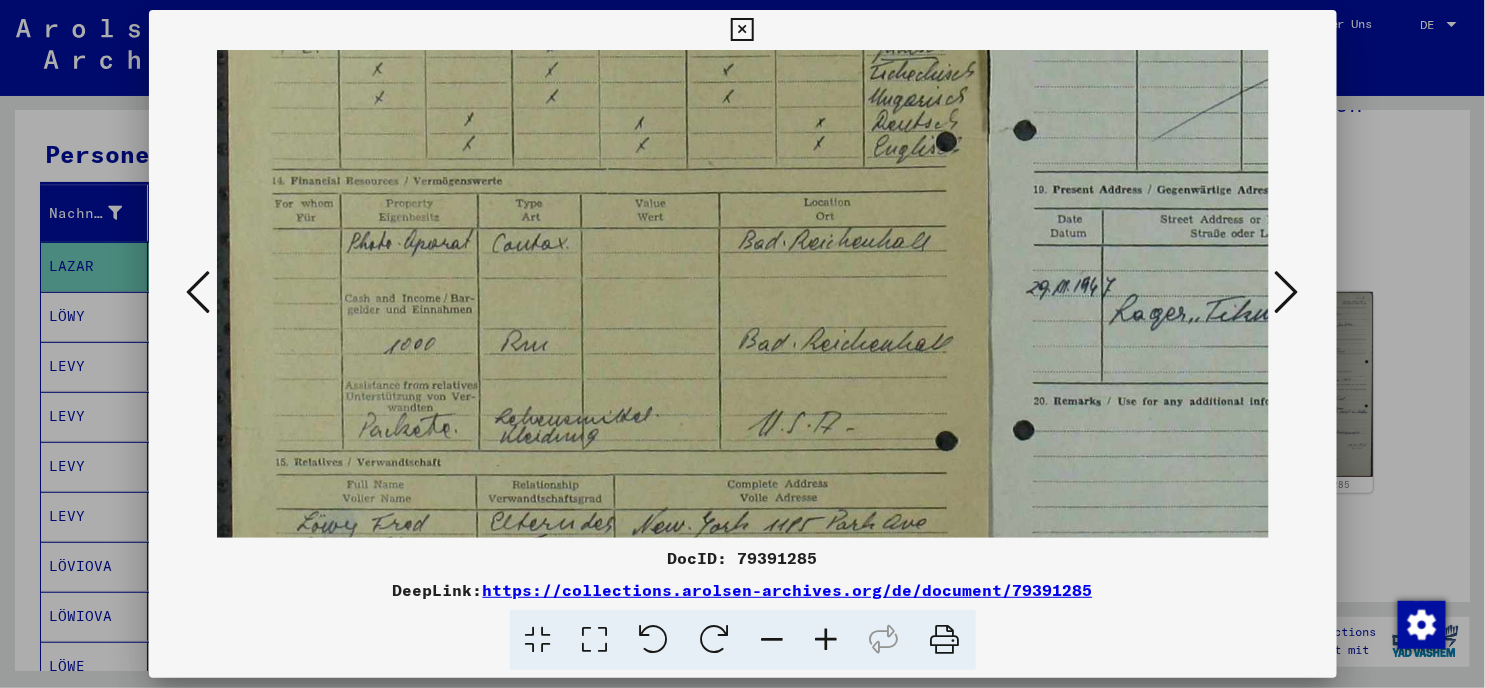 drag, startPoint x: 711, startPoint y: 372, endPoint x: 710, endPoint y: 136, distance: 236.00212 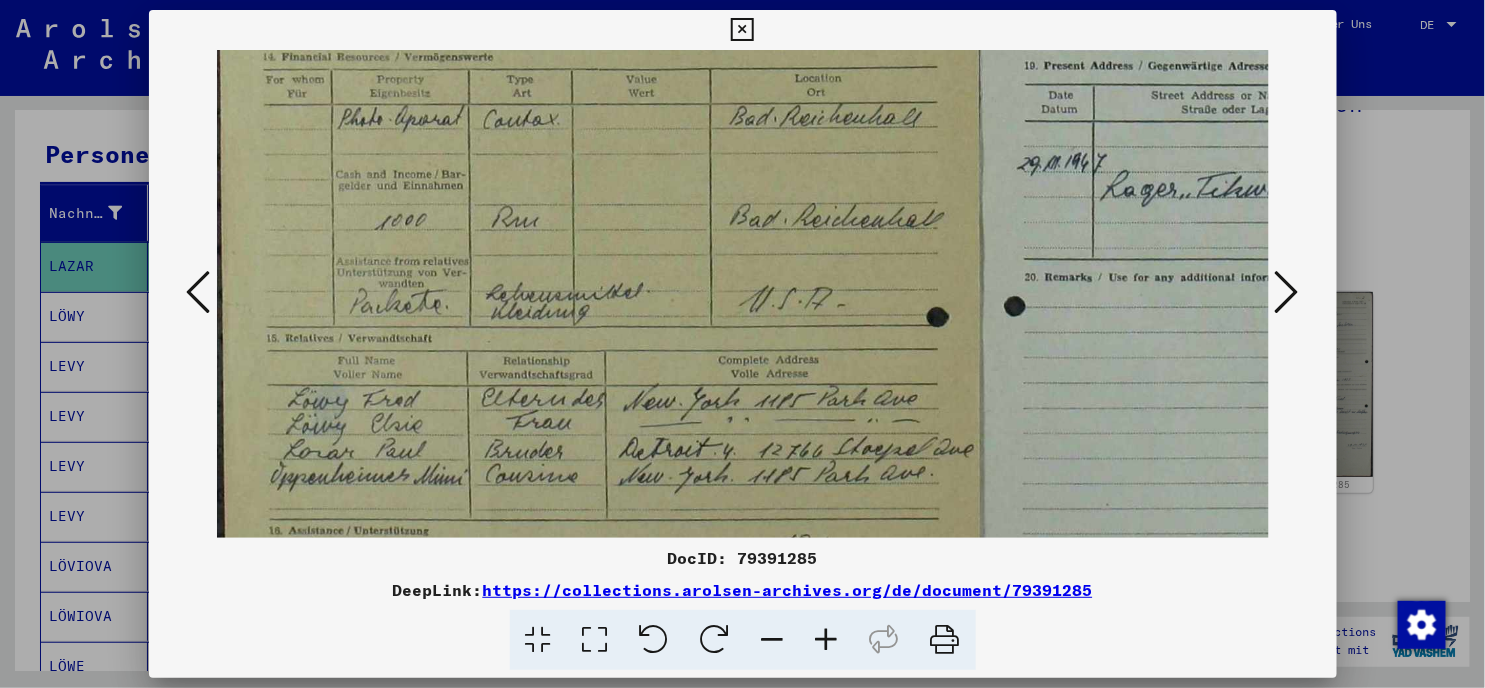 scroll, scrollTop: 513, scrollLeft: 10, axis: both 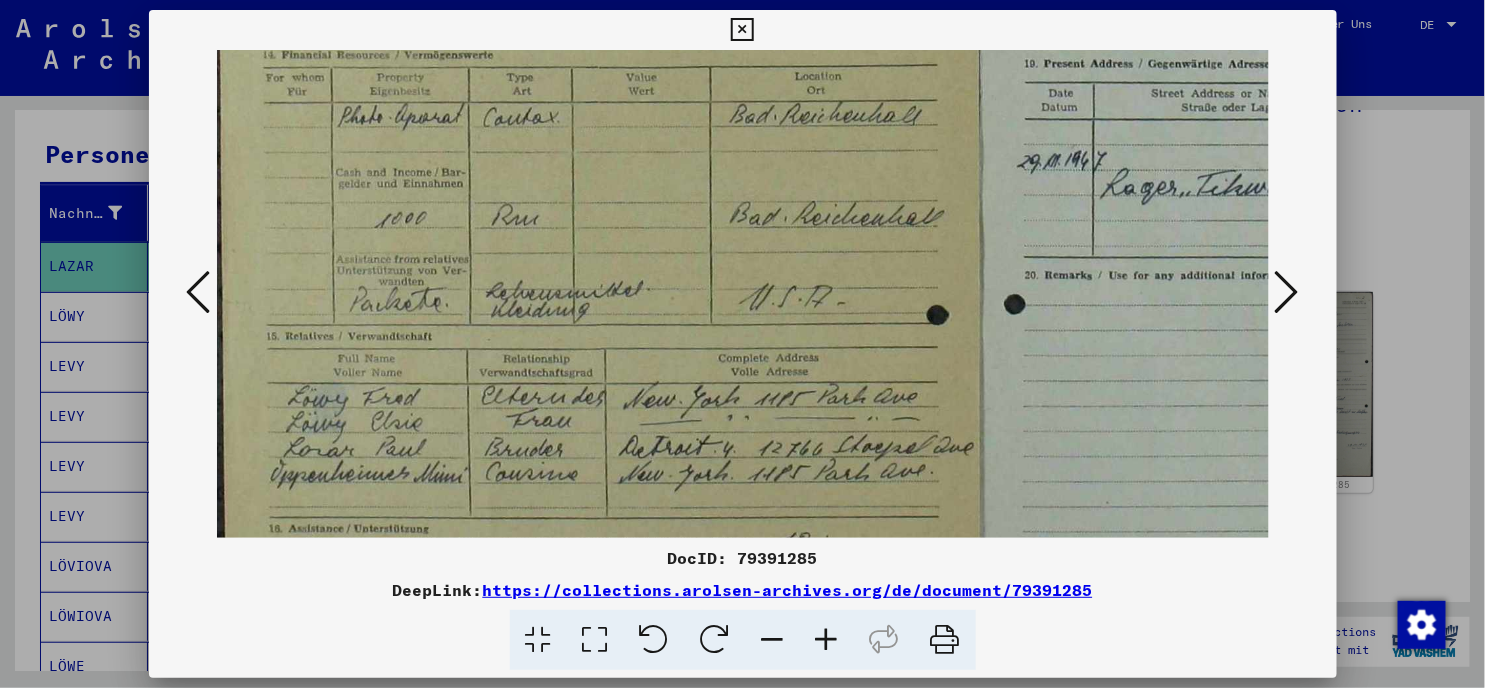 drag, startPoint x: 714, startPoint y: 261, endPoint x: 706, endPoint y: 144, distance: 117.273186 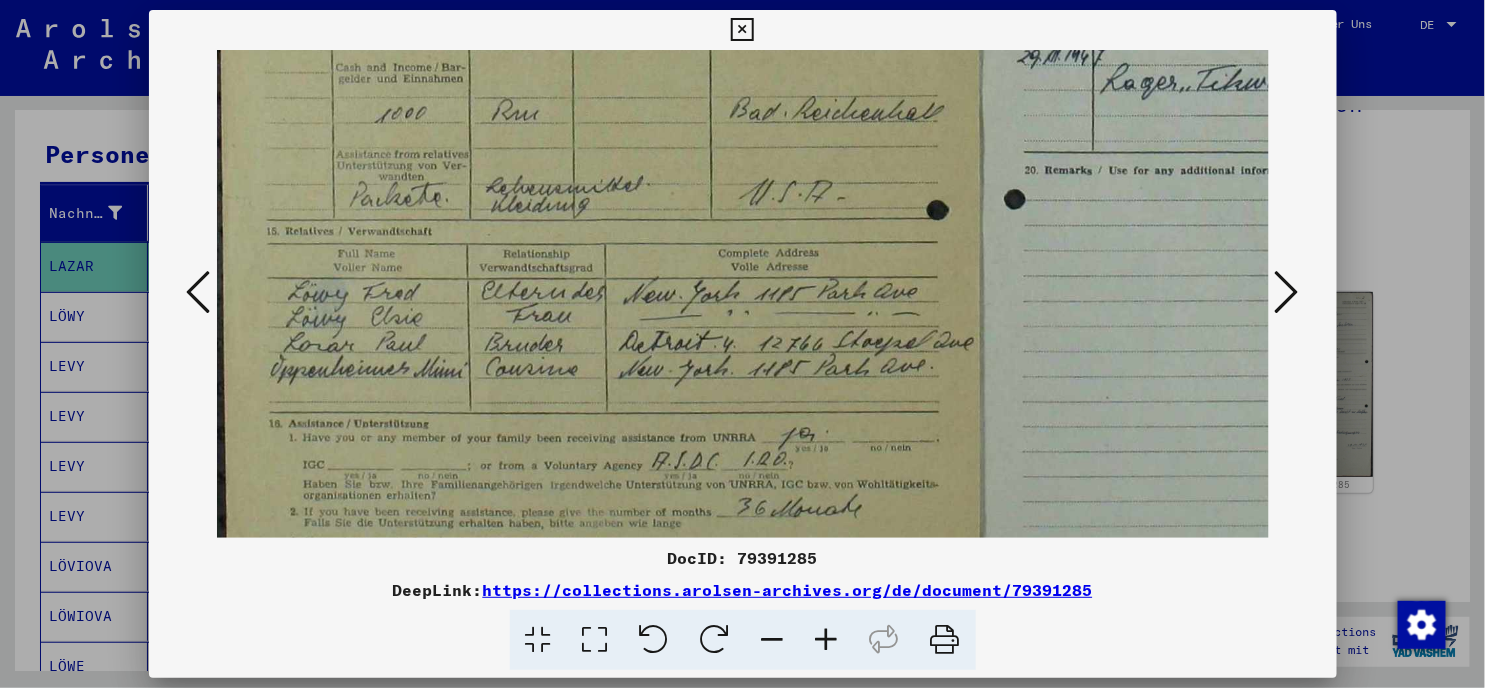scroll, scrollTop: 620, scrollLeft: 10, axis: both 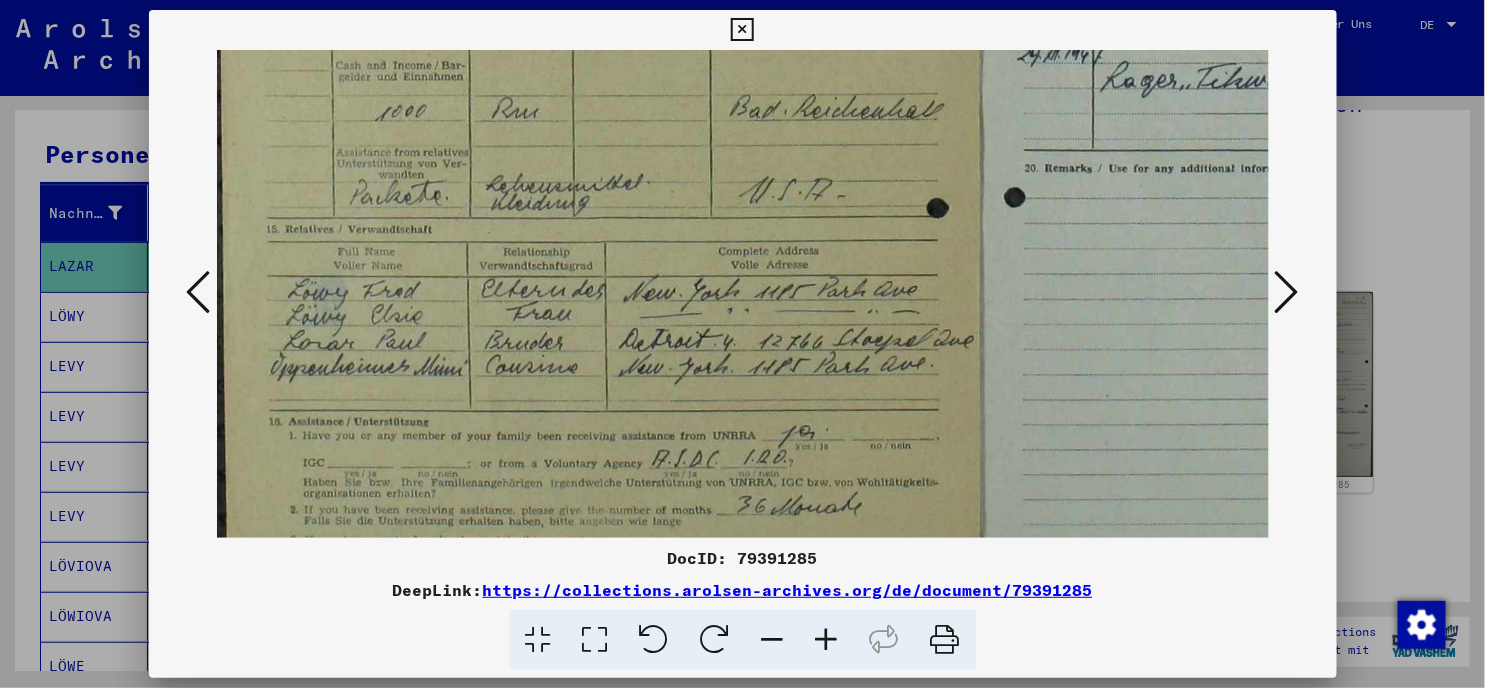 drag, startPoint x: 682, startPoint y: 278, endPoint x: 682, endPoint y: 177, distance: 101 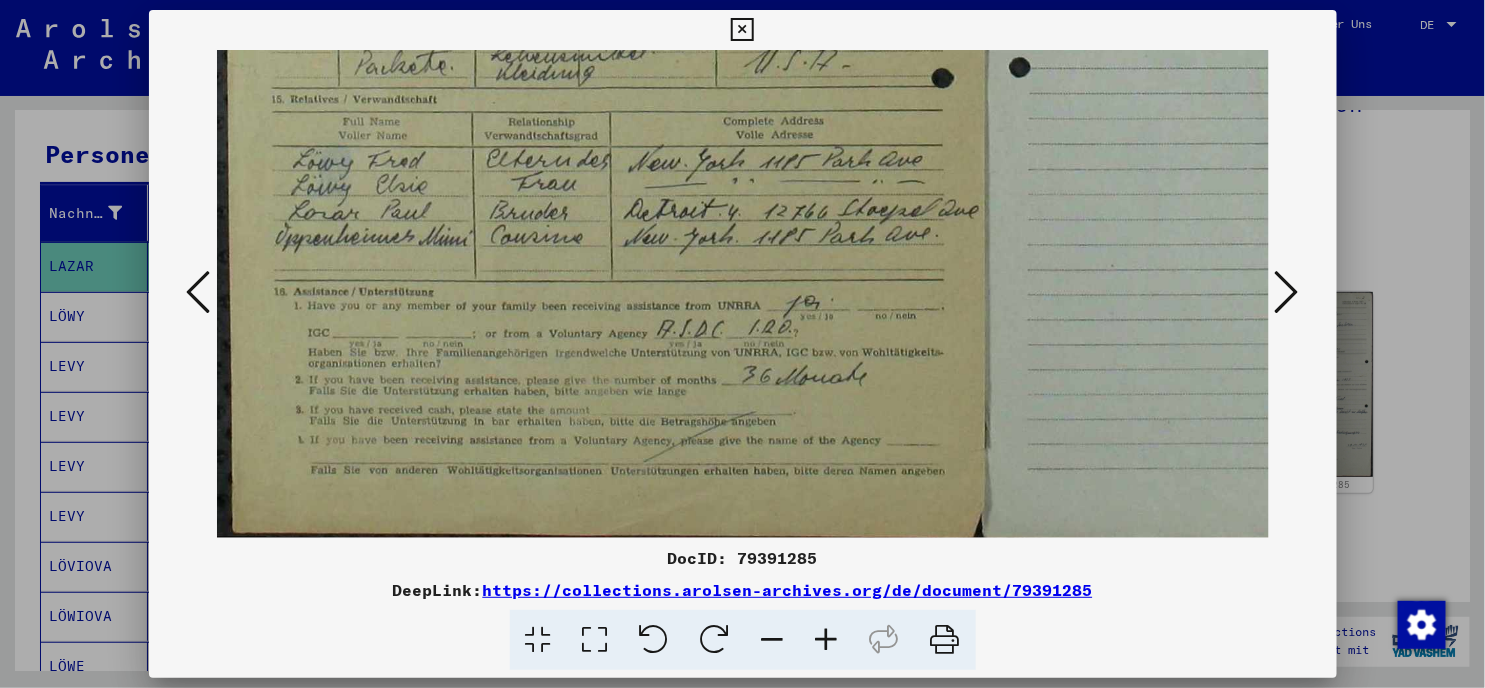scroll, scrollTop: 750, scrollLeft: 2, axis: both 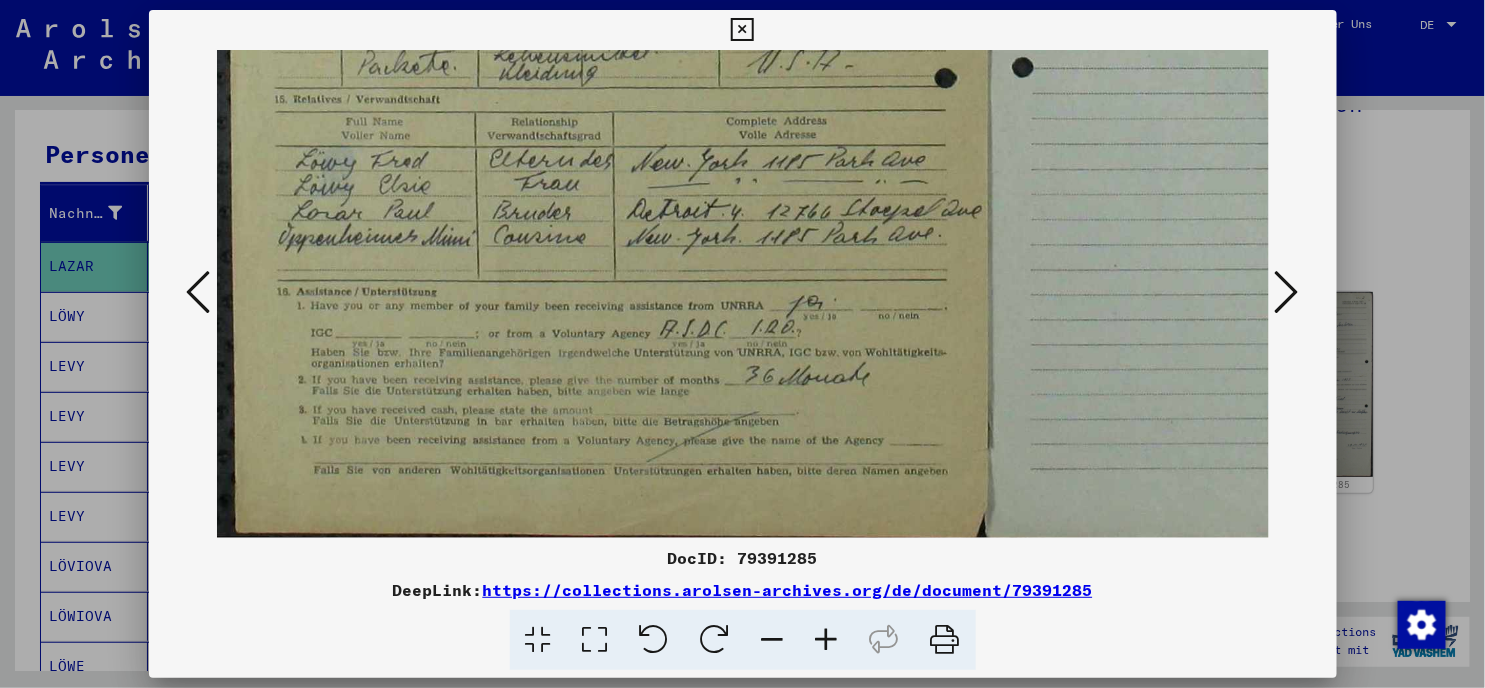 drag, startPoint x: 703, startPoint y: 318, endPoint x: 710, endPoint y: 160, distance: 158.15498 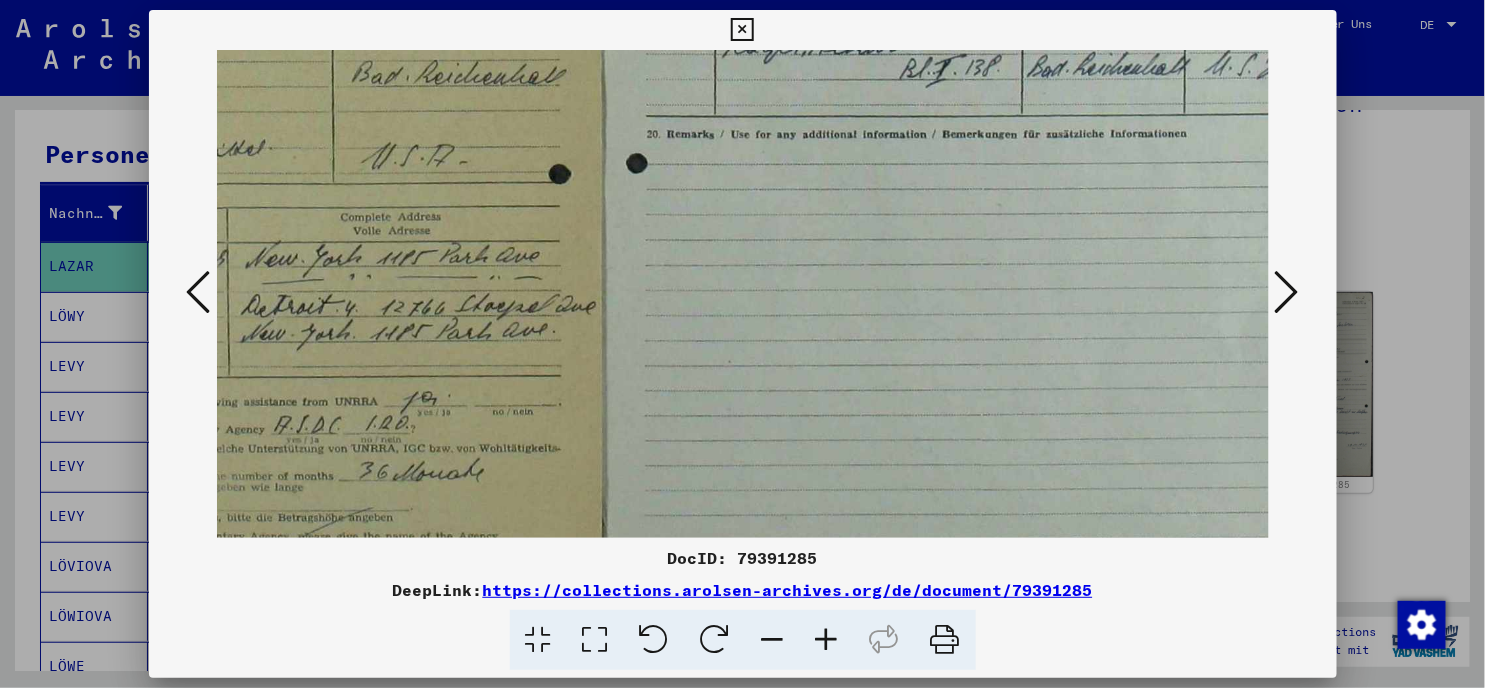 drag, startPoint x: 683, startPoint y: 308, endPoint x: 297, endPoint y: 362, distance: 389.7589 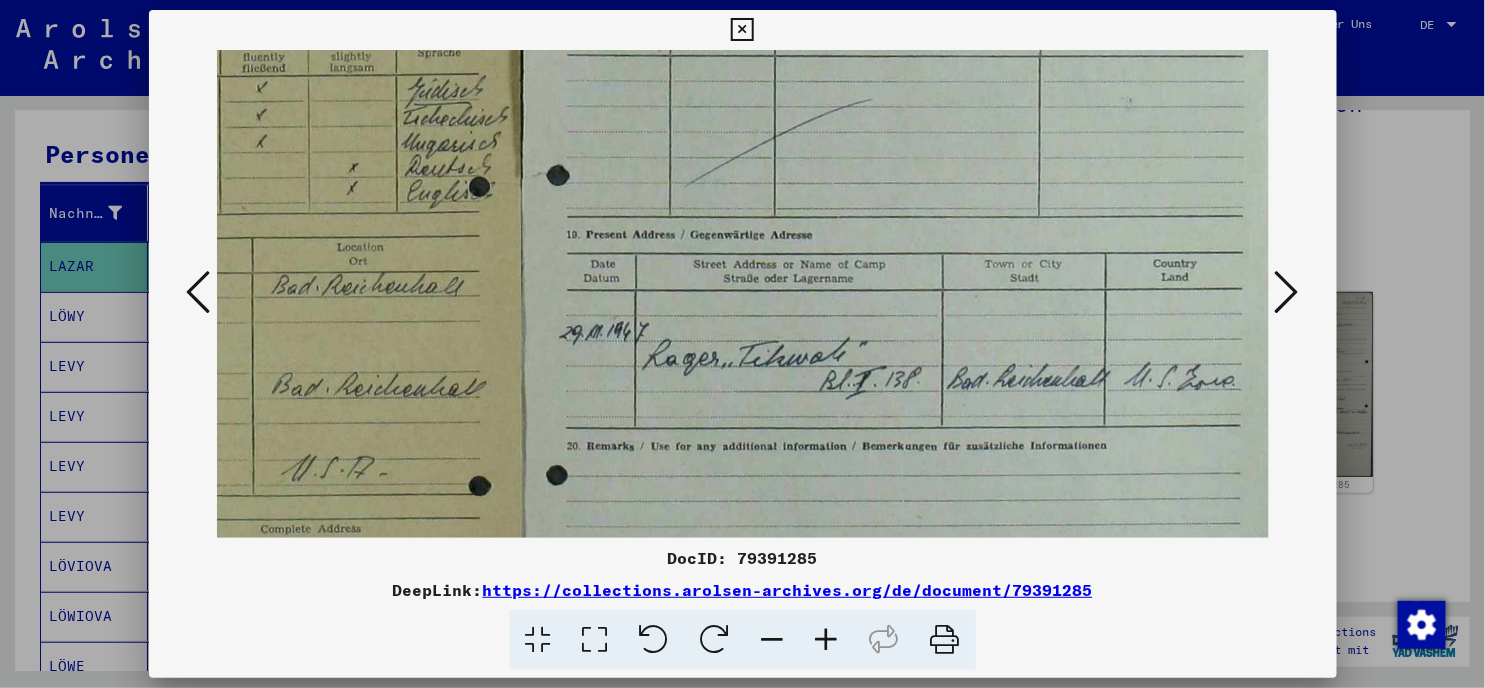 scroll, scrollTop: 340, scrollLeft: 468, axis: both 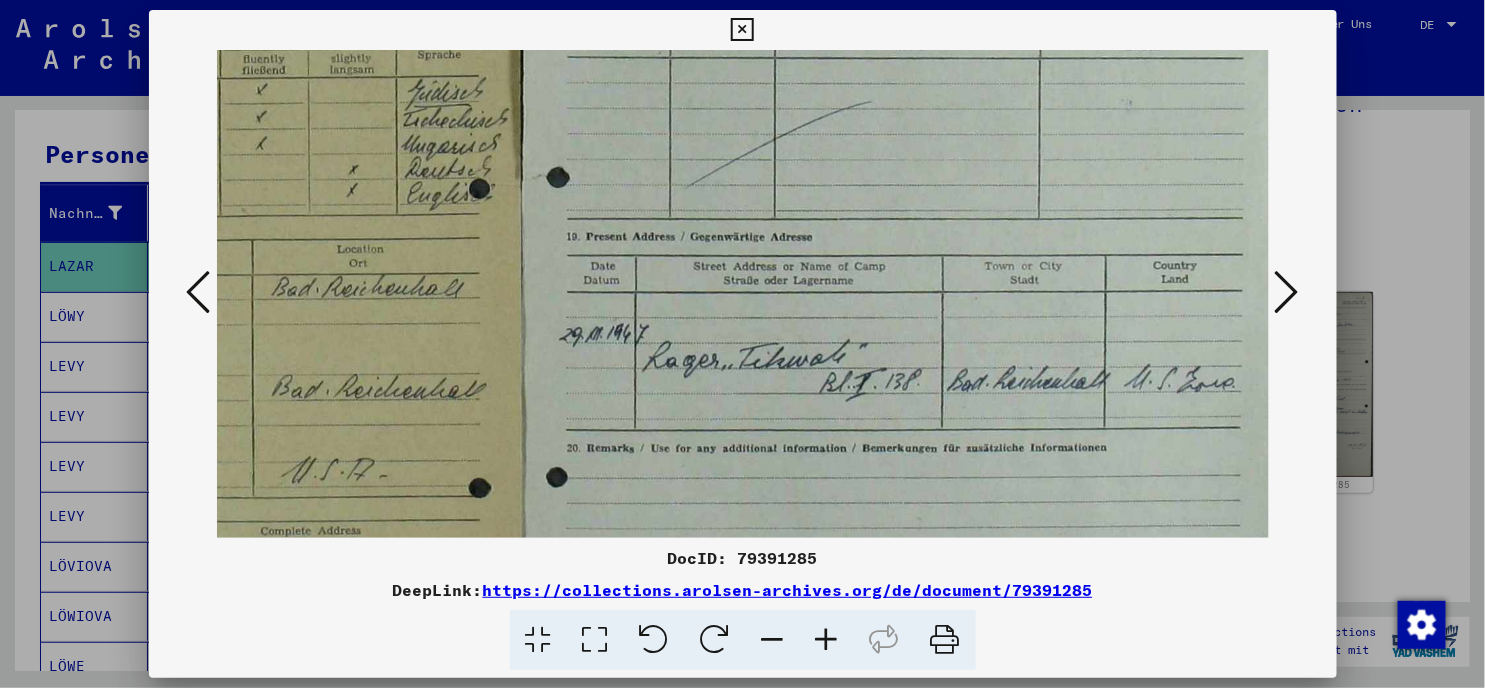 drag, startPoint x: 922, startPoint y: 163, endPoint x: 753, endPoint y: 480, distance: 359.2353 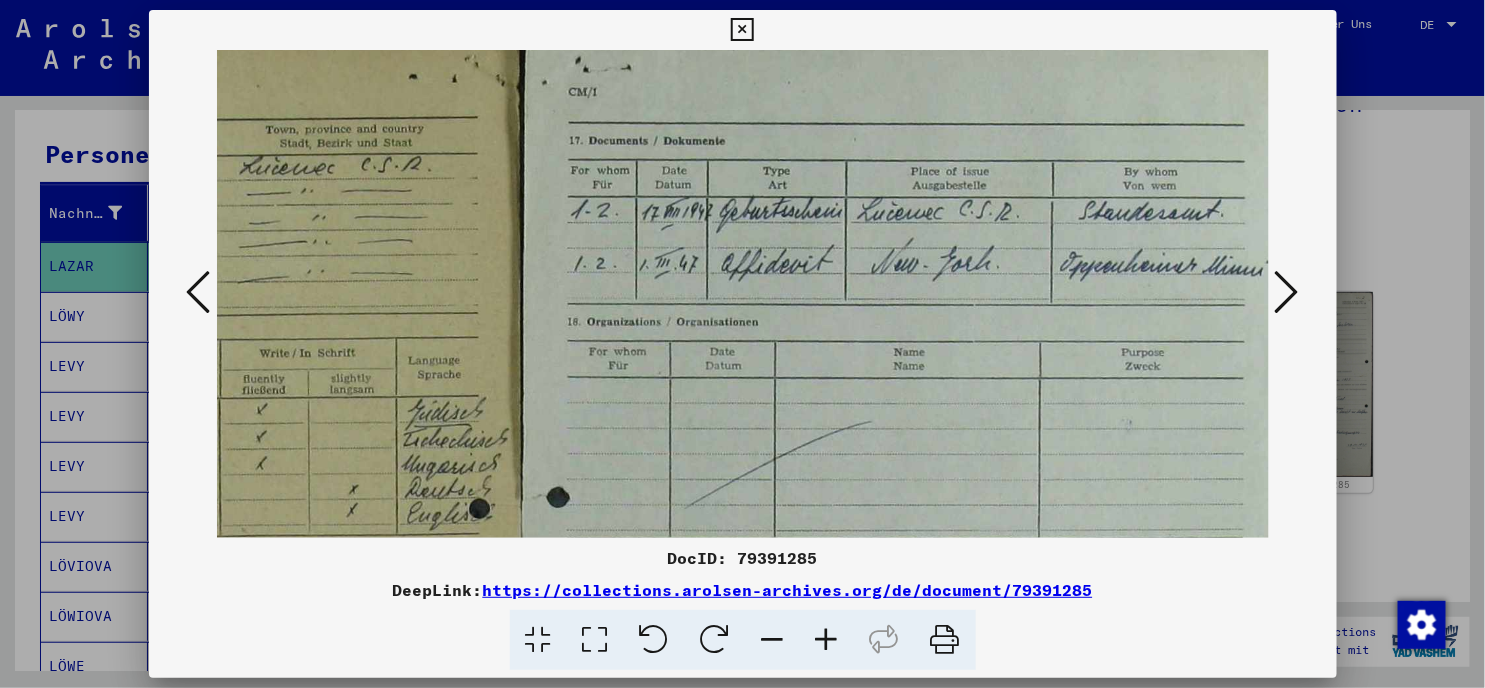 scroll, scrollTop: 6, scrollLeft: 468, axis: both 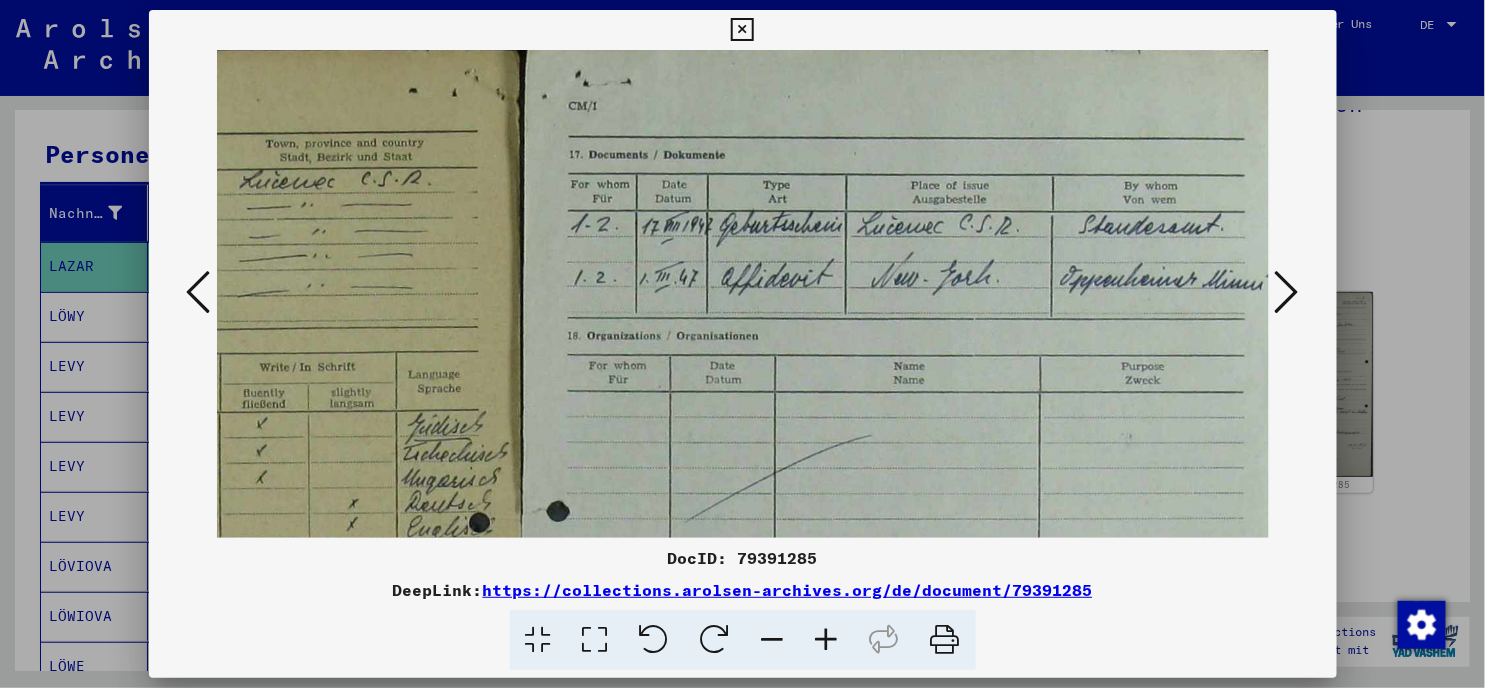 drag, startPoint x: 870, startPoint y: 134, endPoint x: 767, endPoint y: 471, distance: 352.38898 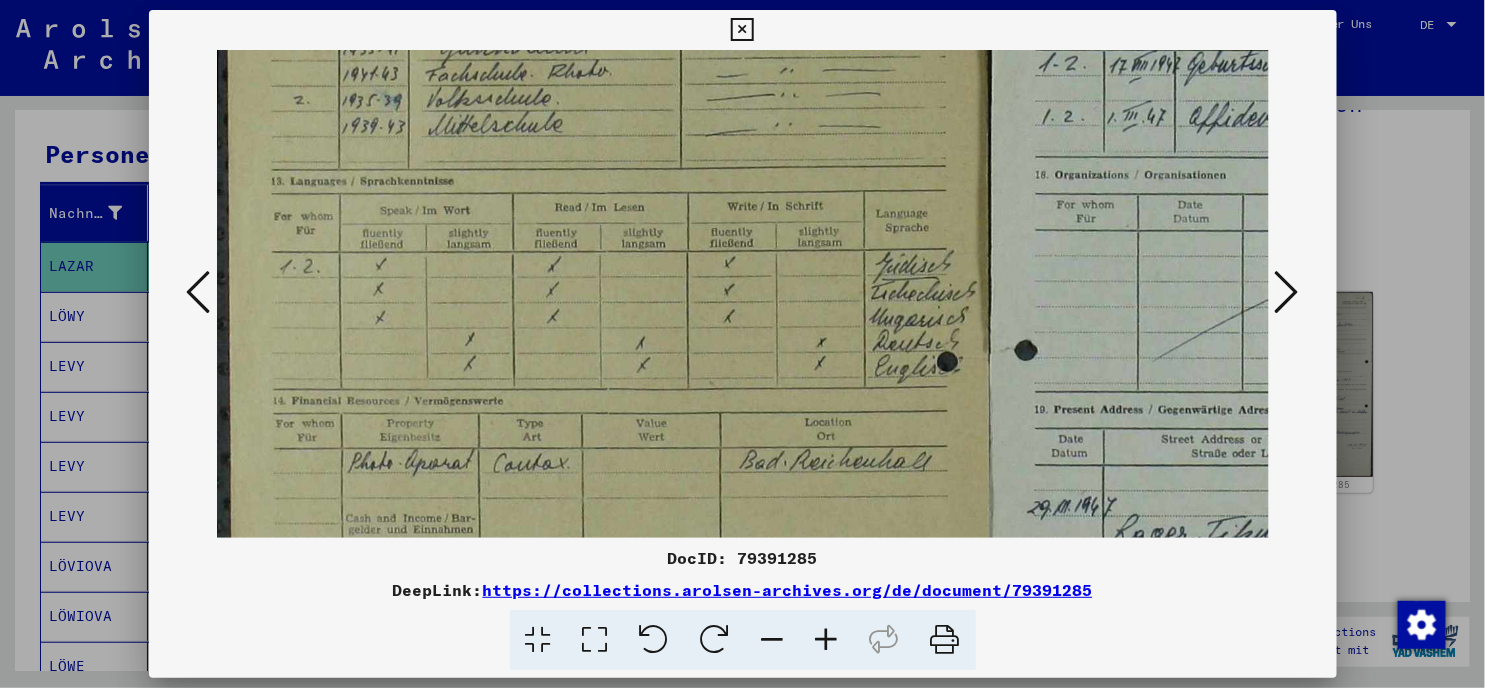scroll, scrollTop: 211, scrollLeft: 0, axis: vertical 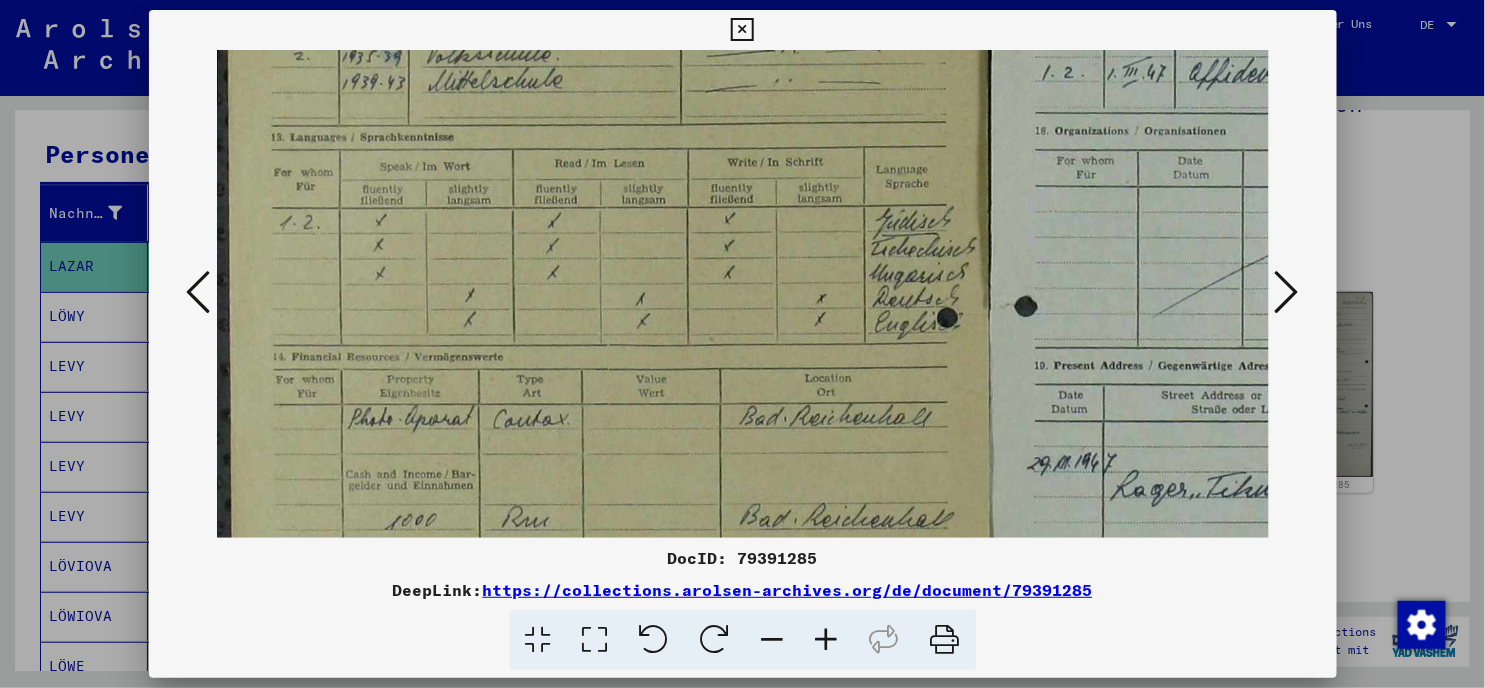 drag, startPoint x: 526, startPoint y: 370, endPoint x: 1163, endPoint y: 170, distance: 667.65936 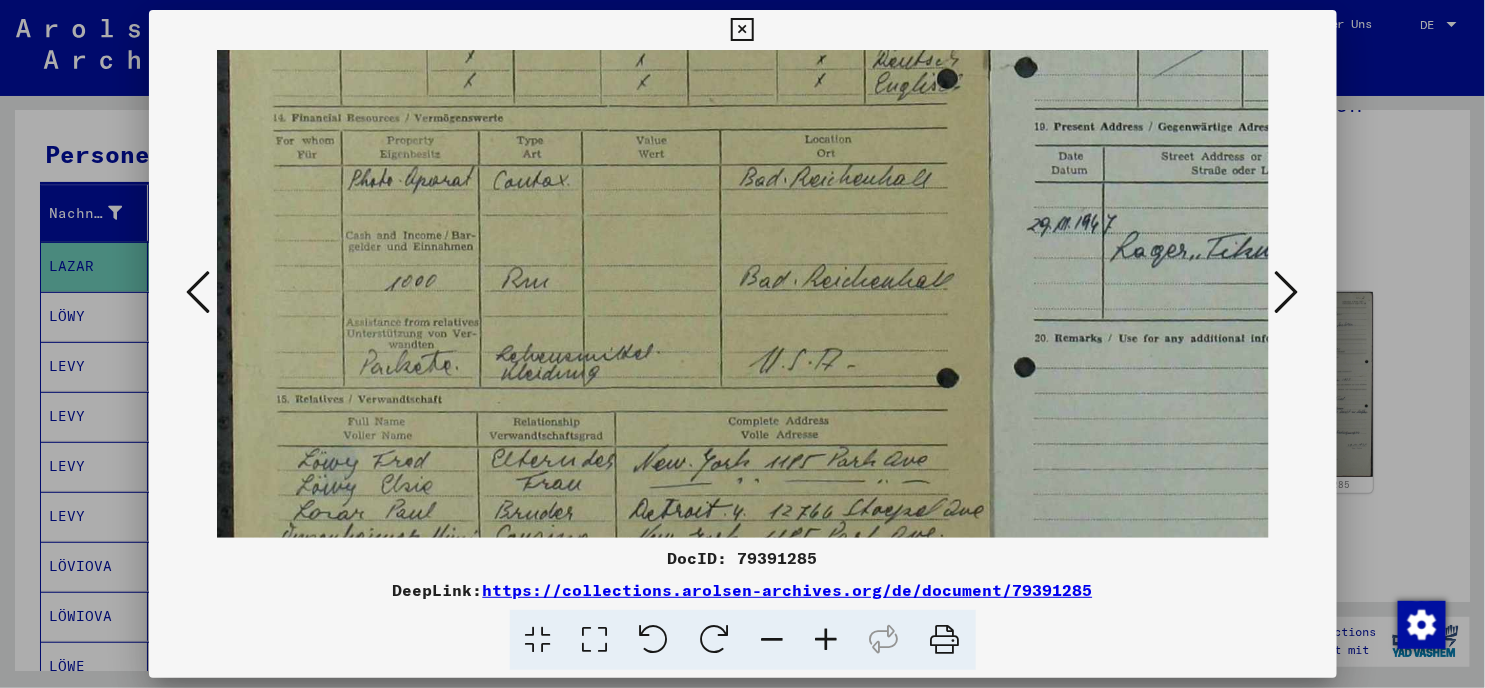 scroll, scrollTop: 451, scrollLeft: 0, axis: vertical 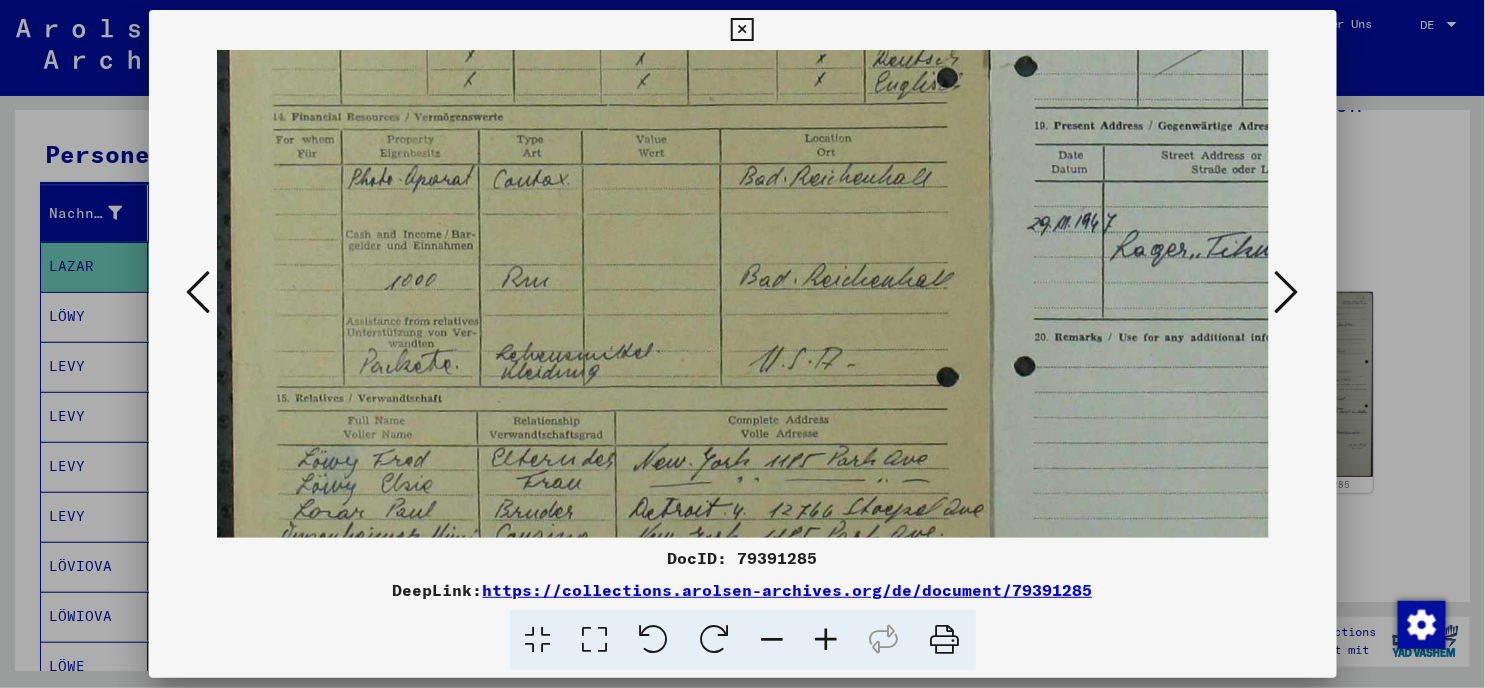 drag, startPoint x: 783, startPoint y: 340, endPoint x: 790, endPoint y: 103, distance: 237.10335 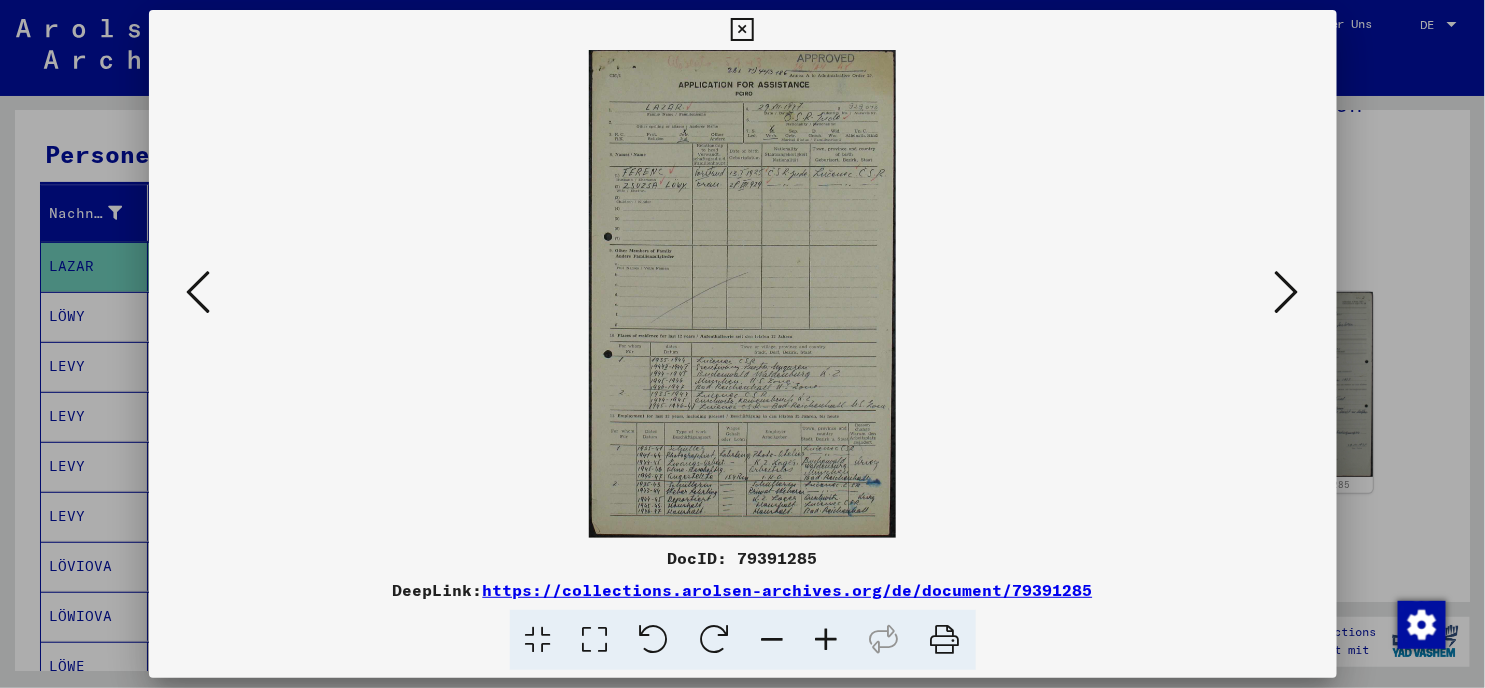 scroll, scrollTop: 0, scrollLeft: 0, axis: both 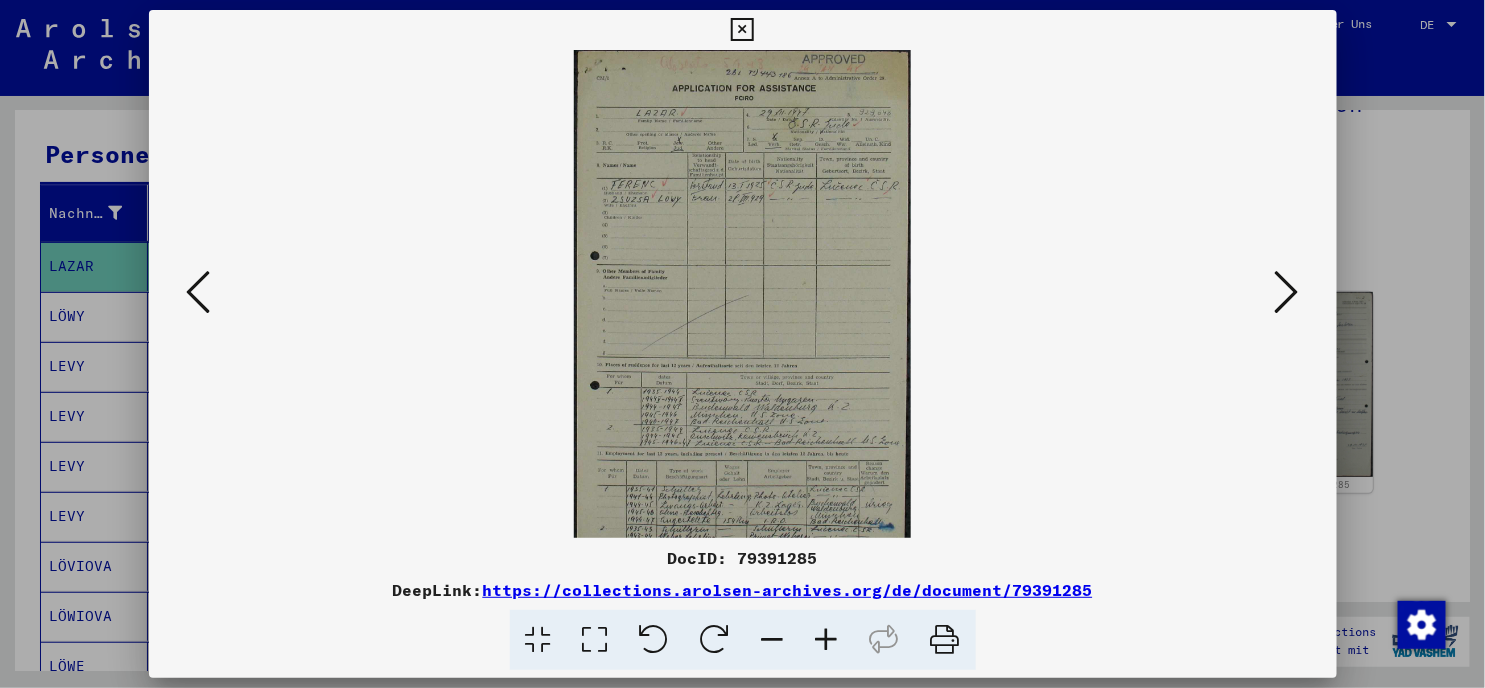click at bounding box center [827, 640] 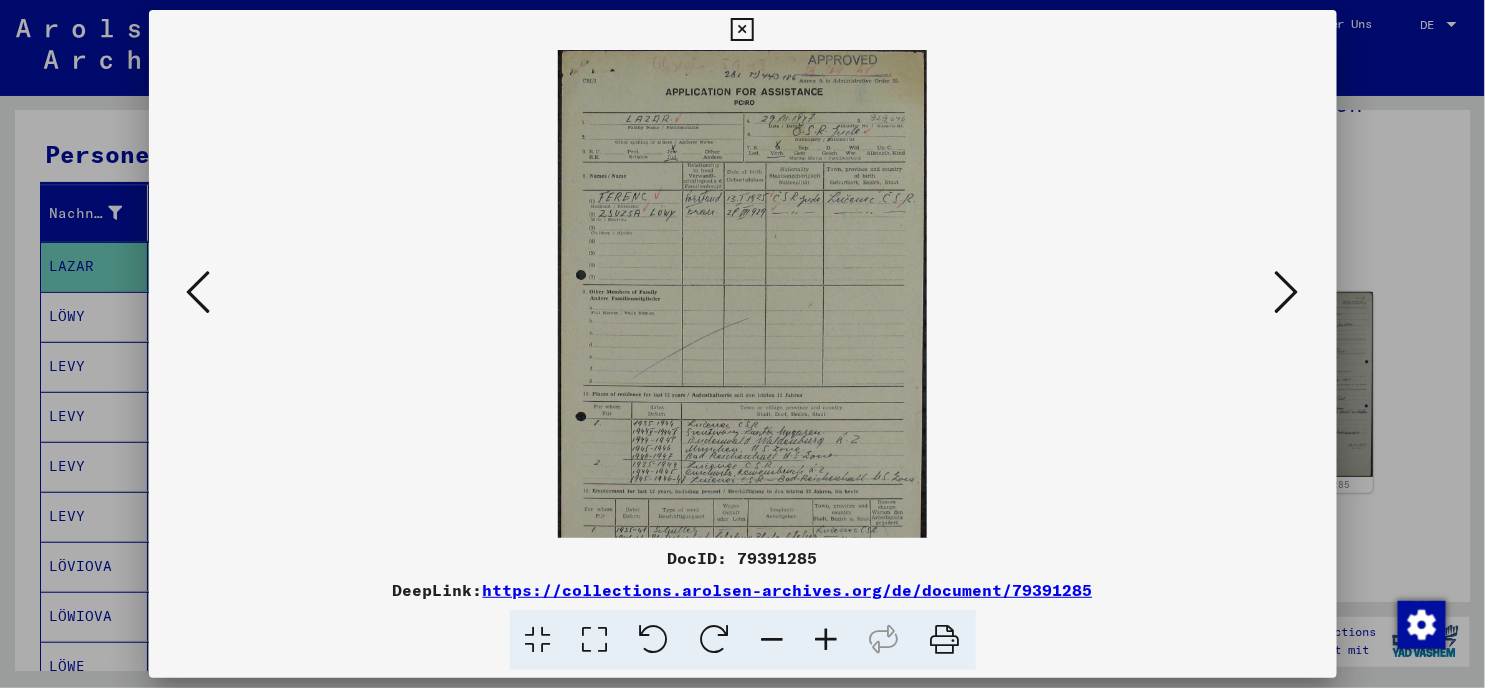 click at bounding box center [827, 640] 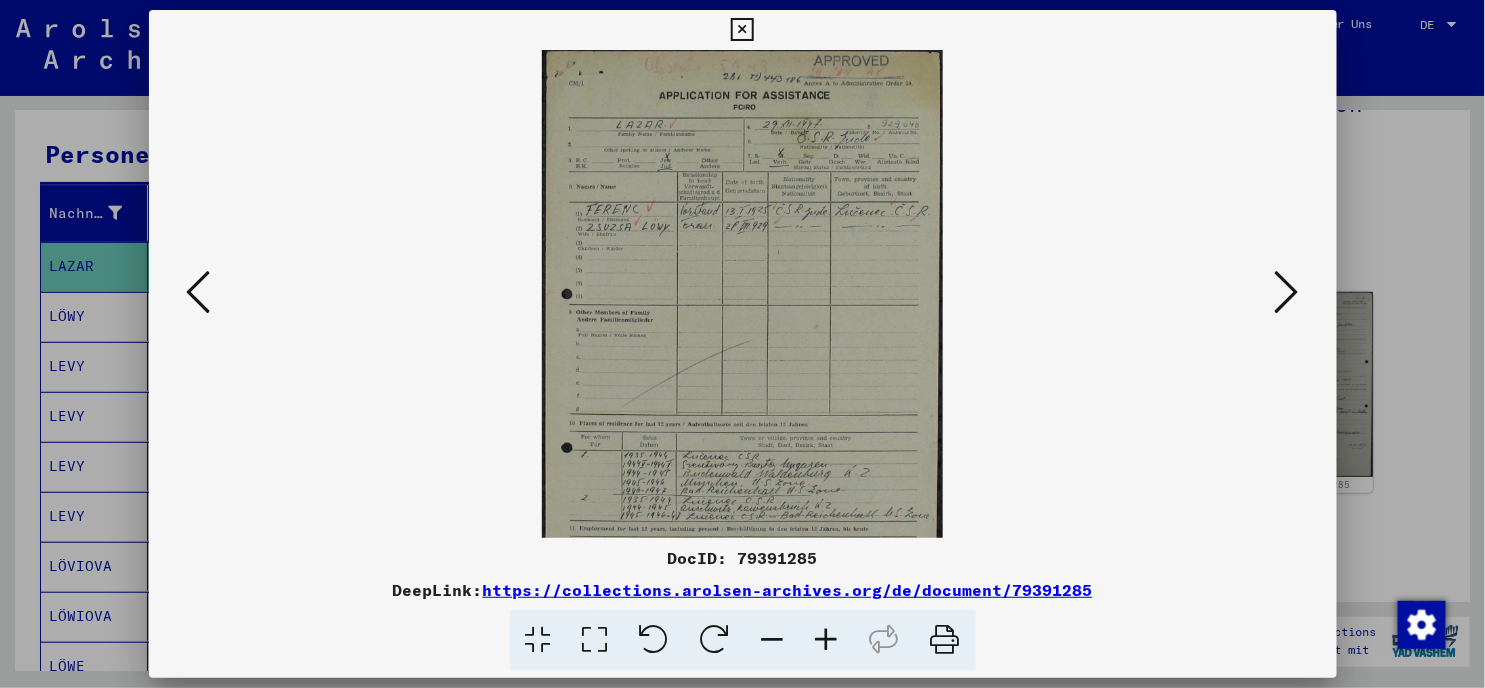 click at bounding box center (827, 640) 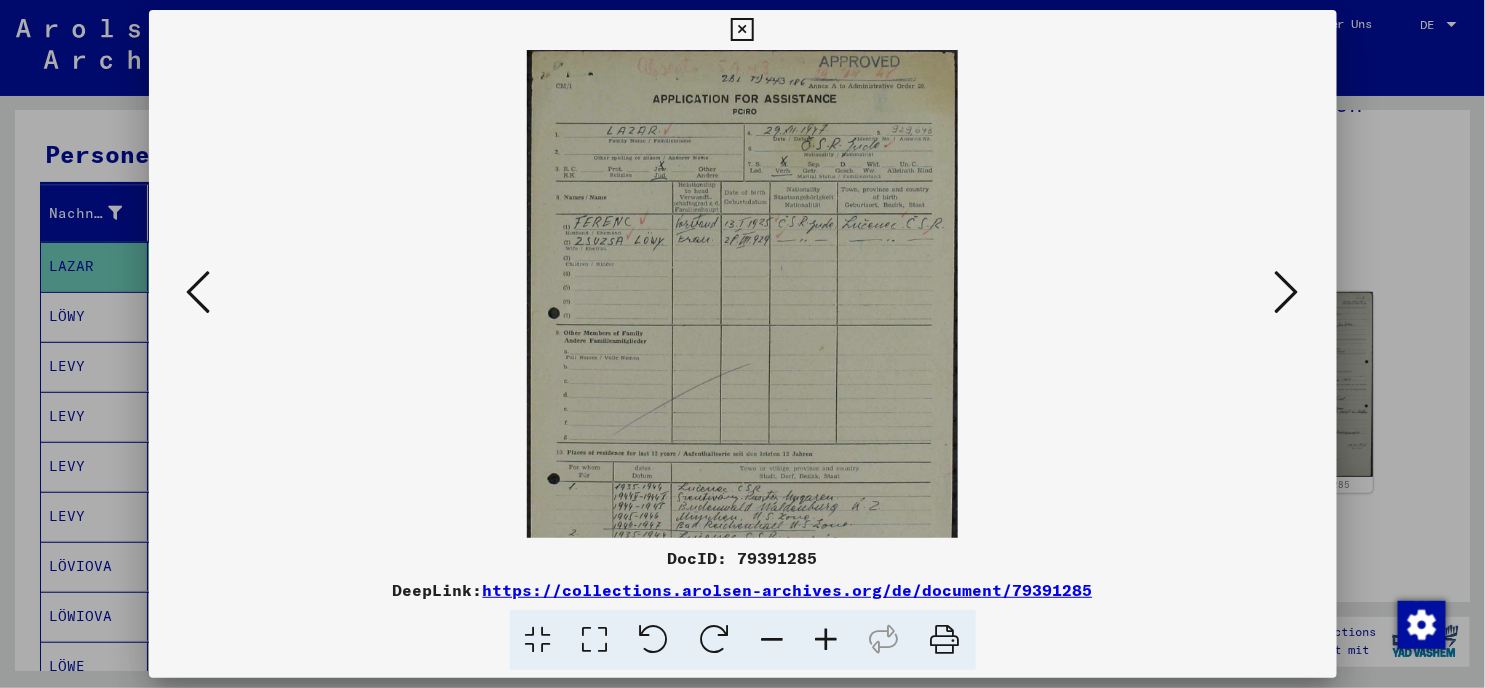 click at bounding box center [827, 640] 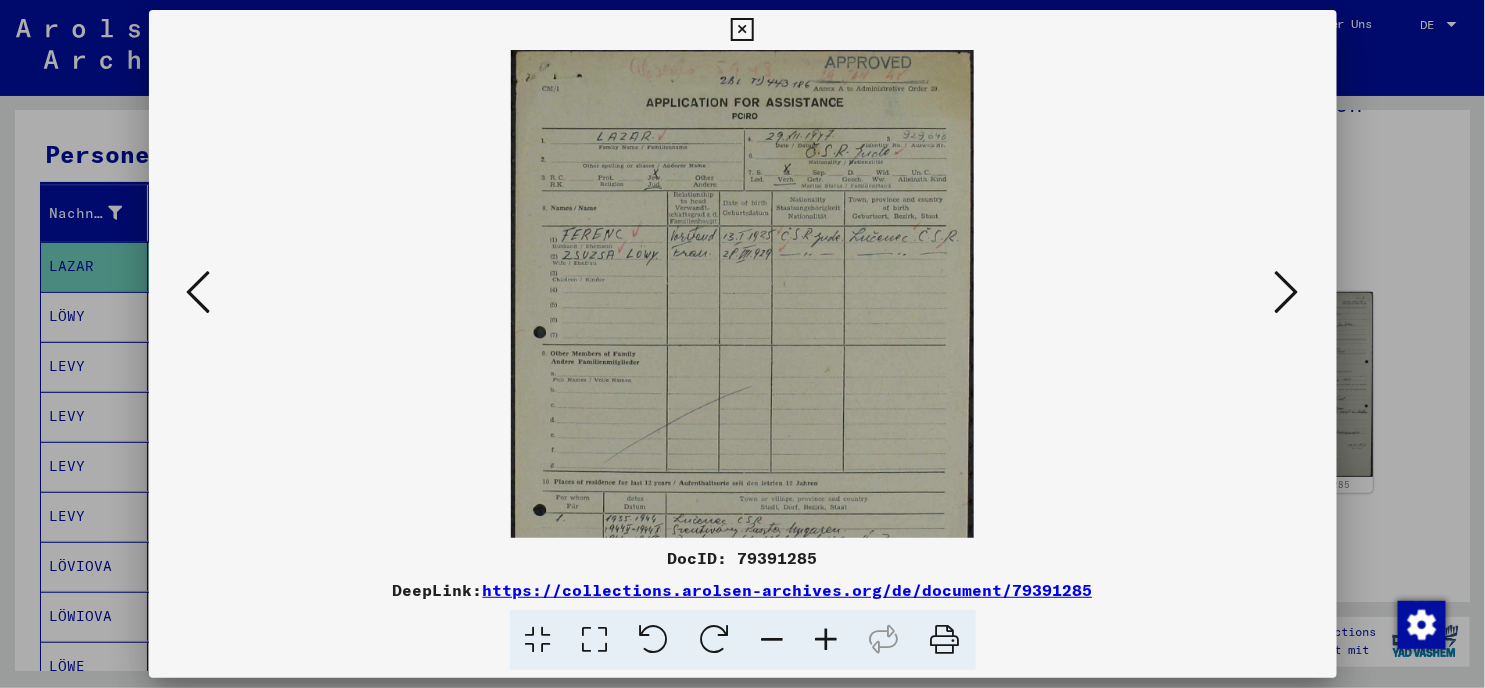 click at bounding box center [827, 640] 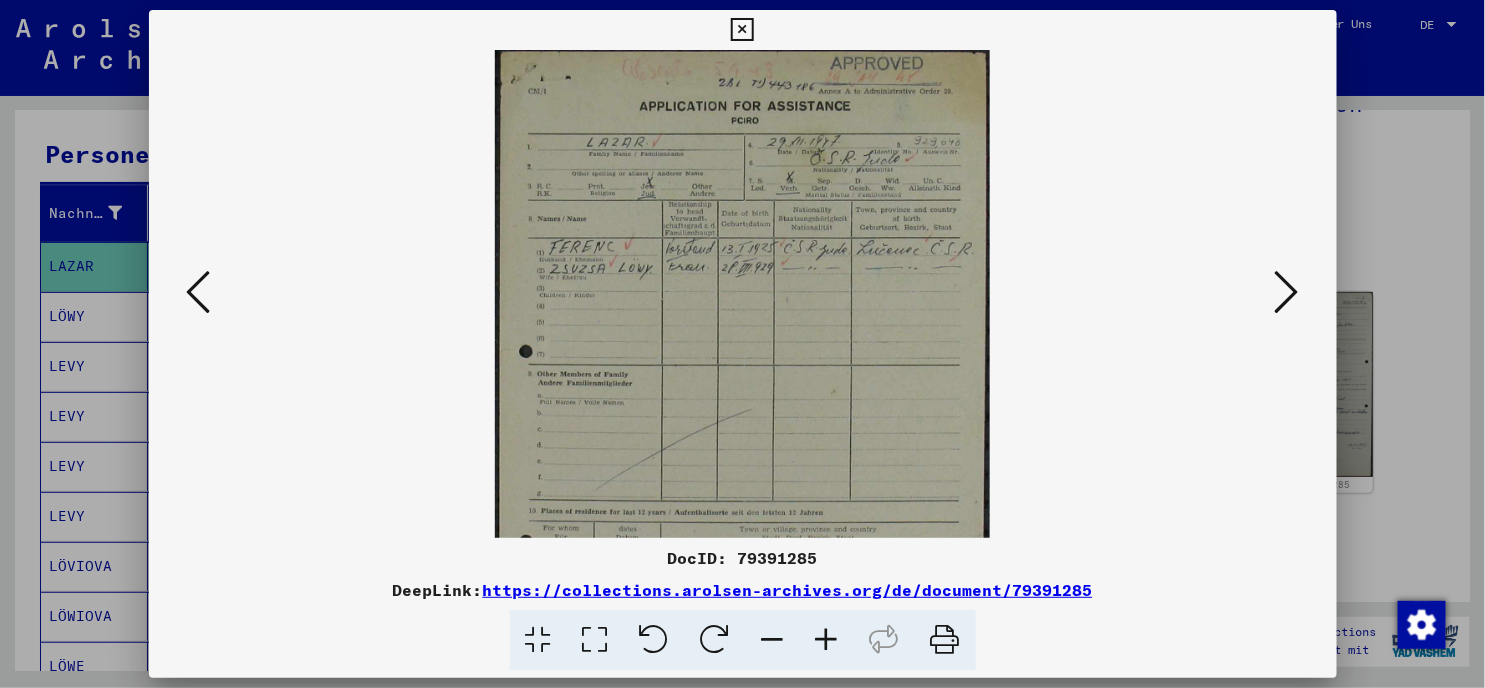 click at bounding box center [827, 640] 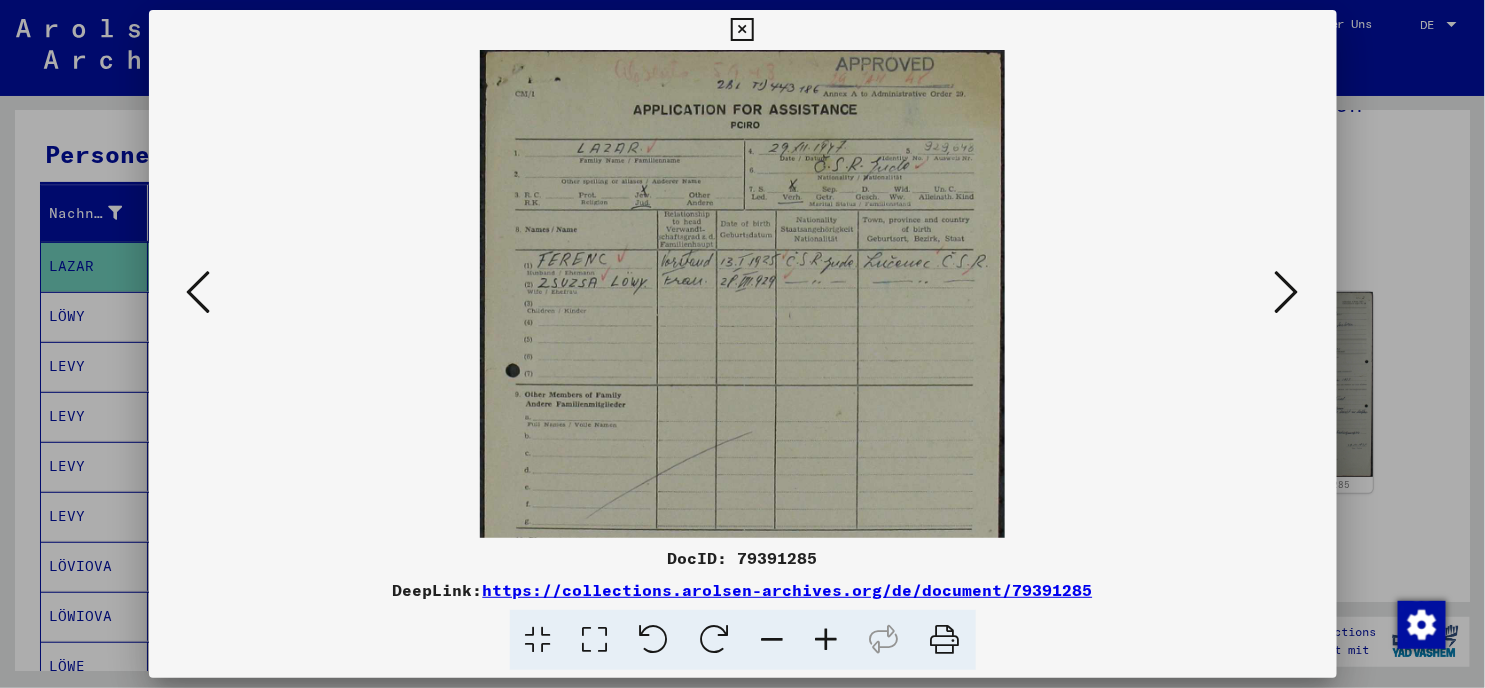 click at bounding box center [827, 640] 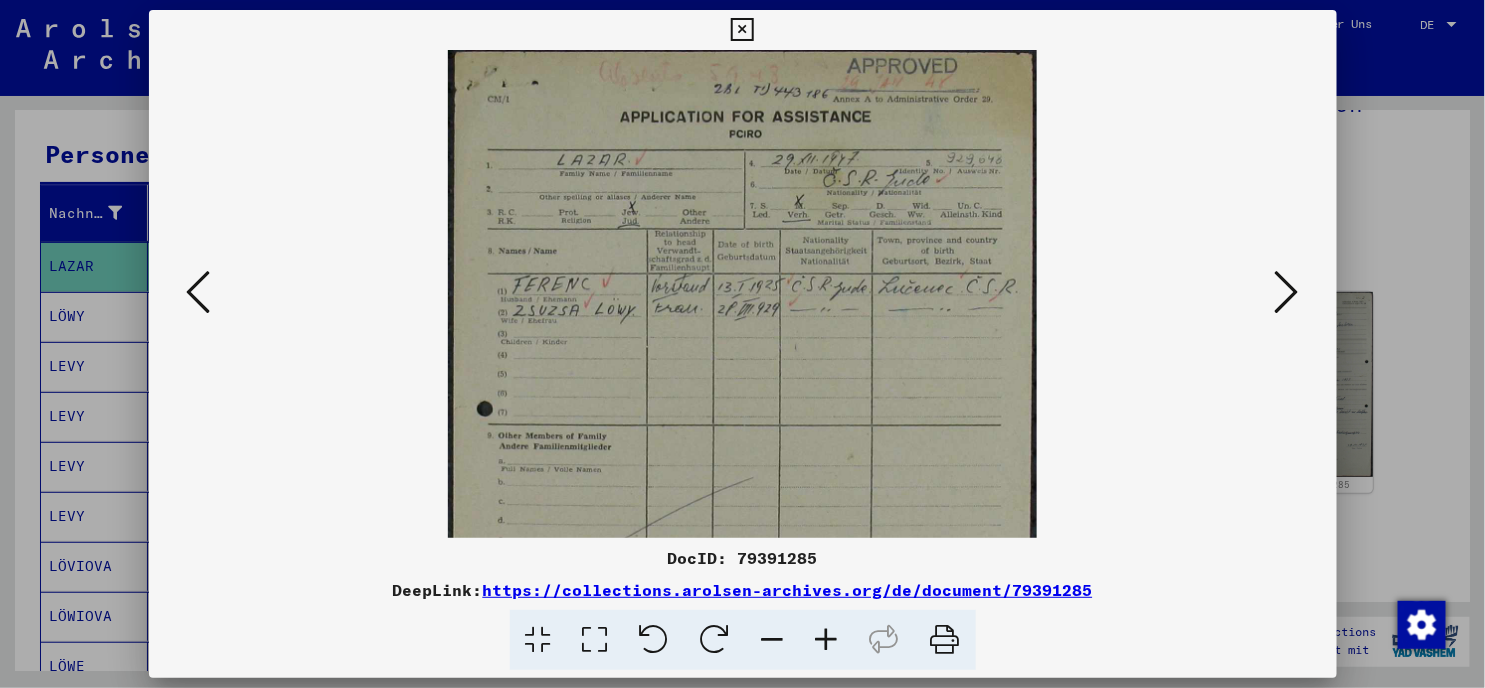 click at bounding box center [827, 640] 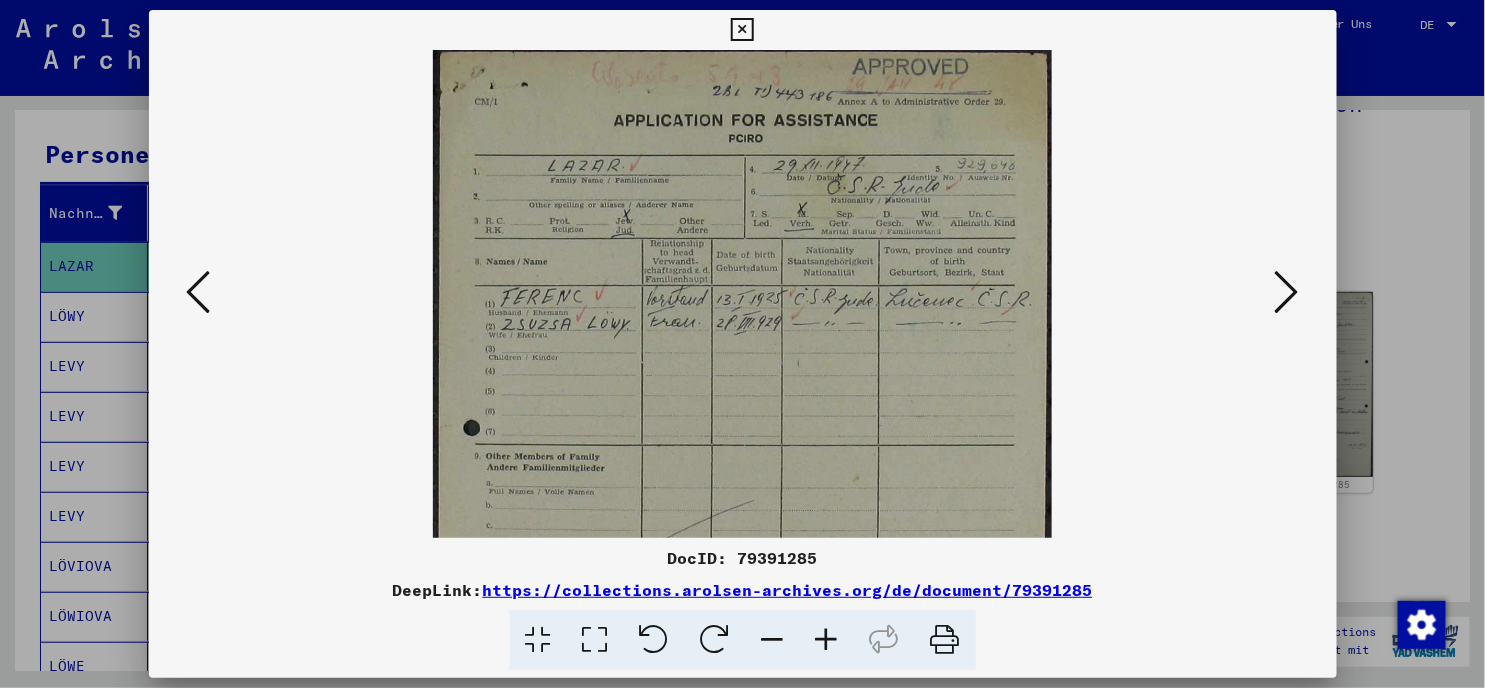 click at bounding box center [827, 640] 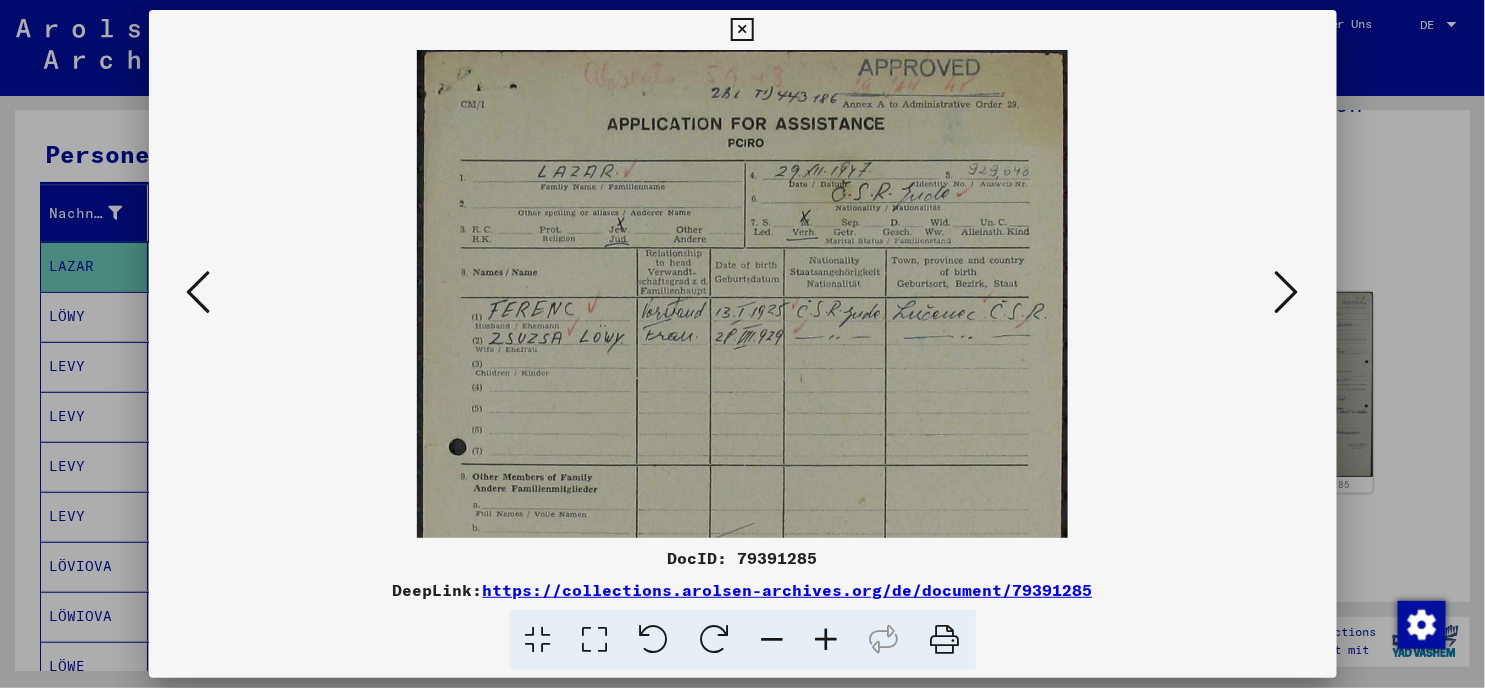 click at bounding box center (827, 640) 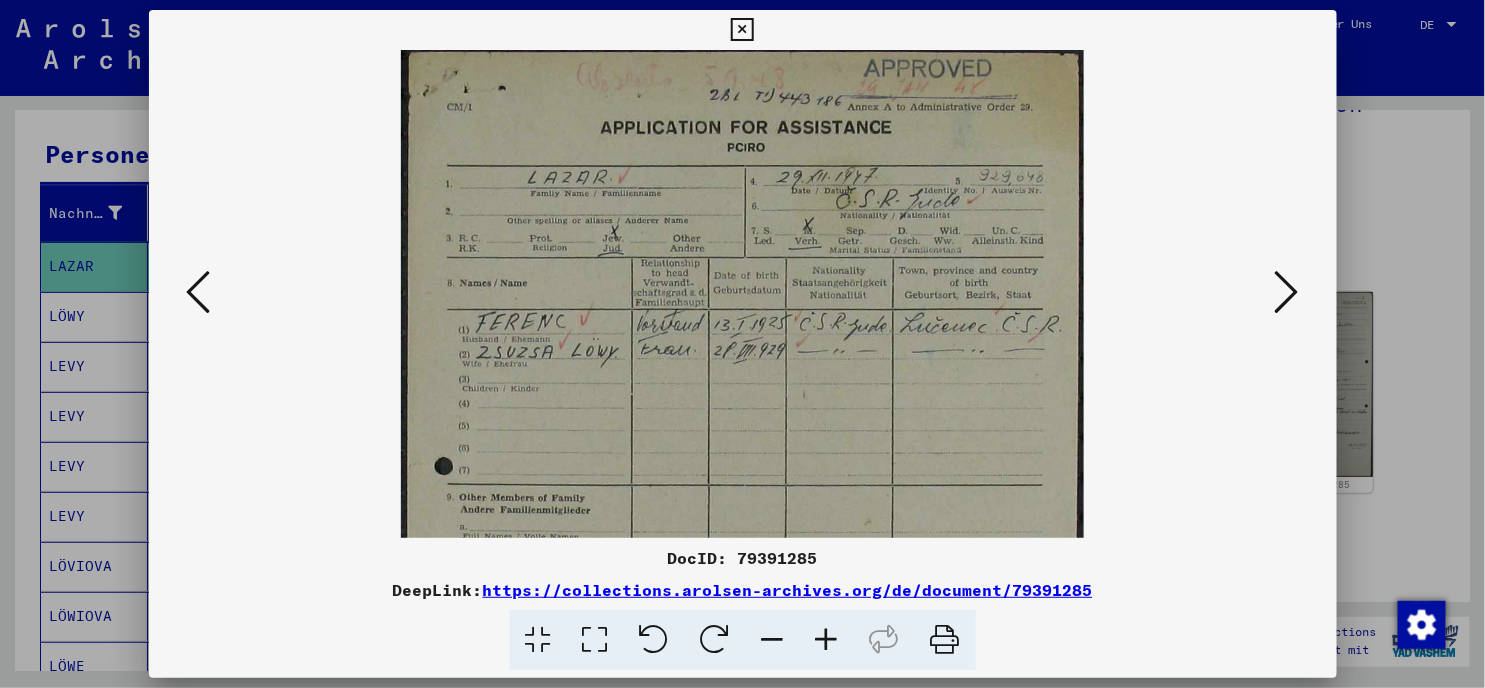 click at bounding box center [827, 640] 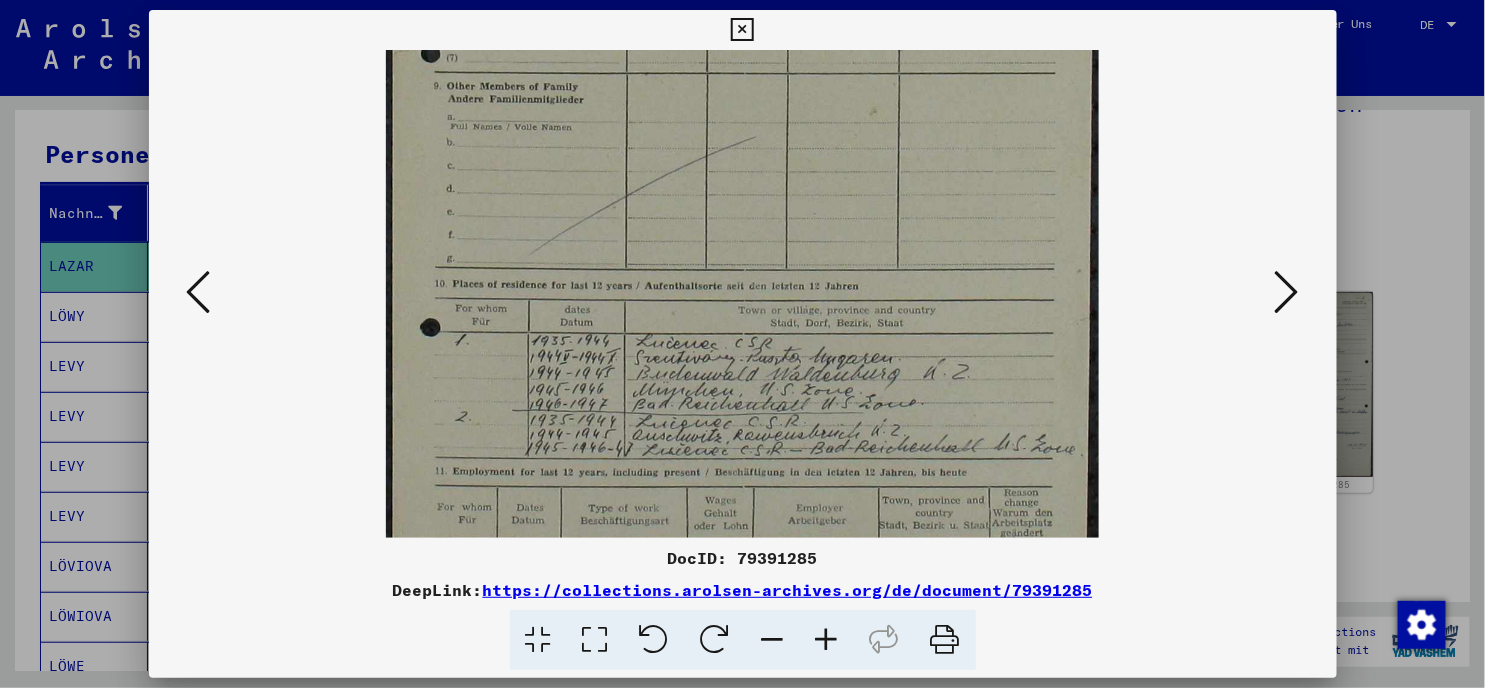 scroll, scrollTop: 446, scrollLeft: 0, axis: vertical 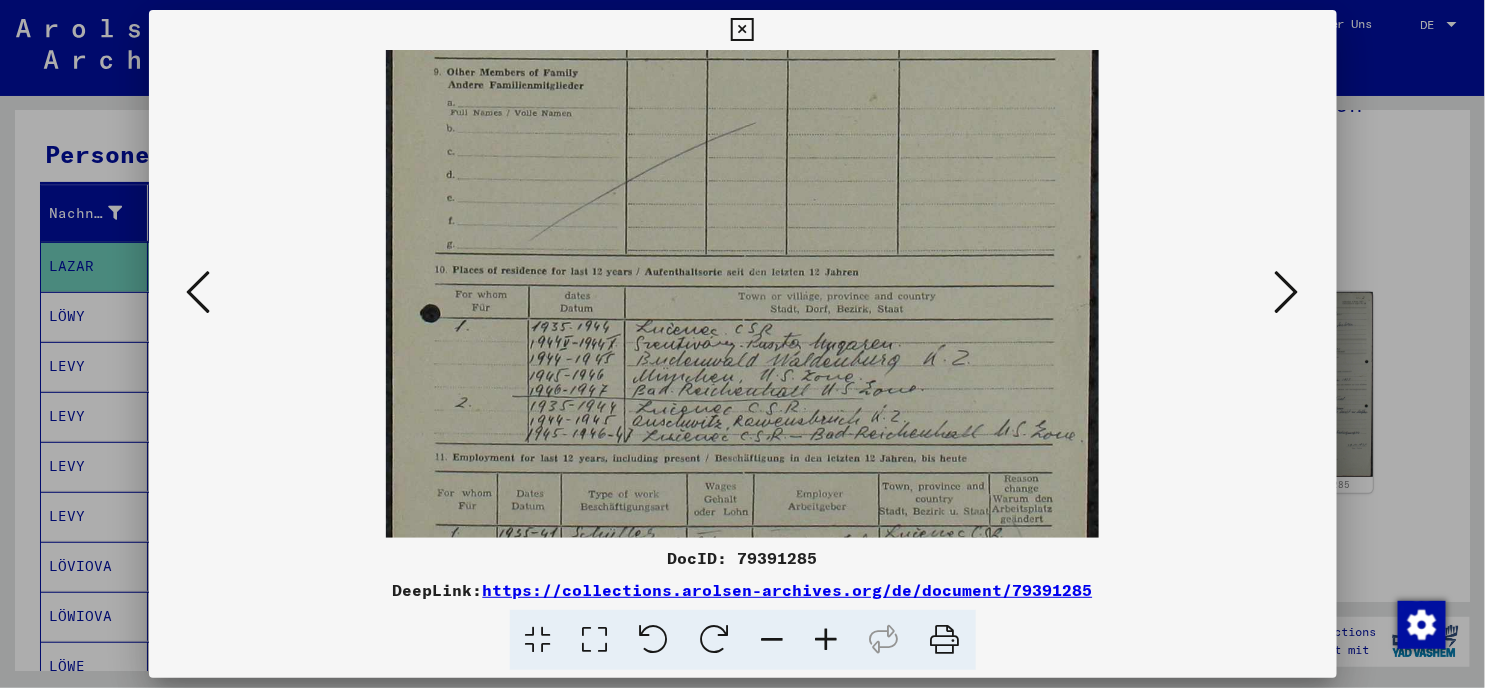 drag, startPoint x: 762, startPoint y: 467, endPoint x: 774, endPoint y: 21, distance: 446.1614 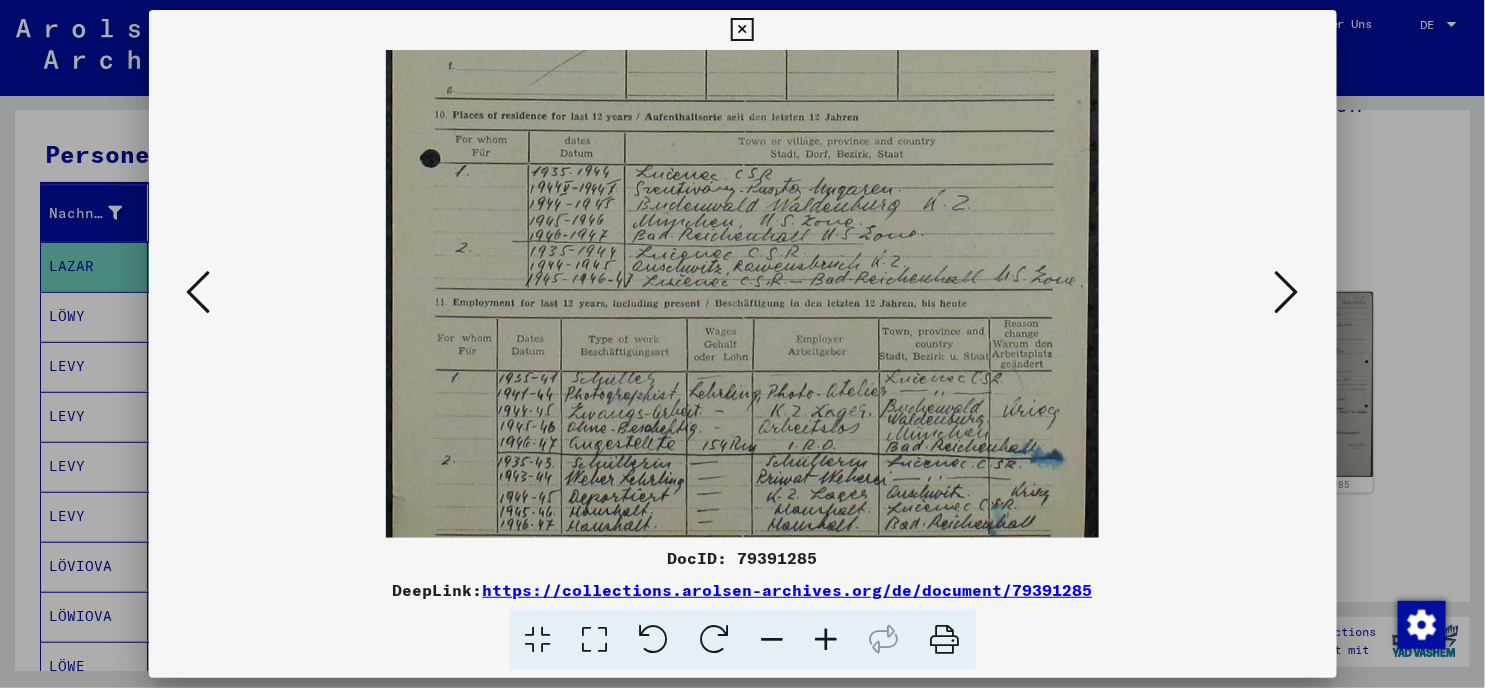 scroll, scrollTop: 650, scrollLeft: 0, axis: vertical 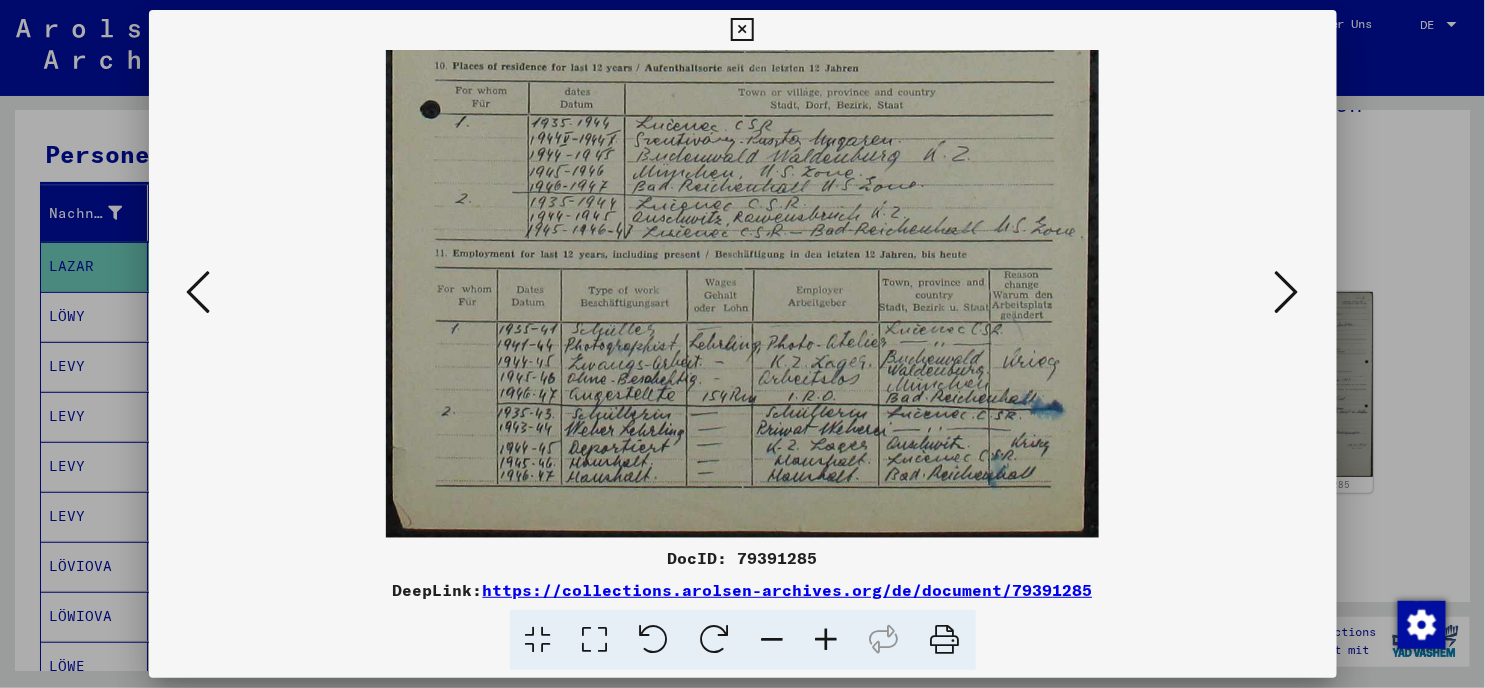 drag, startPoint x: 797, startPoint y: 416, endPoint x: 821, endPoint y: 123, distance: 293.9813 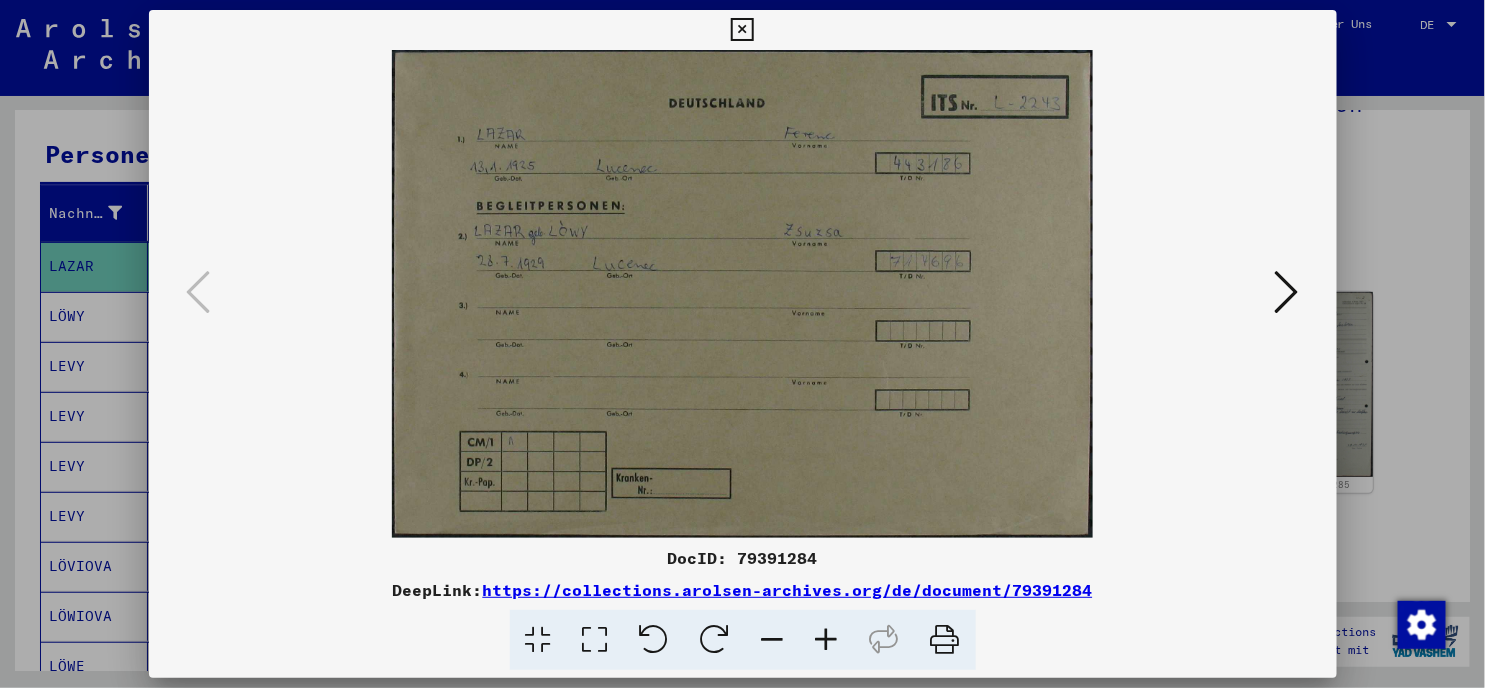 scroll, scrollTop: 0, scrollLeft: 0, axis: both 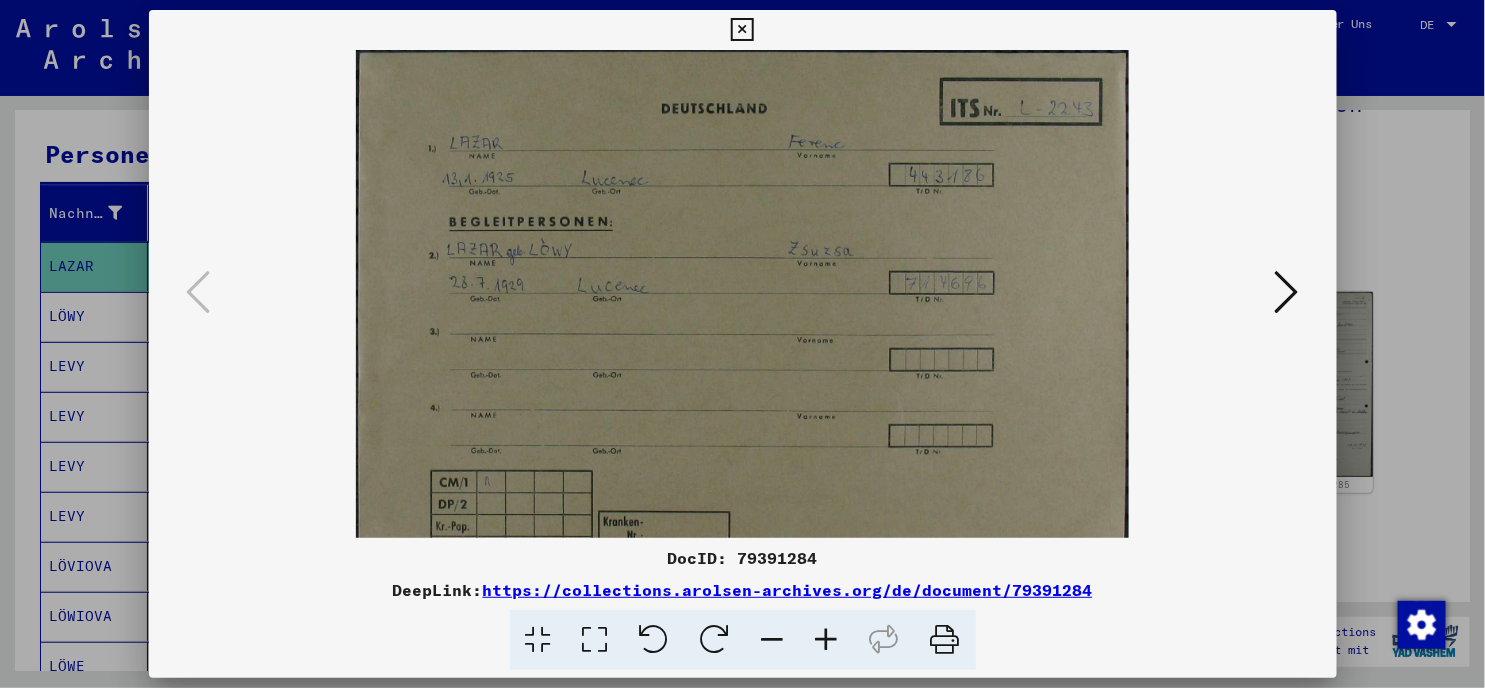 click at bounding box center [827, 640] 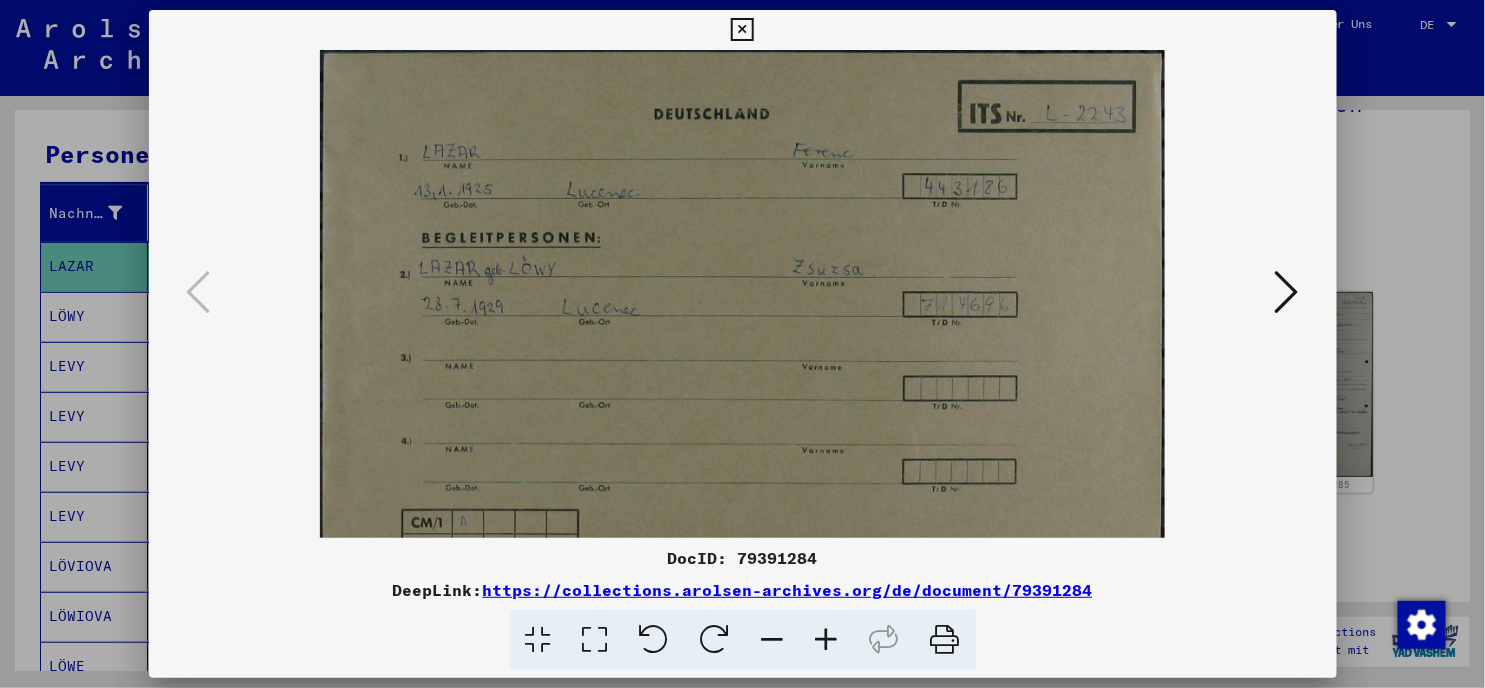 click at bounding box center [827, 640] 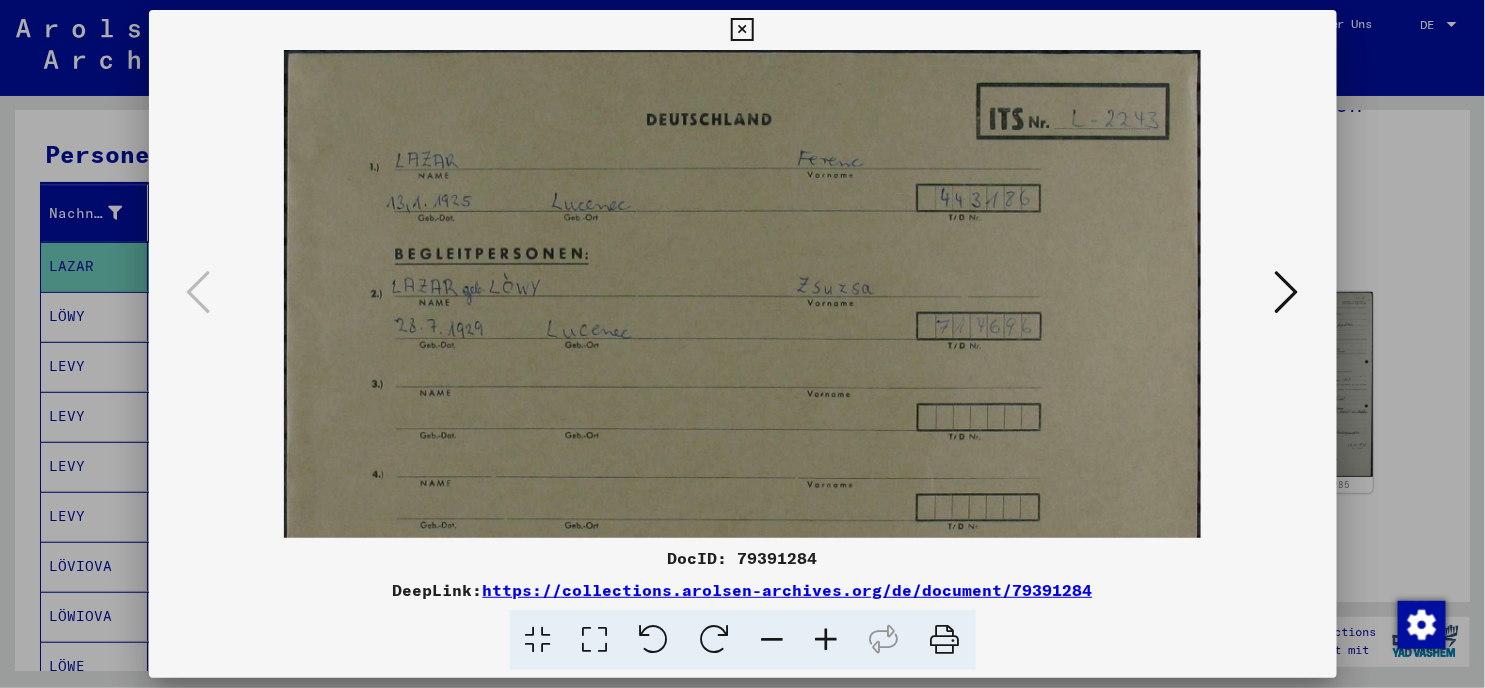 click at bounding box center [827, 640] 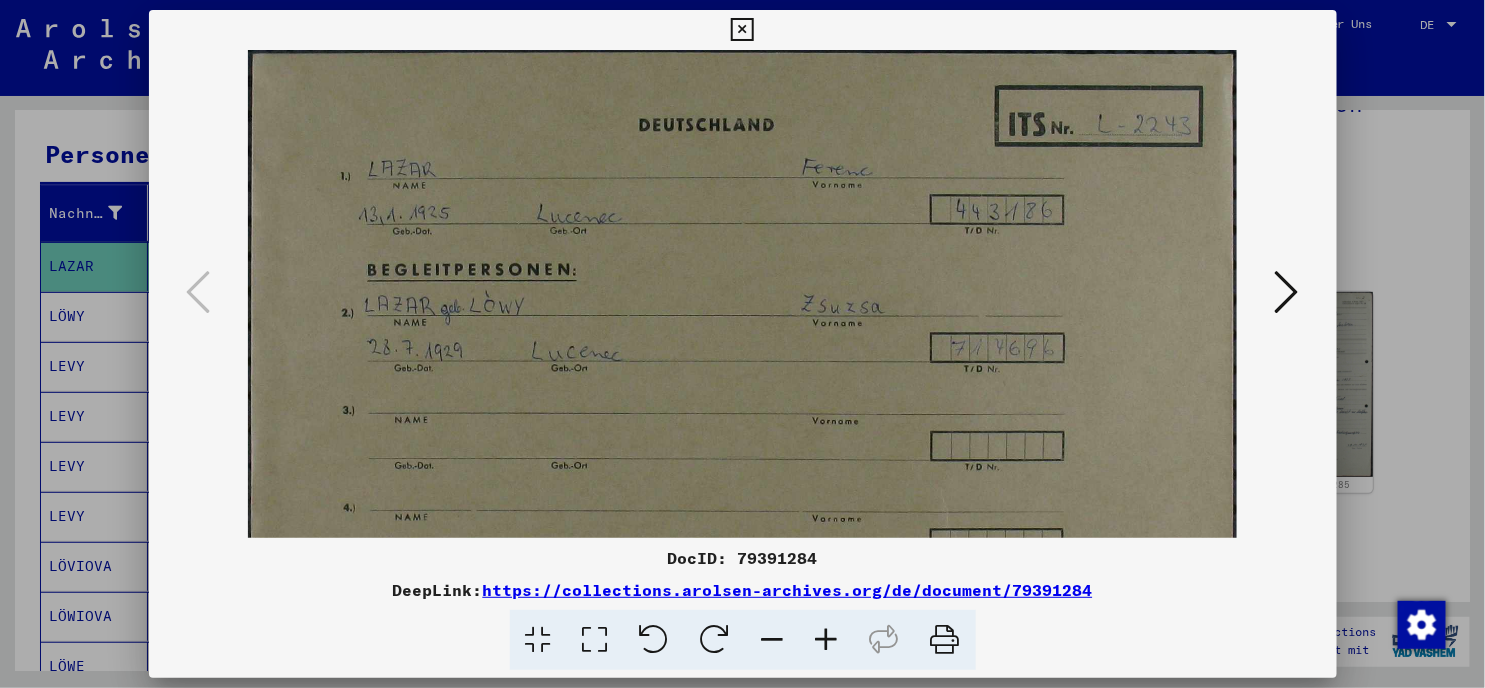 click at bounding box center (827, 640) 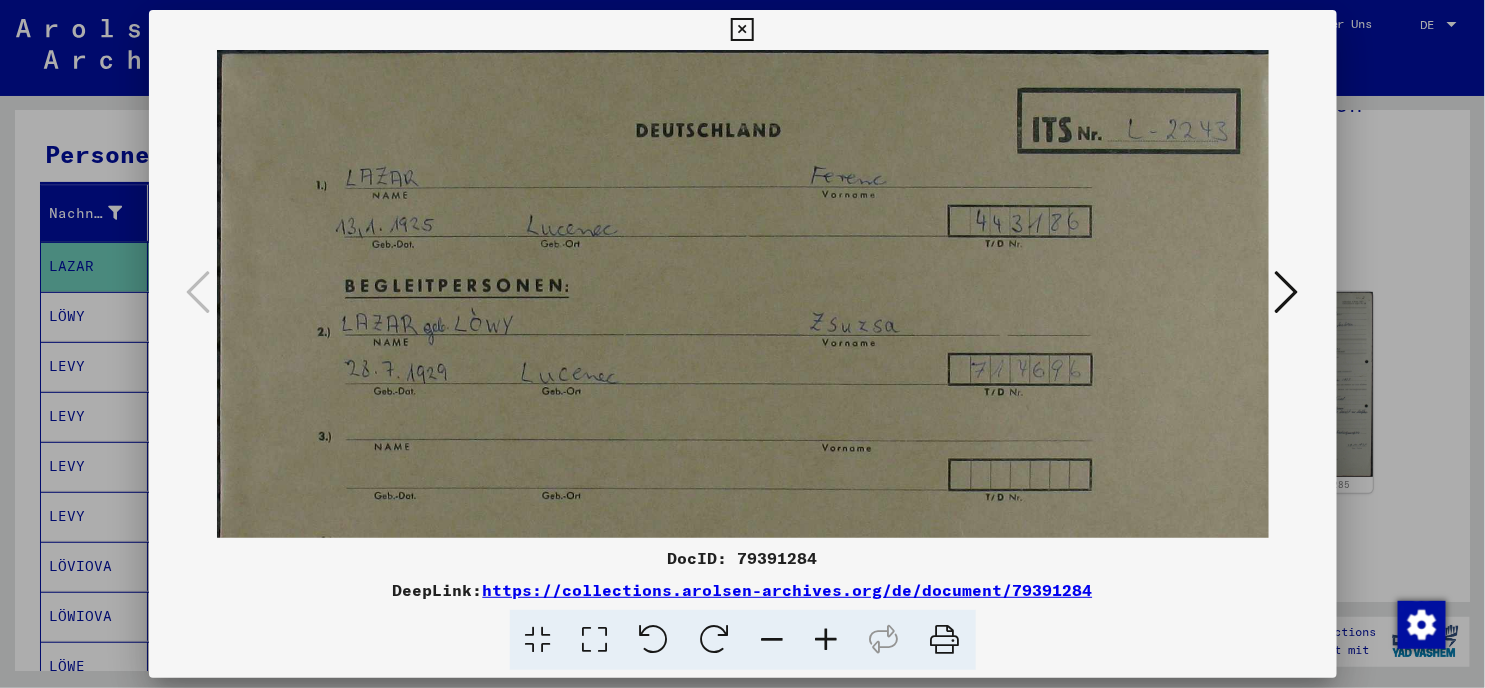 click at bounding box center (827, 640) 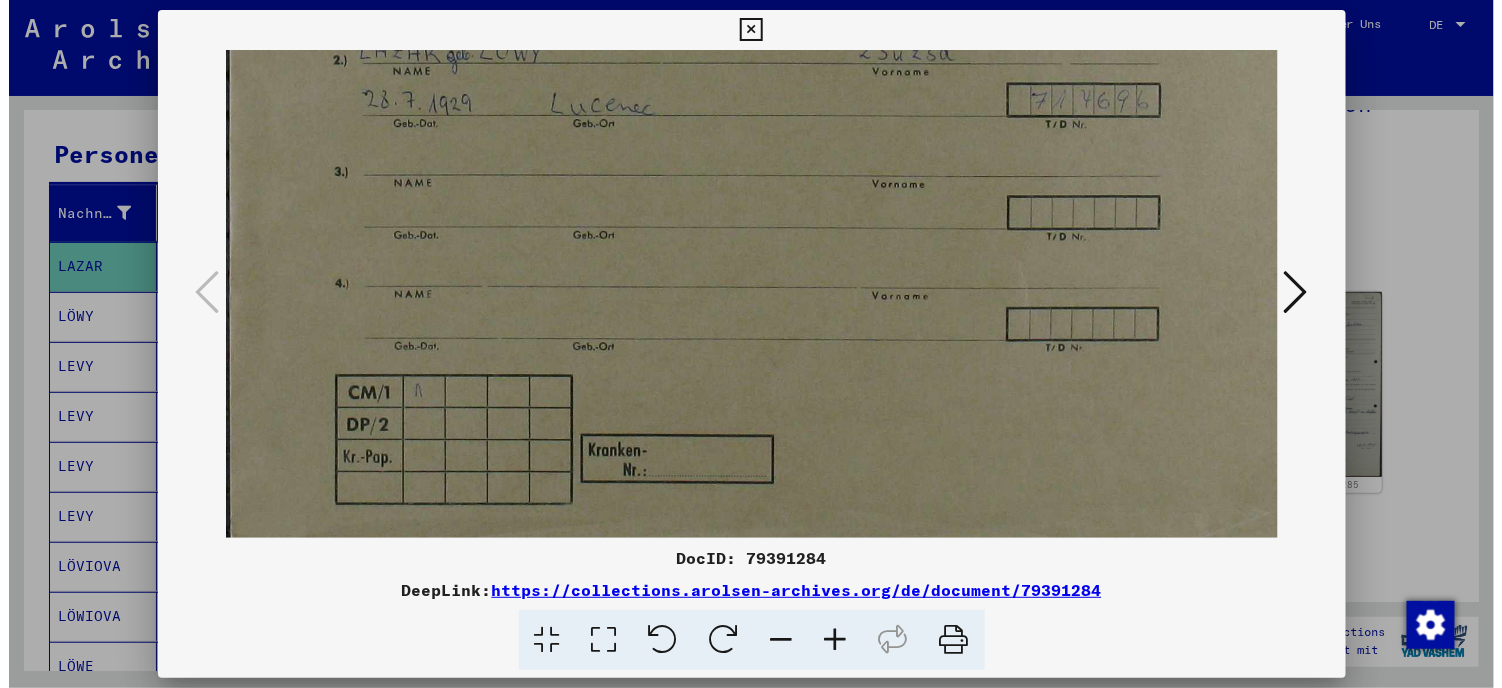 scroll, scrollTop: 300, scrollLeft: 0, axis: vertical 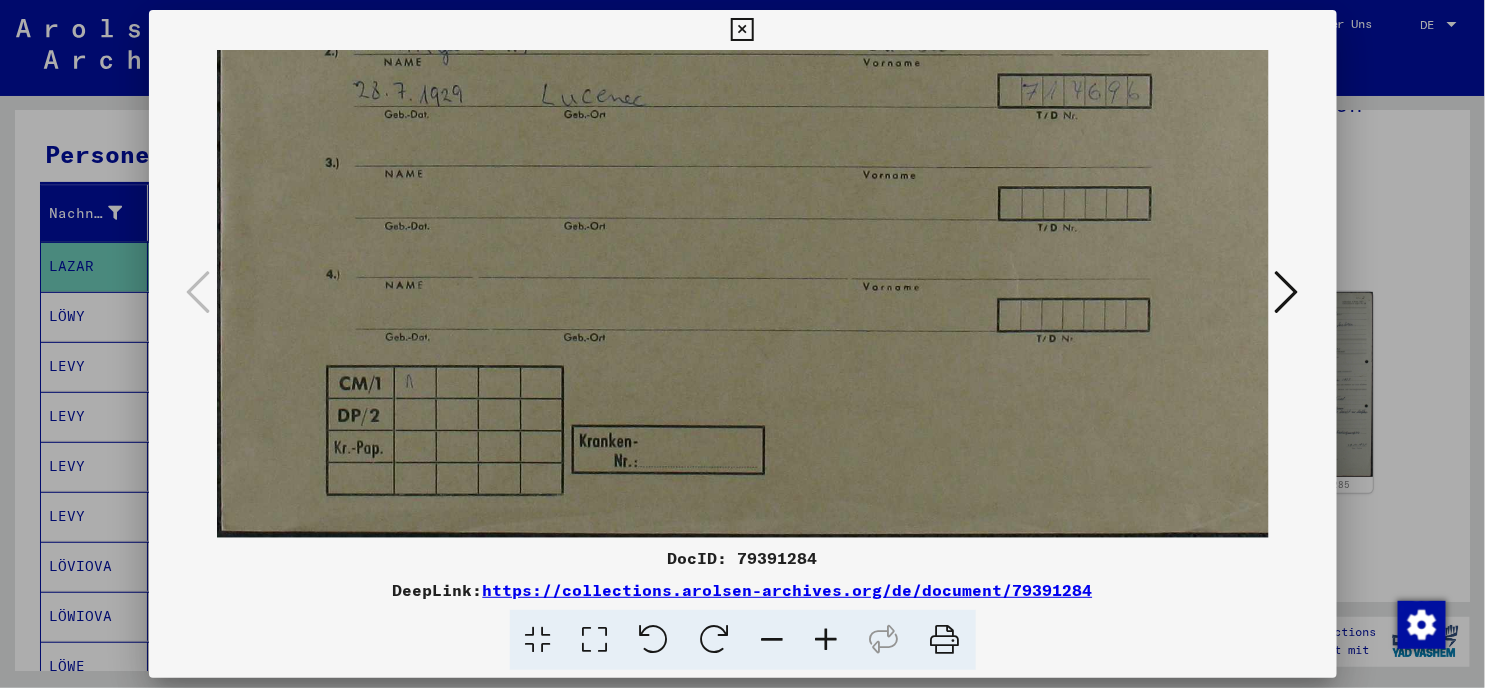 drag, startPoint x: 756, startPoint y: 464, endPoint x: 761, endPoint y: 136, distance: 328.03812 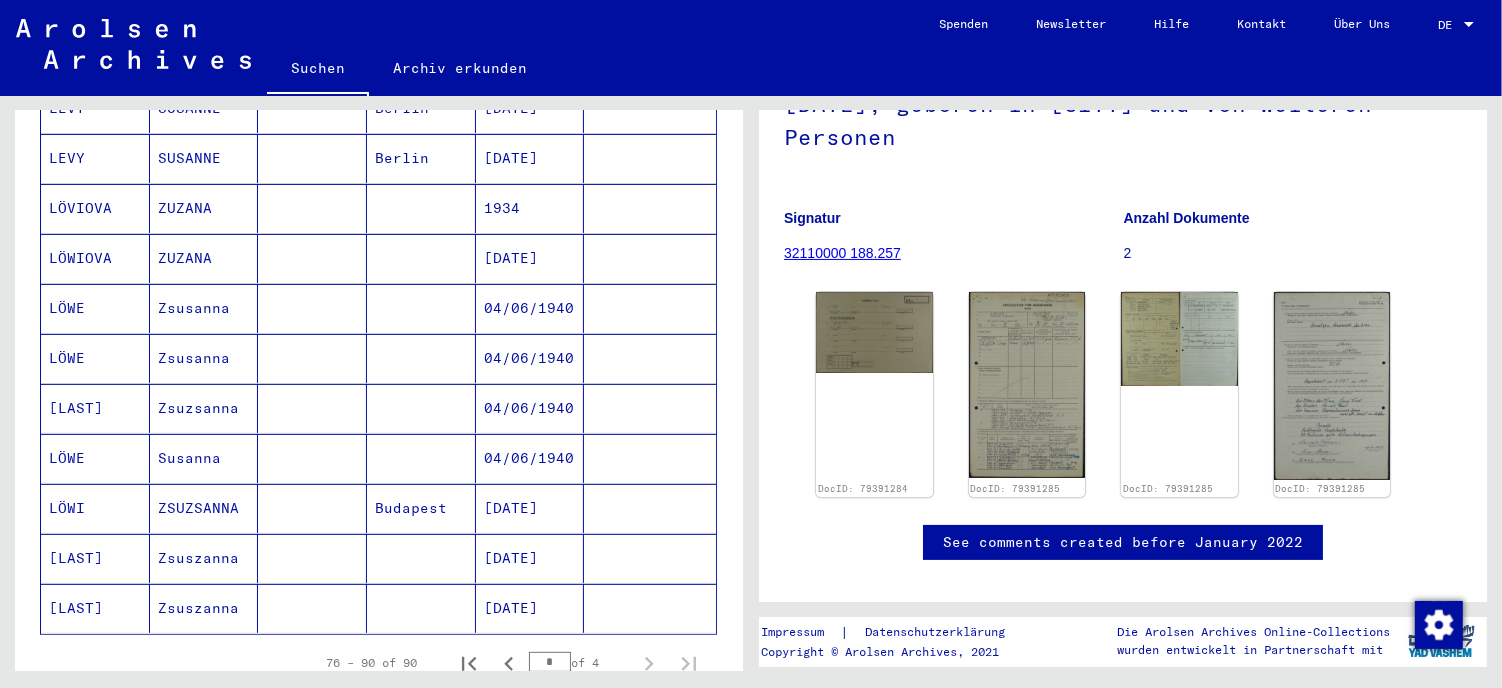 scroll, scrollTop: 740, scrollLeft: 0, axis: vertical 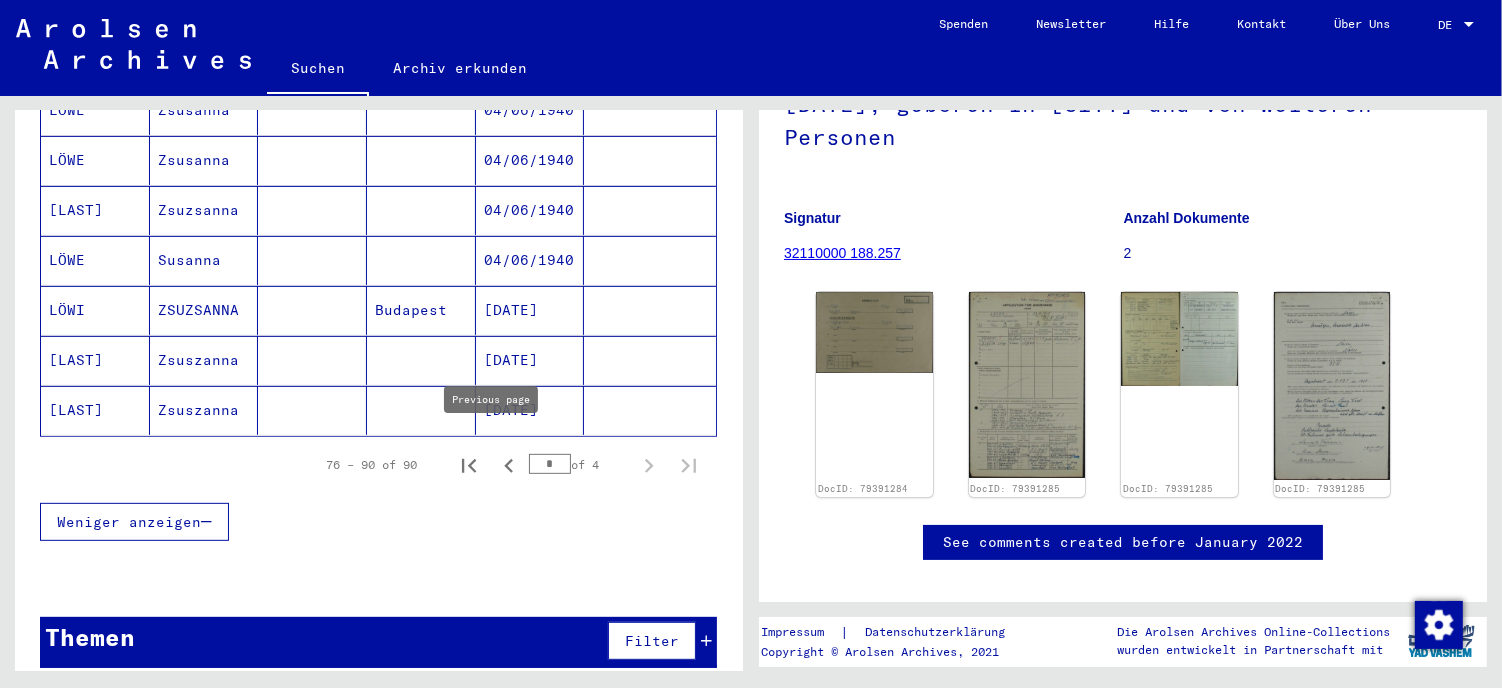 click 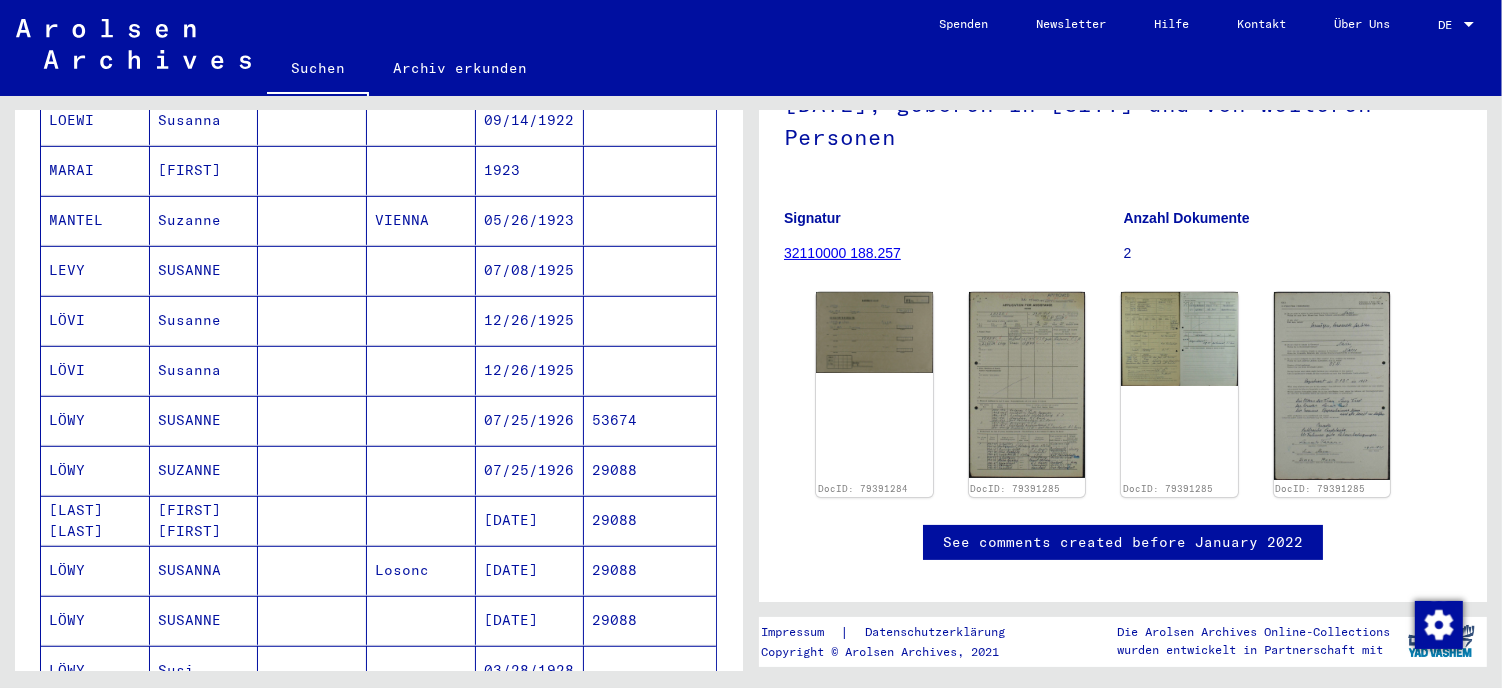 scroll, scrollTop: 1073, scrollLeft: 0, axis: vertical 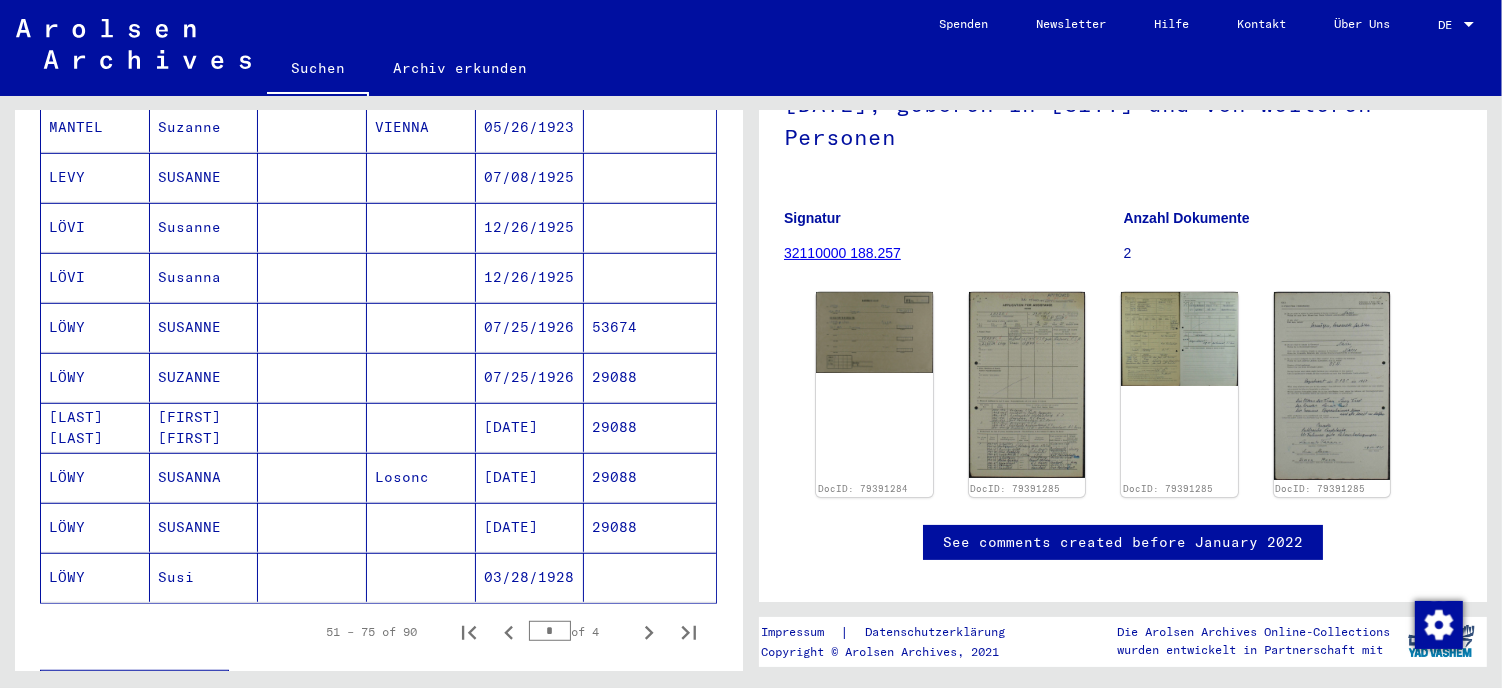 click on "LÖWY" at bounding box center [95, 377] 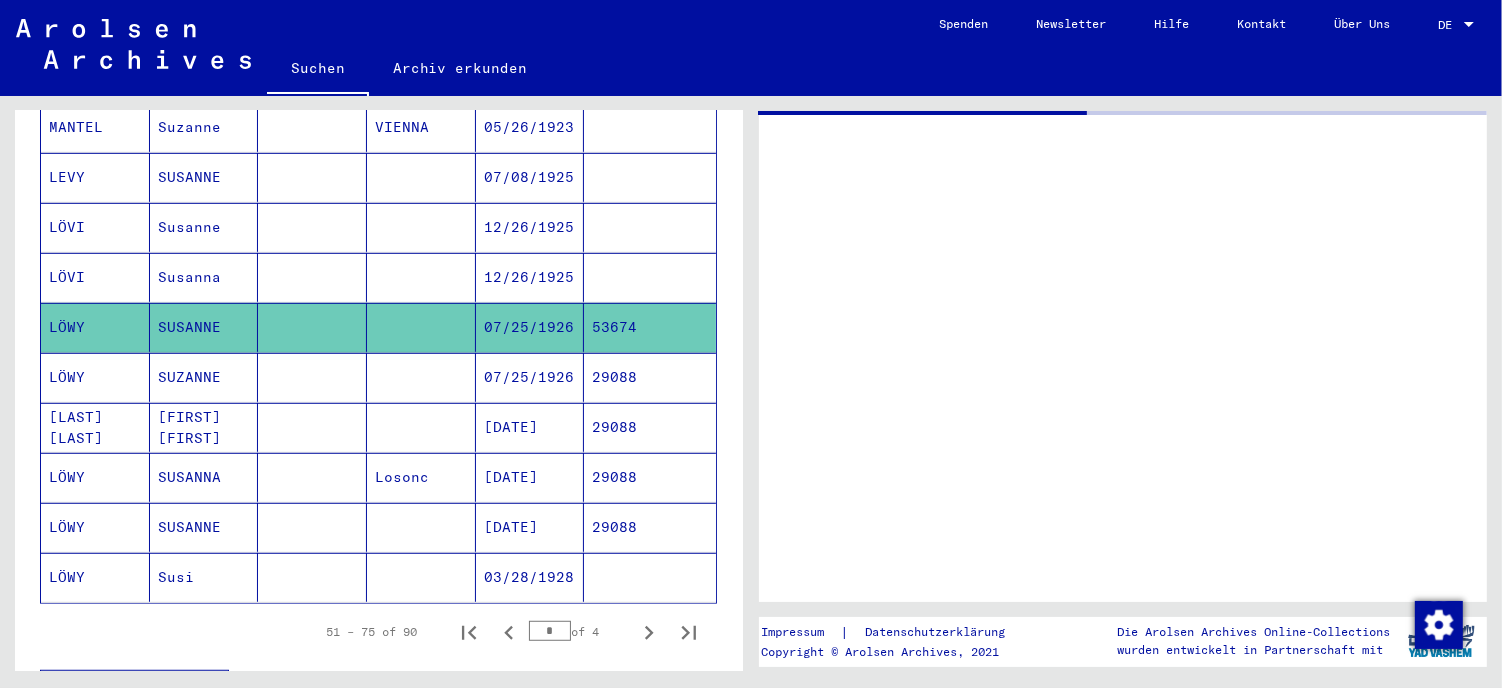 scroll, scrollTop: 0, scrollLeft: 0, axis: both 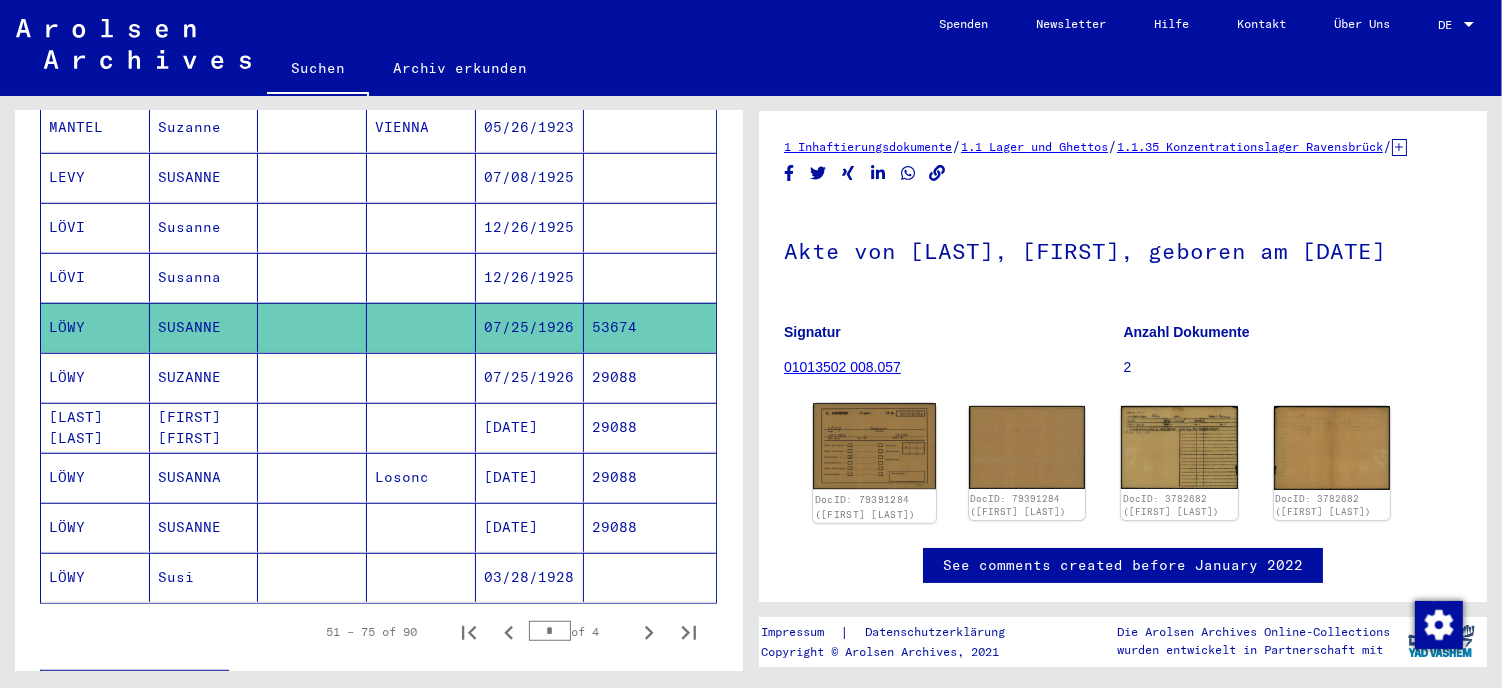 click 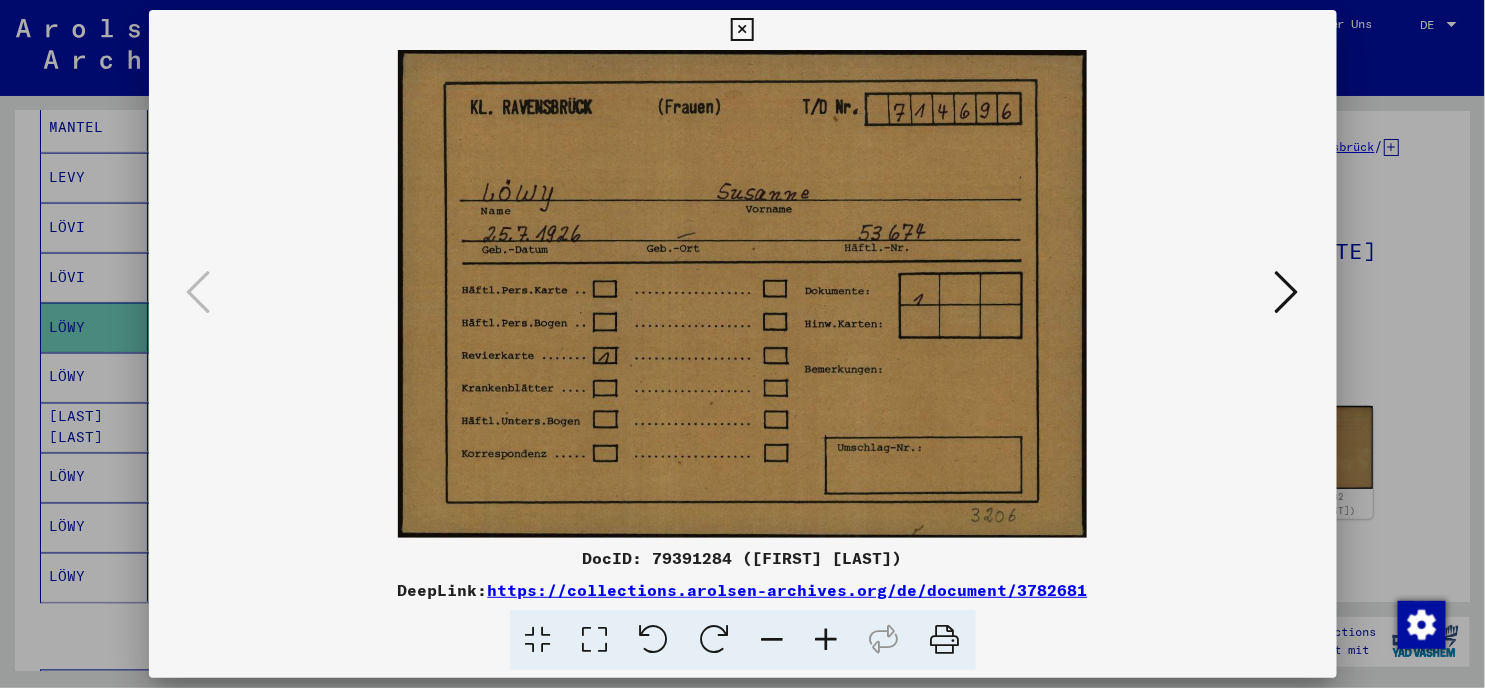 click at bounding box center [1287, 292] 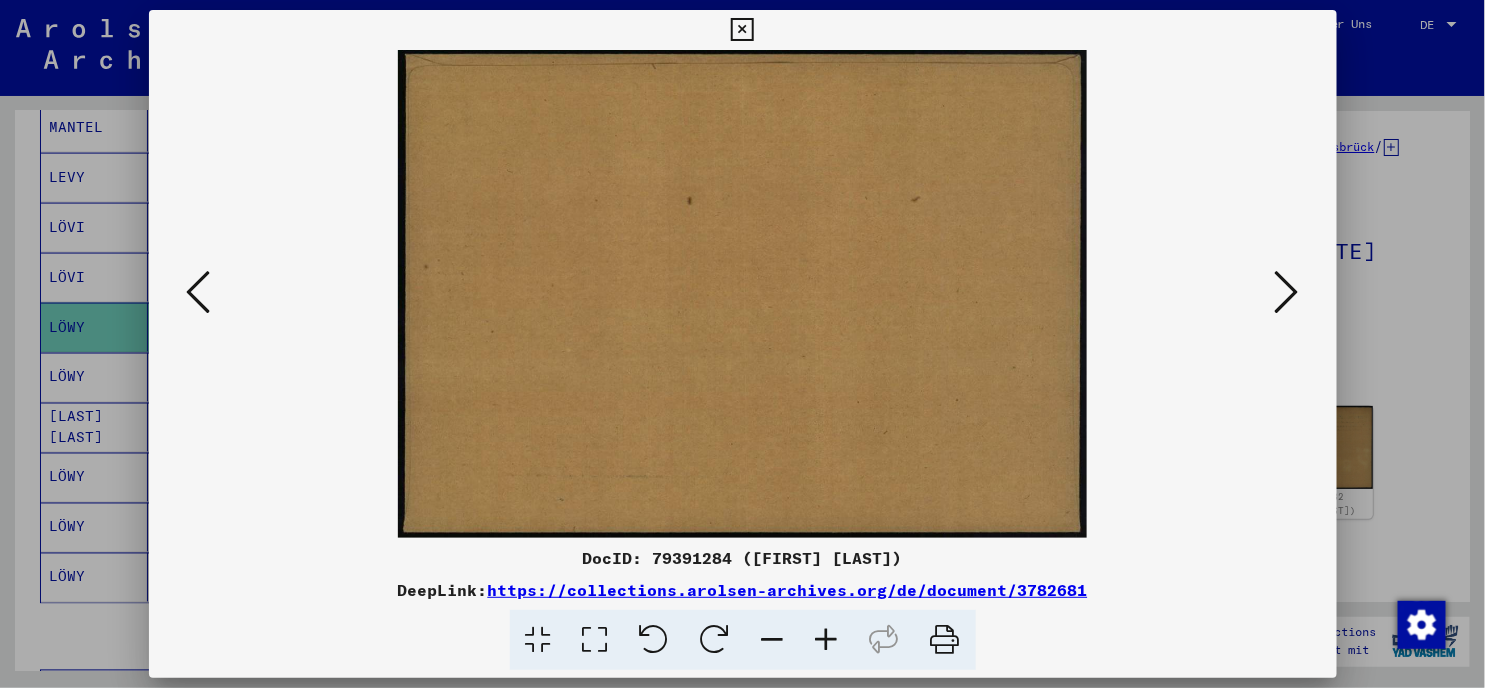 click at bounding box center (1287, 292) 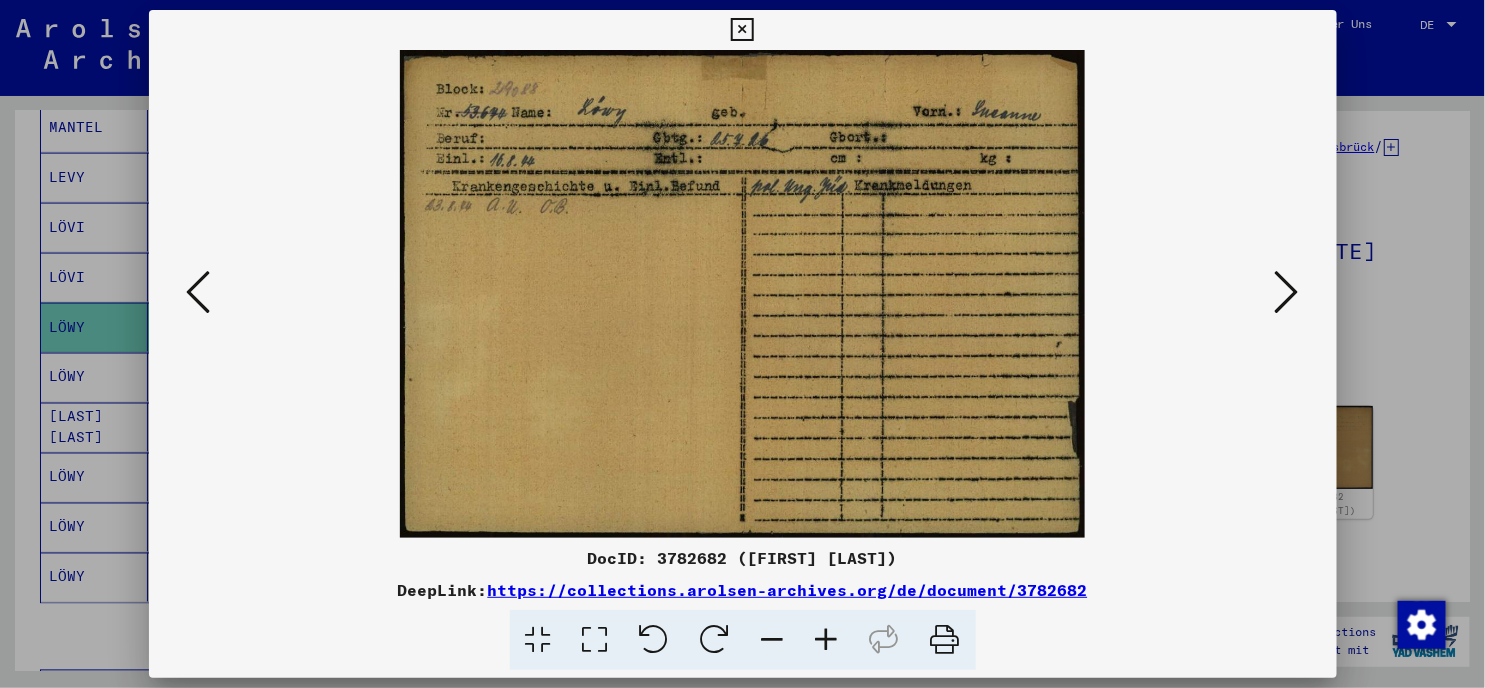 click at bounding box center (1287, 292) 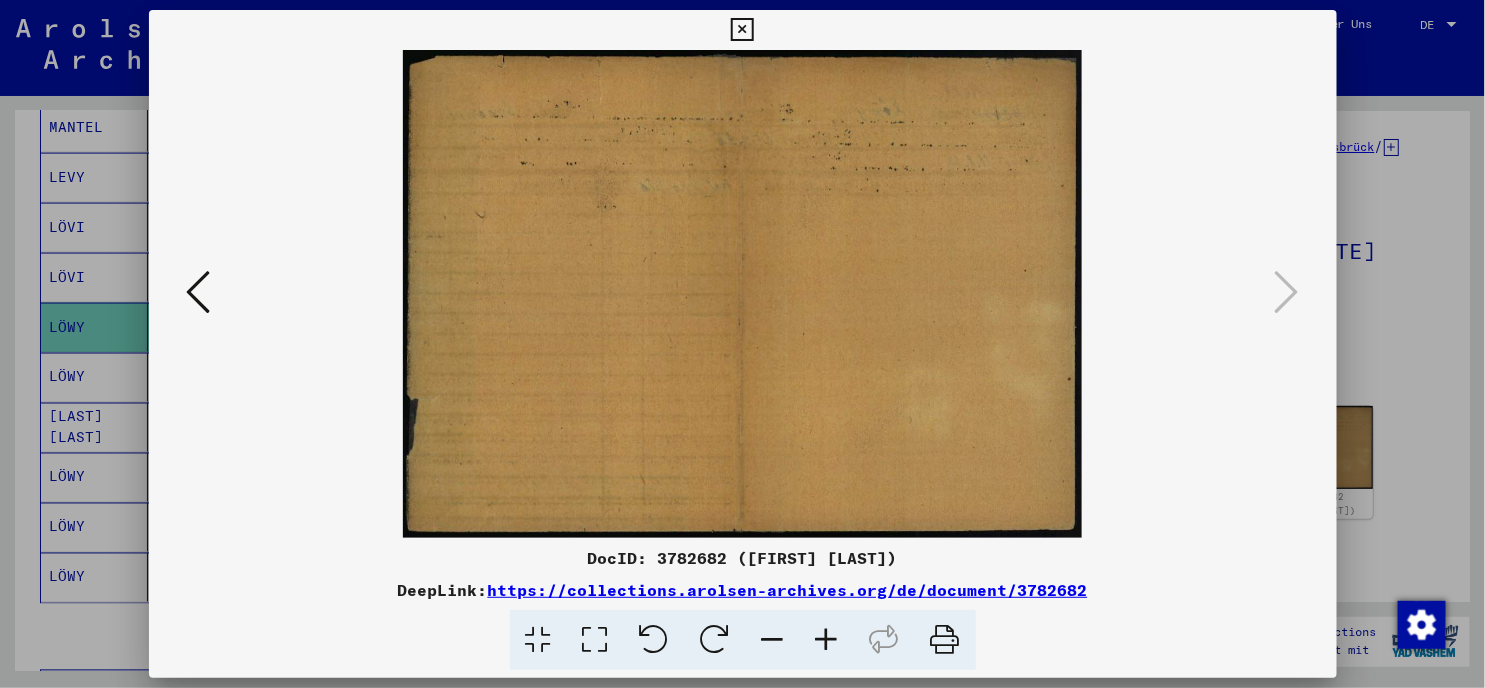 click at bounding box center (742, 30) 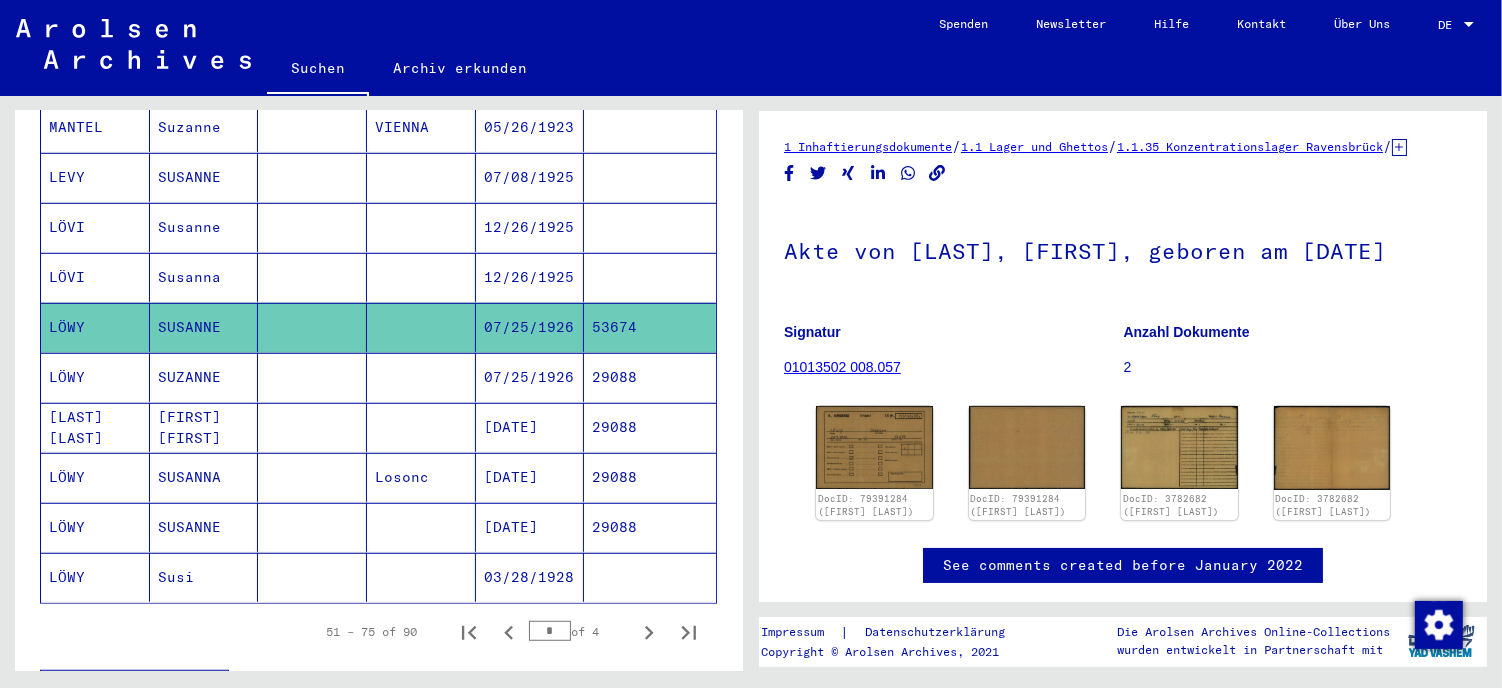 click on "LÖWY" at bounding box center [95, 427] 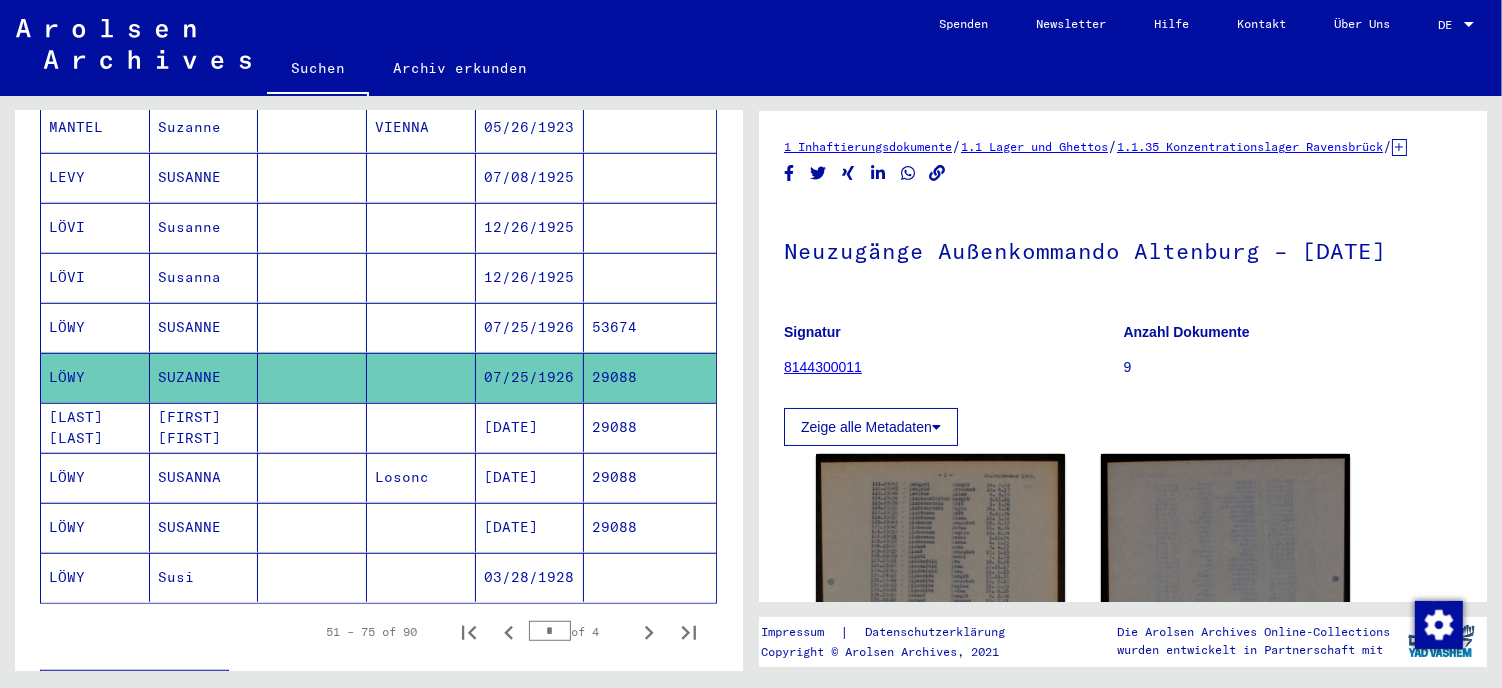 scroll, scrollTop: 0, scrollLeft: 0, axis: both 